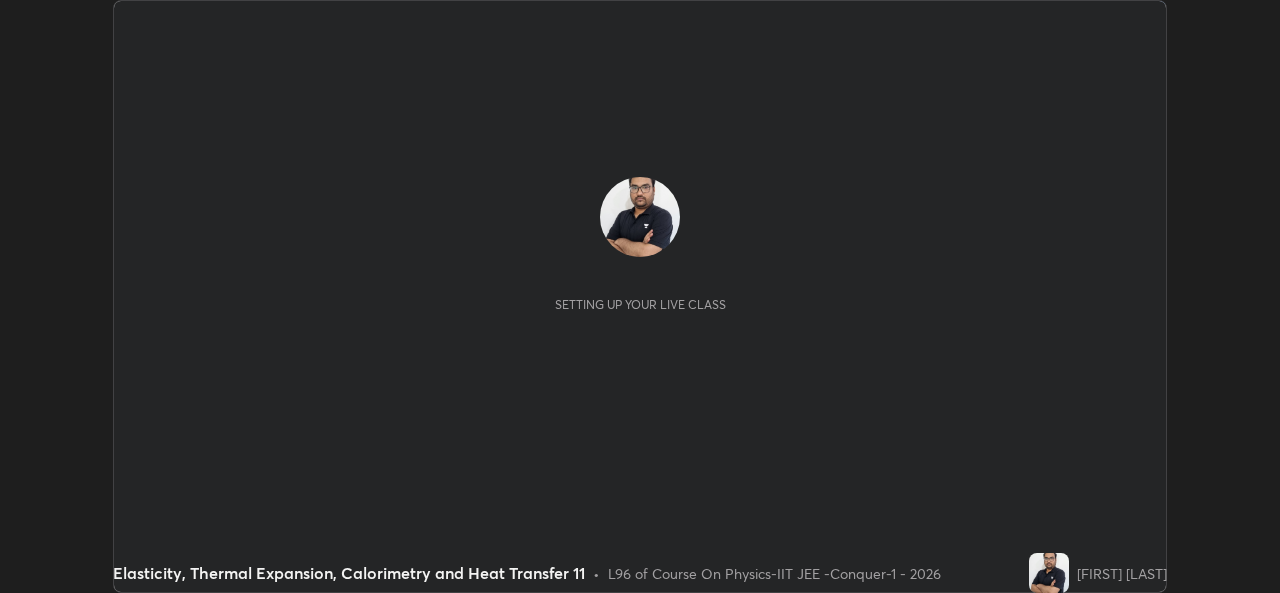 scroll, scrollTop: 0, scrollLeft: 0, axis: both 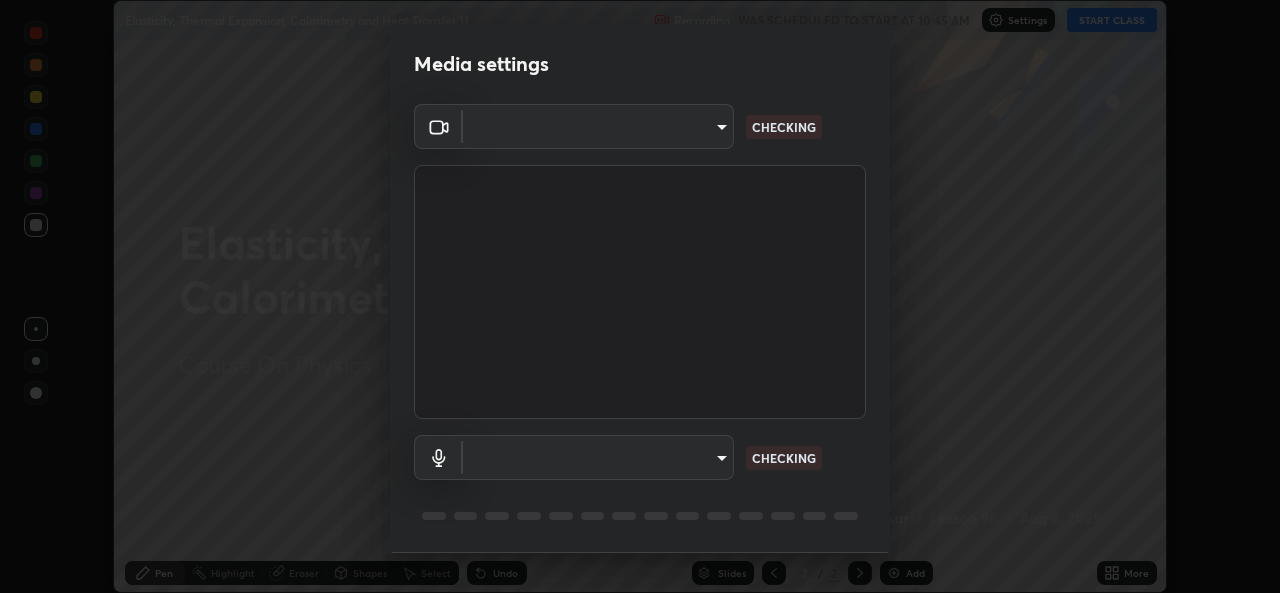 click on "Media settings ​ CHECKING ​ CHECKING 1 / 5 Next" at bounding box center (640, 296) 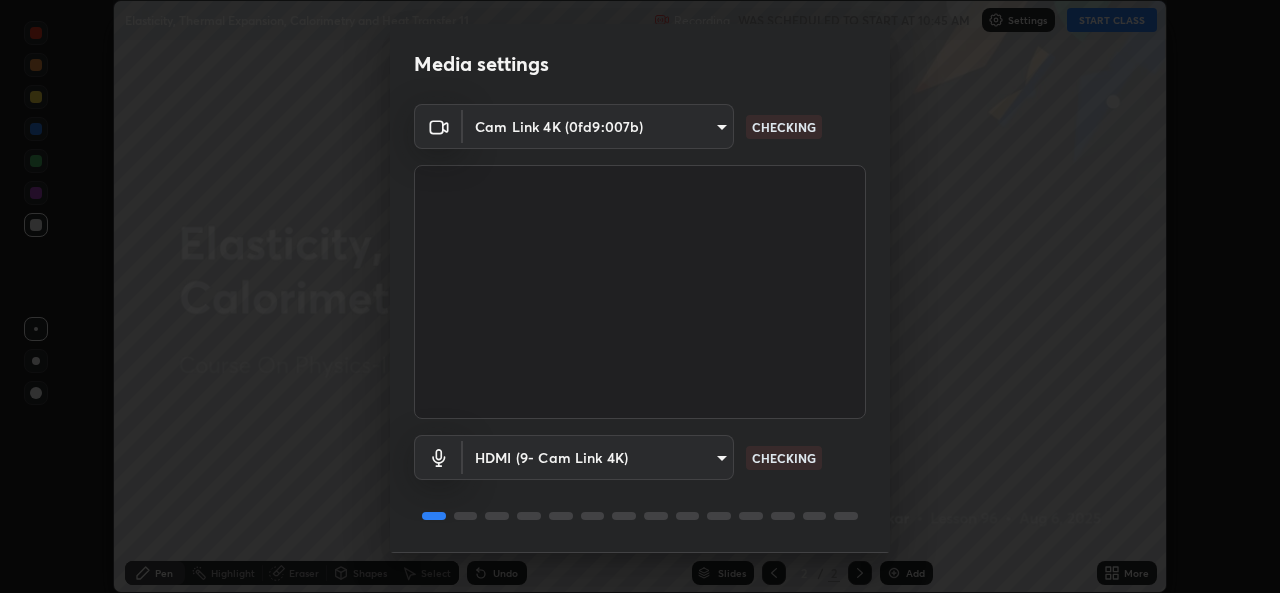 click on "Erase all Elasticity, Thermal Expansion, Calorimetry and Heat Transfer 11 Recording WAS SCHEDULED TO START AT  10:45 AM Settings START CLASS Setting up your live class Elasticity, Thermal Expansion, Calorimetry and Heat Transfer 11 • L96 of Course On Physics-IIT JEE -Conquer-1 - 2026 [FIRST] [LAST] Pen Highlight Eraser Shapes Select Undo Slides 2 / 2 Add More No doubts shared Encourage your learners to ask a doubt for better clarity Report an issue Reason for reporting Buffering Chat not working Audio - Video sync issue Educator video quality low ​ Attach an image Report Media settings Cam Link 4K (0fd9:007b) 162a4bef6d5de59660943d10e2777e2613c591b7fe343c7323db06c6e3c7e835 CHECKING HDMI (9- Cam Link 4K) 1d4febaa8ec43250a5abd803b4b9017d31c20cfa2482e27e93703920a67056a4 CHECKING 1 / 5 Next" at bounding box center (640, 296) 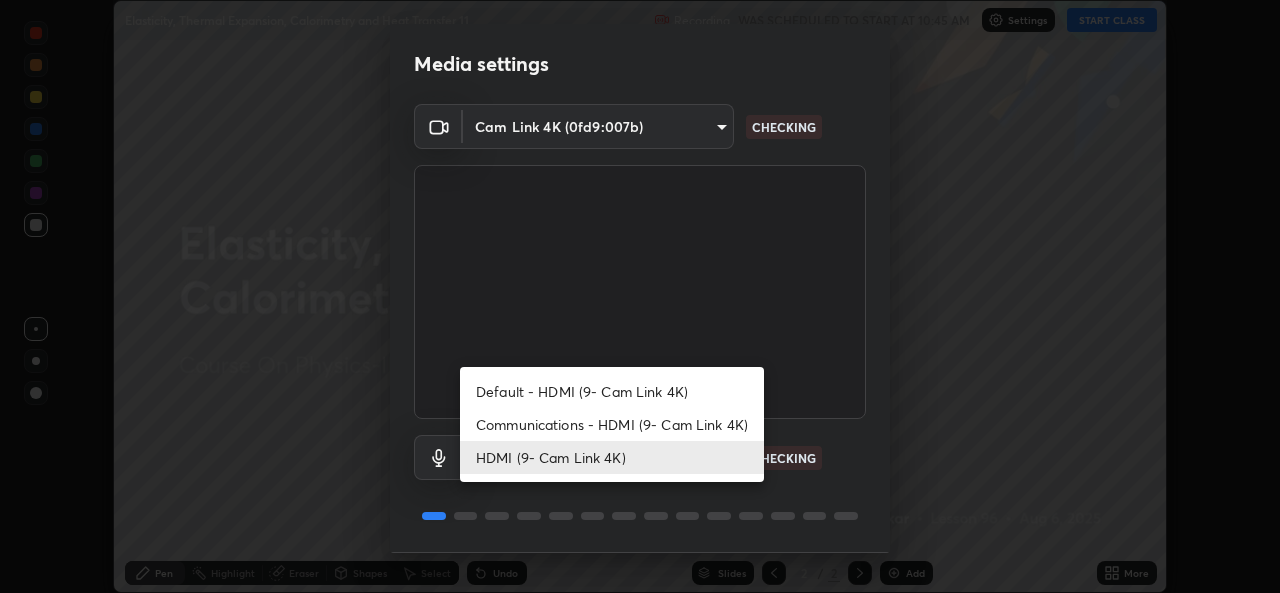 click on "Communications - HDMI (9- Cam Link 4K)" at bounding box center (612, 424) 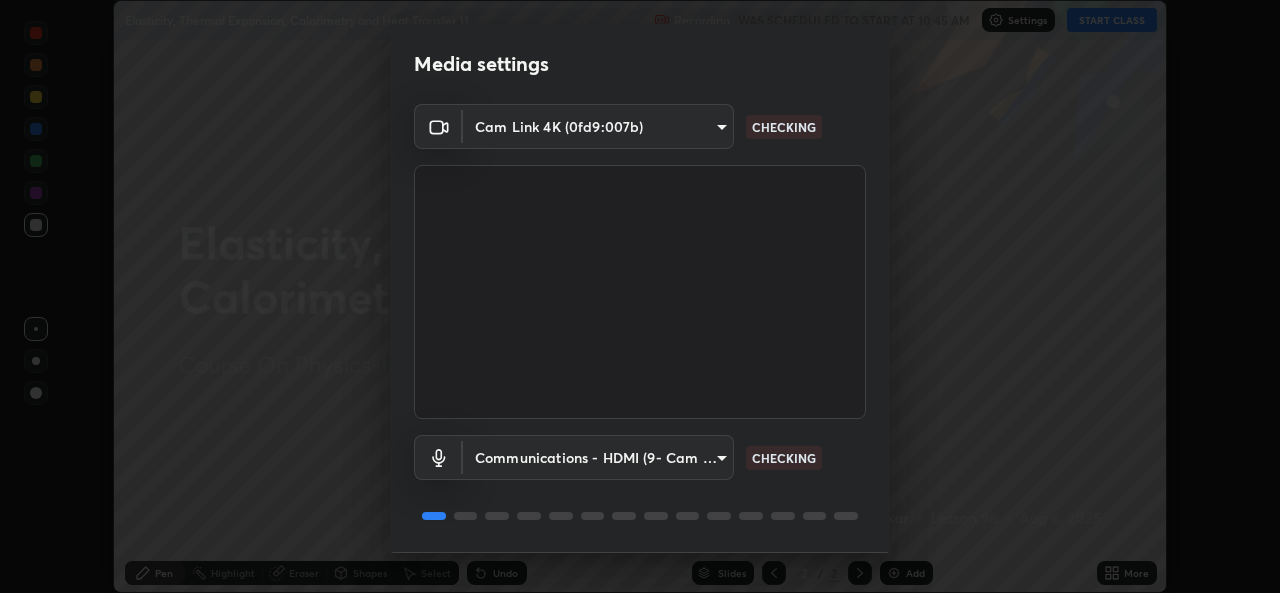 click on "Erase all Elasticity, Thermal Expansion, Calorimetry and Heat Transfer 11 Recording WAS SCHEDULED TO START AT  10:45 AM Settings START CLASS Setting up your live class Elasticity, Thermal Expansion, Calorimetry and Heat Transfer 11 • L96 of Course On Physics-IIT JEE -Conquer-1 - 2026 [FIRST] [LAST] Pen Highlight Eraser Shapes Select Undo Slides 2 / 2 Add More No doubts shared Encourage your learners to ask a doubt for better clarity Report an issue Reason for reporting Buffering Chat not working Audio - Video sync issue Educator video quality low ​ Attach an image Report Media settings Cam Link 4K (0fd9:007b) 162a4bef6d5de59660943d10e2777e2613c591b7fe343c7323db06c6e3c7e835 CHECKING Communications - HDMI (9- Cam Link 4K) communications CHECKING 1 / 5 Next" at bounding box center (640, 296) 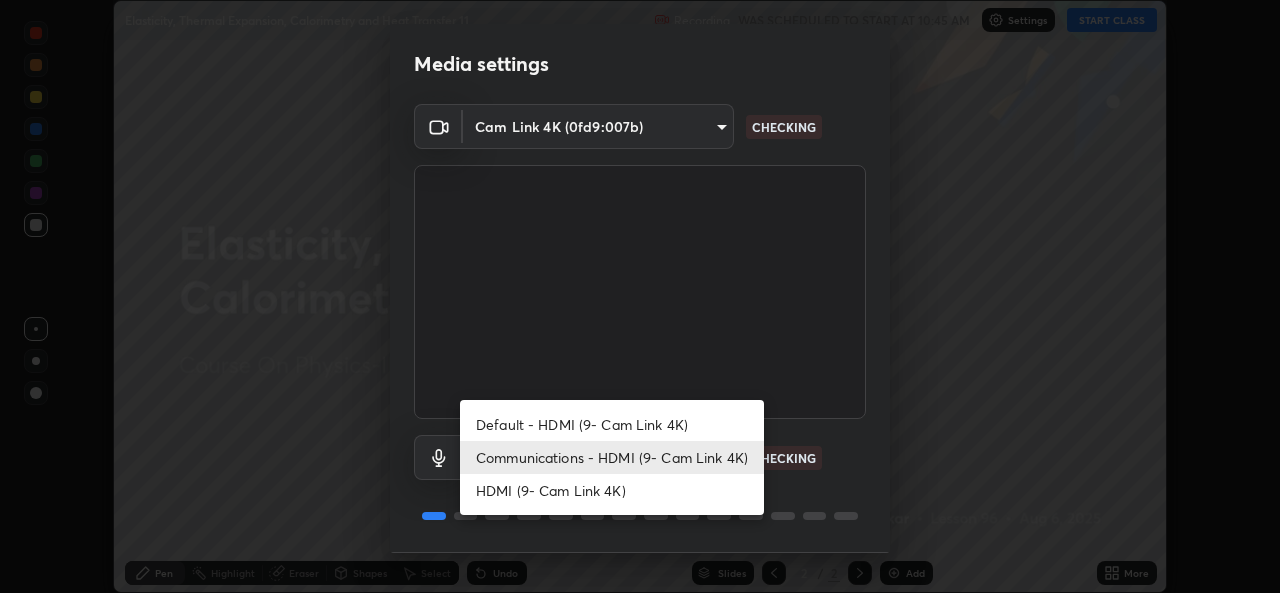 click on "HDMI (9- Cam Link 4K)" at bounding box center (612, 490) 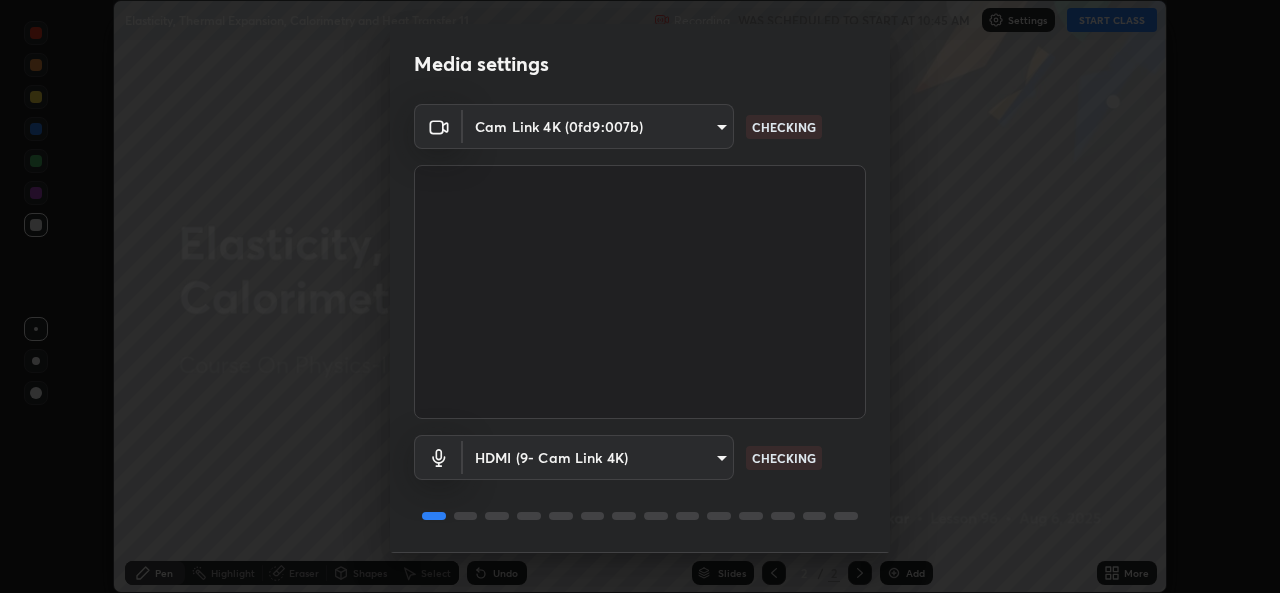scroll, scrollTop: 63, scrollLeft: 0, axis: vertical 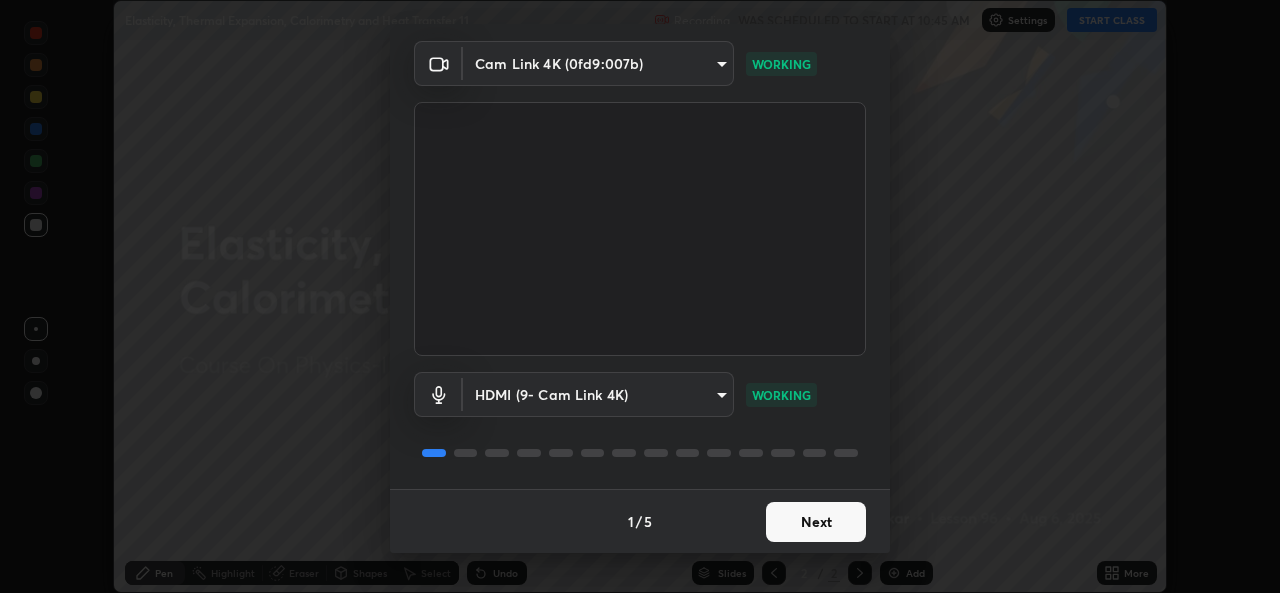 click on "Next" at bounding box center [816, 522] 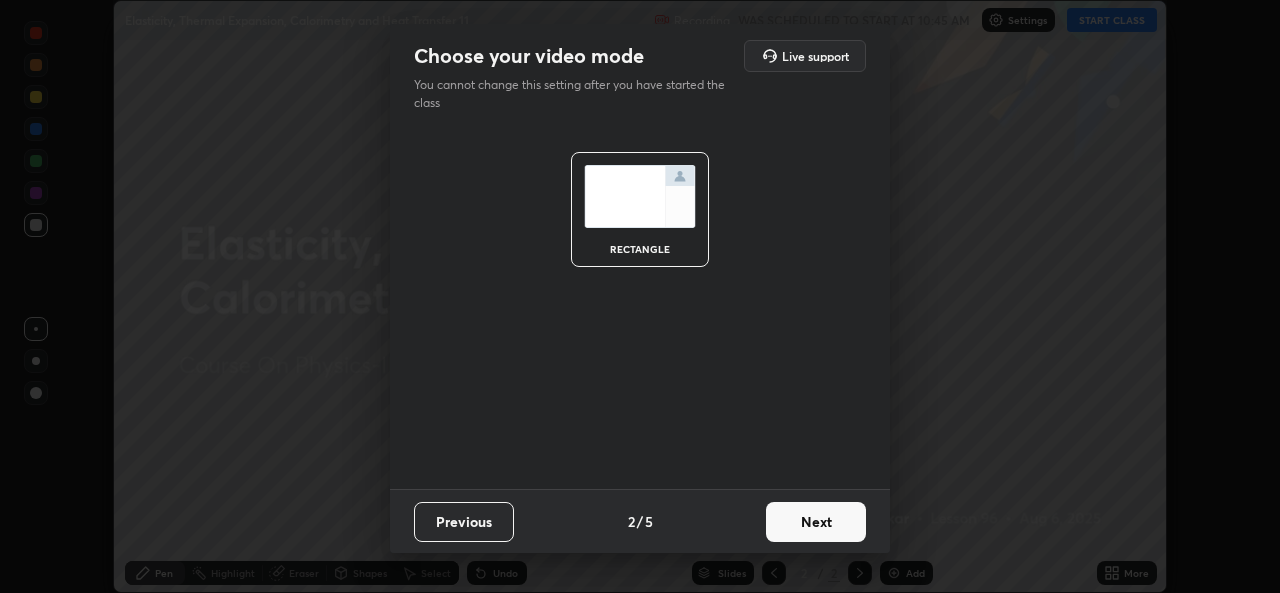 click on "Next" at bounding box center (816, 522) 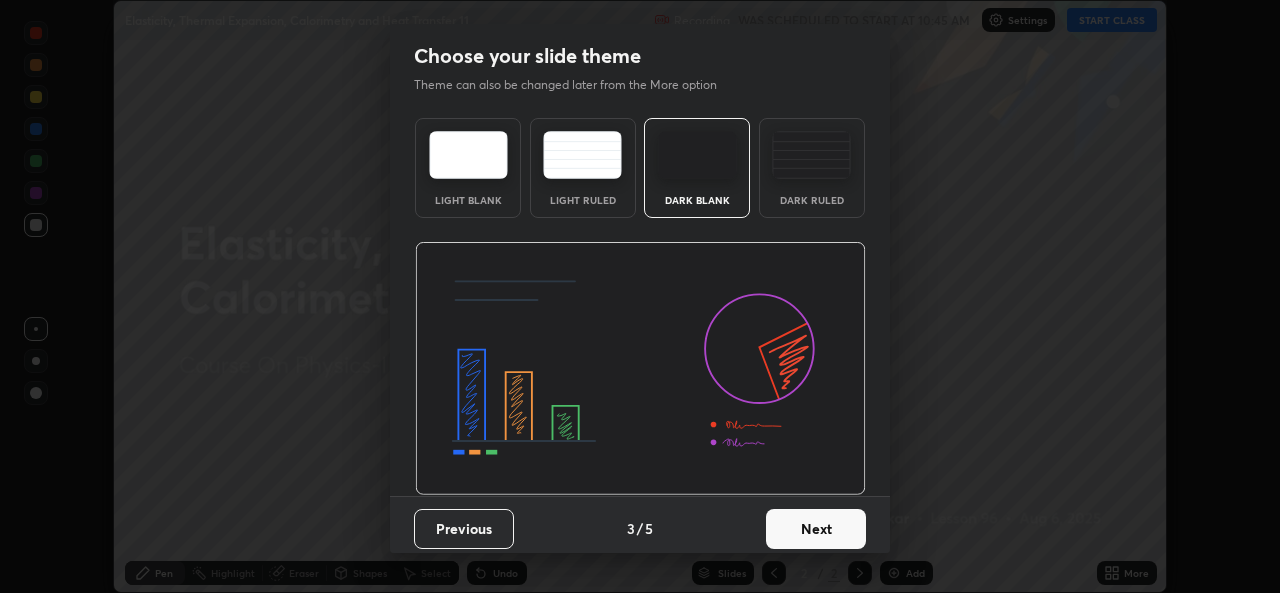 click on "Next" at bounding box center [816, 529] 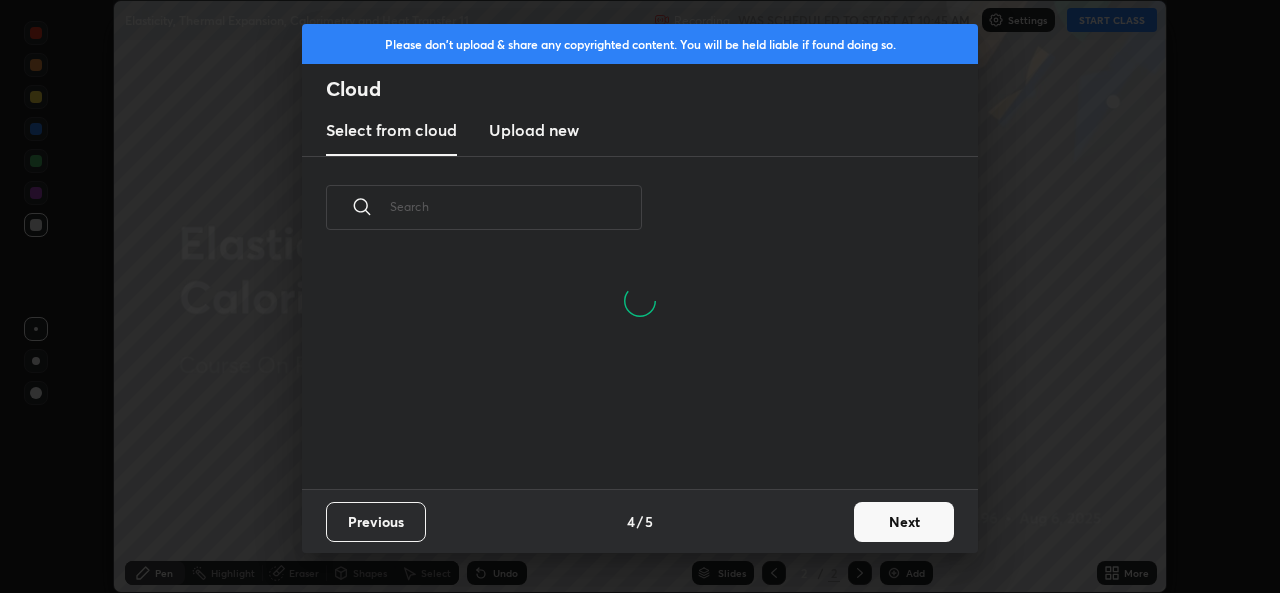 click on "Next" at bounding box center [904, 522] 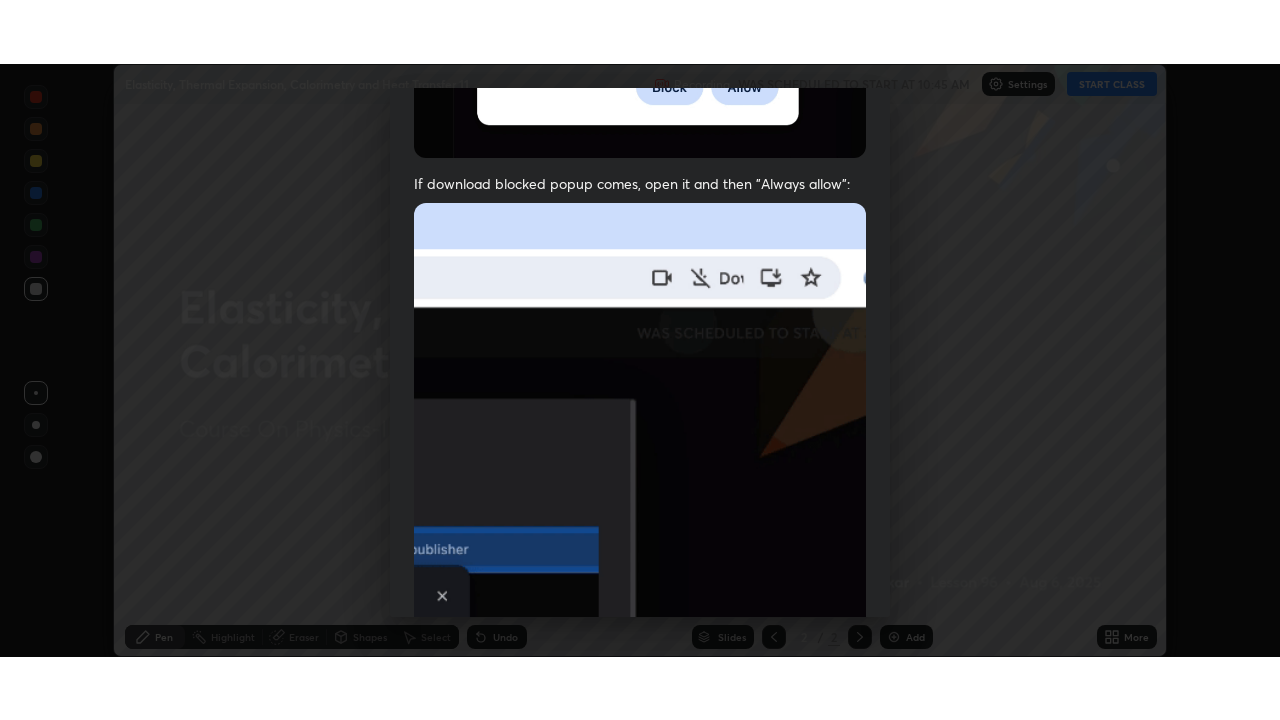 scroll, scrollTop: 471, scrollLeft: 0, axis: vertical 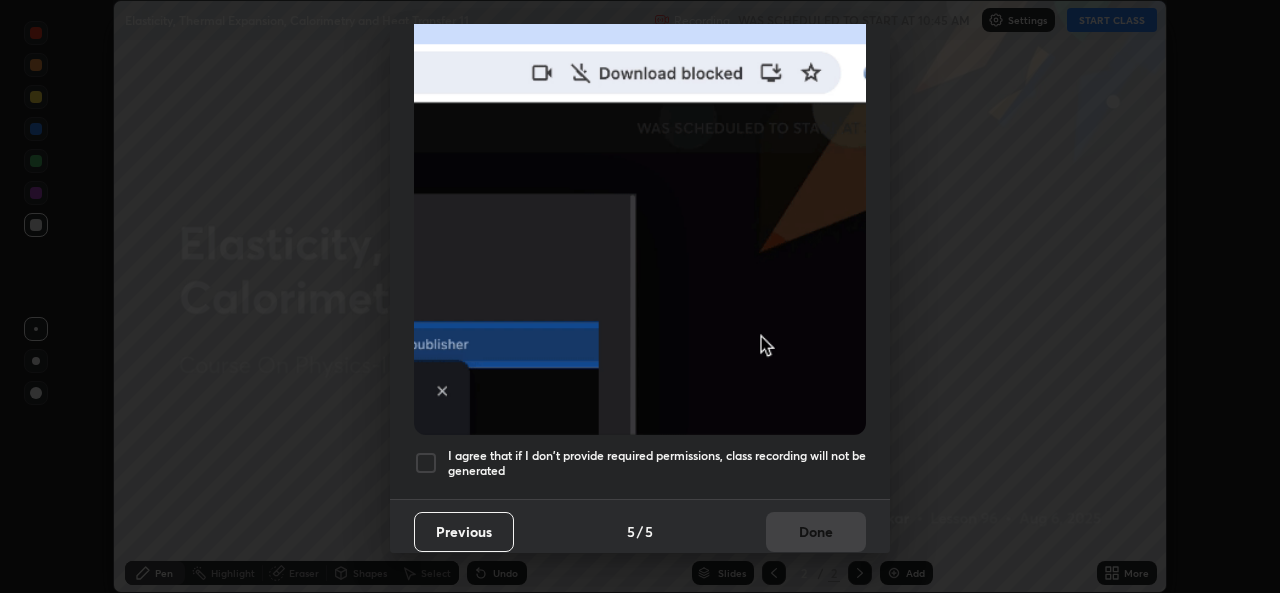 click on "I agree that if I don't provide required permissions, class recording will not be generated" at bounding box center (657, 463) 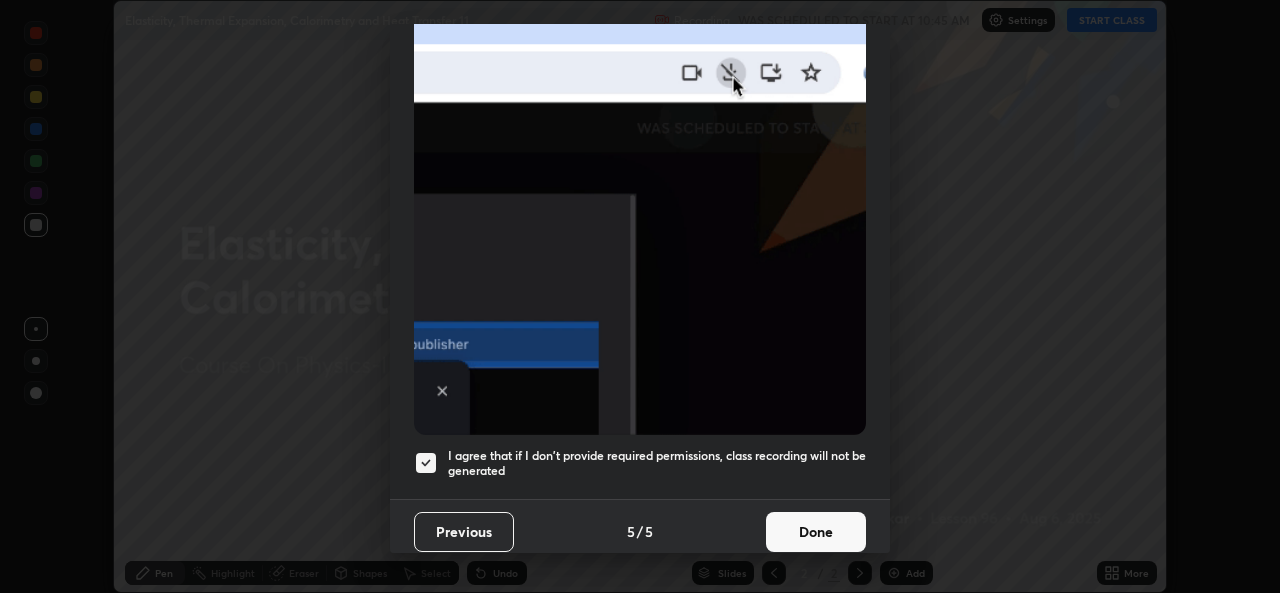 click on "Done" at bounding box center [816, 532] 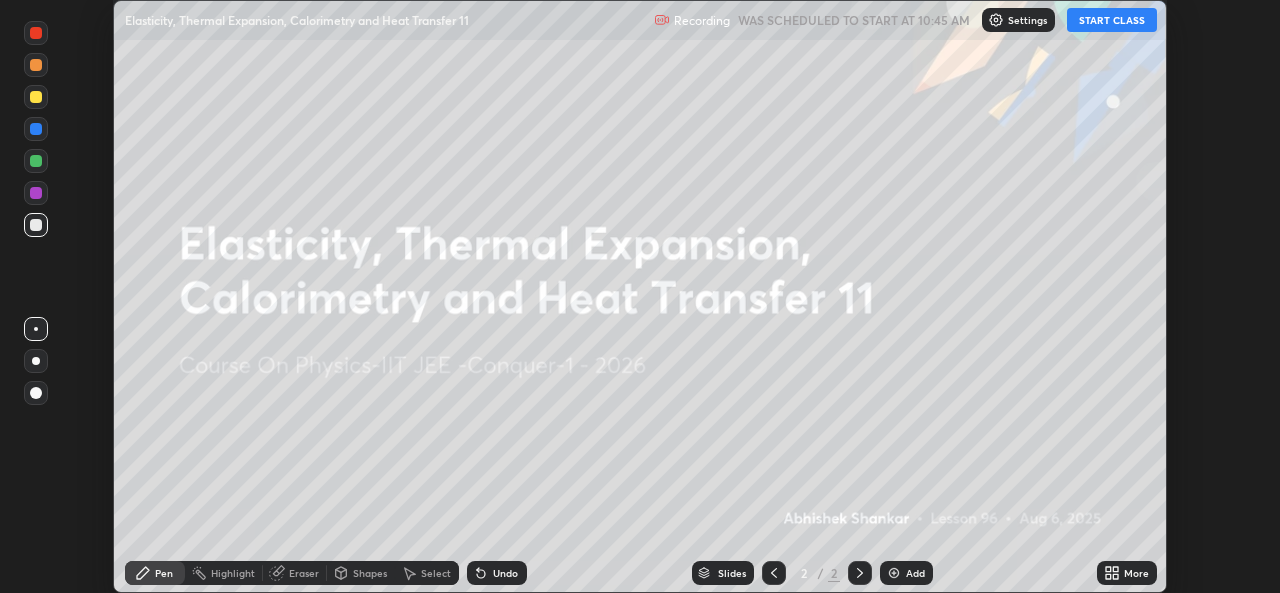 click on "More" at bounding box center [1136, 573] 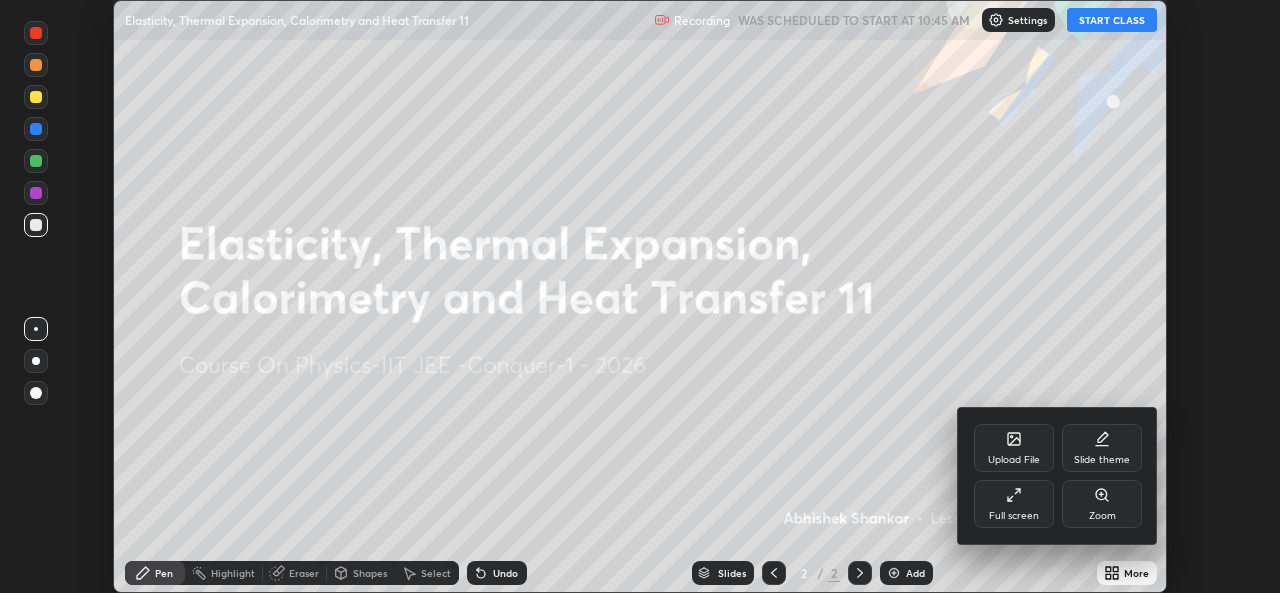 click on "Full screen" at bounding box center (1014, 516) 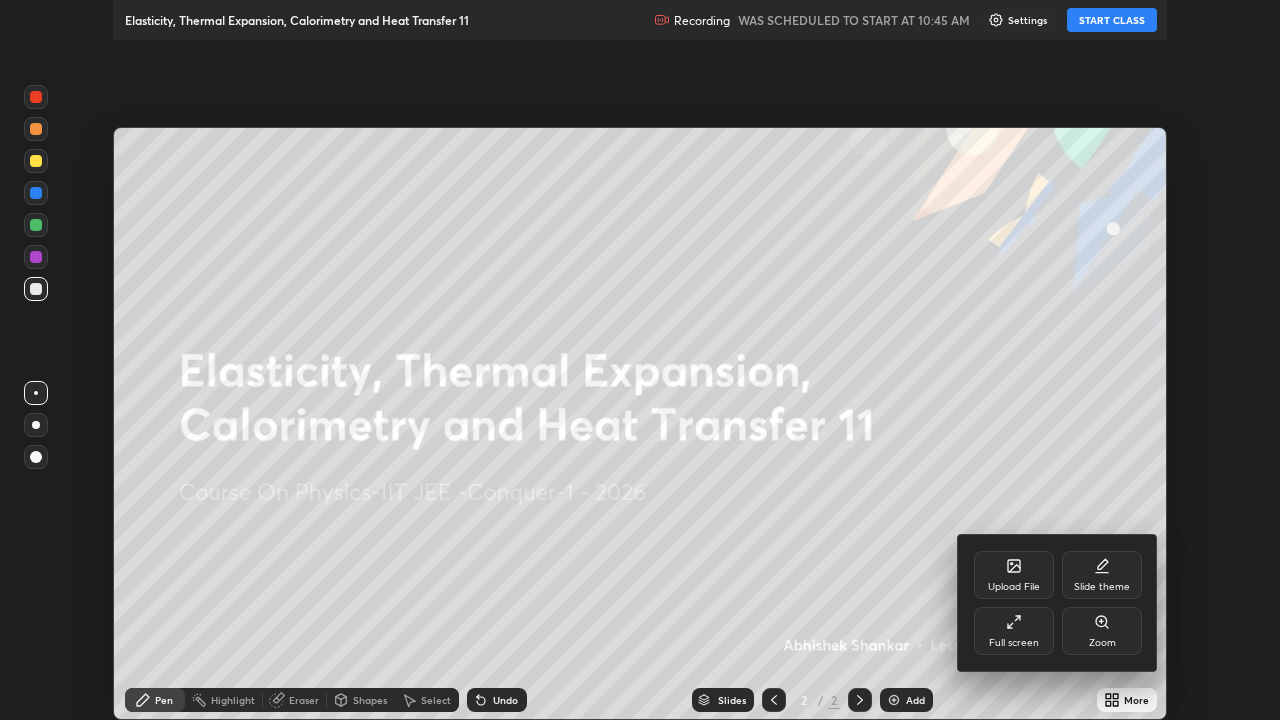 scroll, scrollTop: 99280, scrollLeft: 98720, axis: both 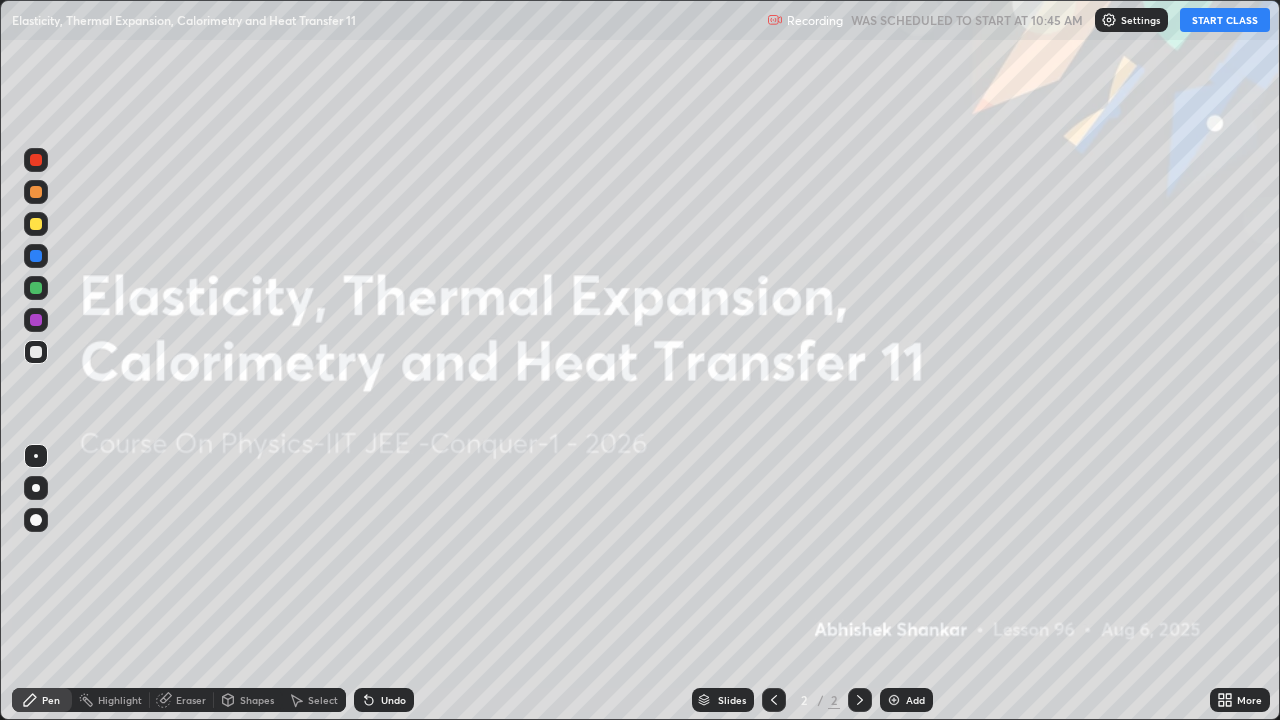 click on "START CLASS" at bounding box center (1225, 20) 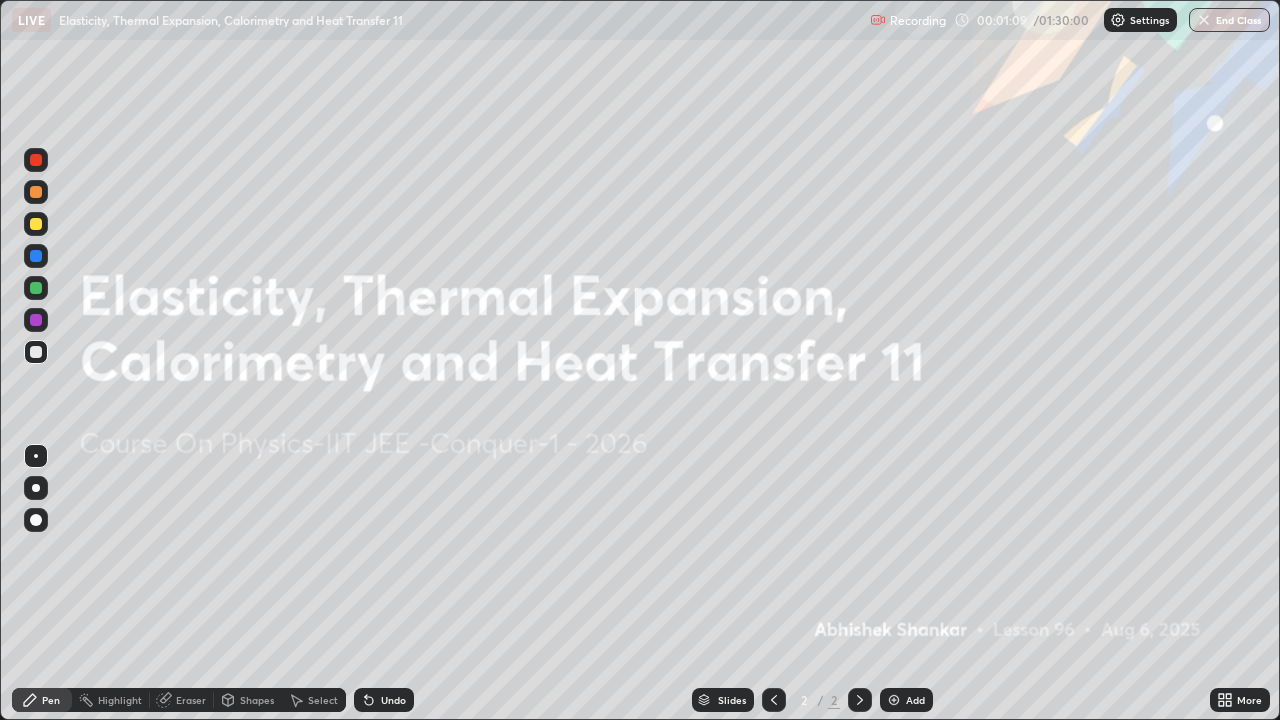 click on "Add" at bounding box center (915, 700) 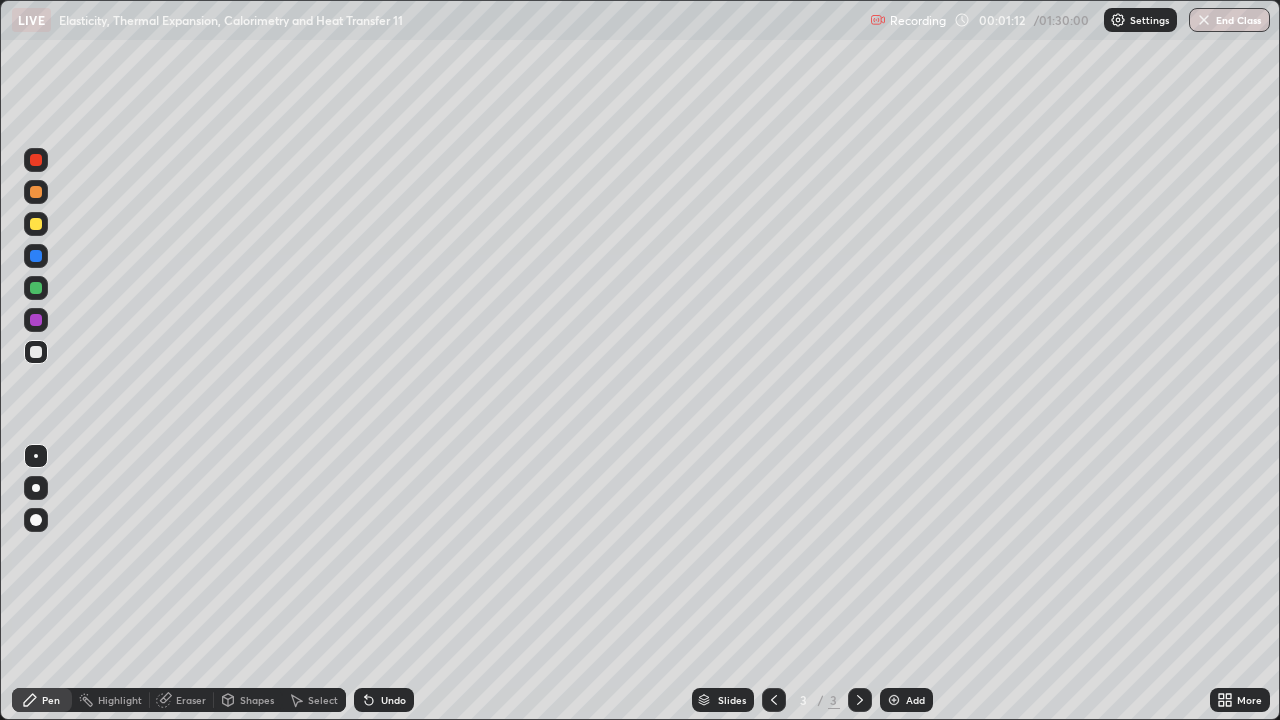 click at bounding box center [36, 352] 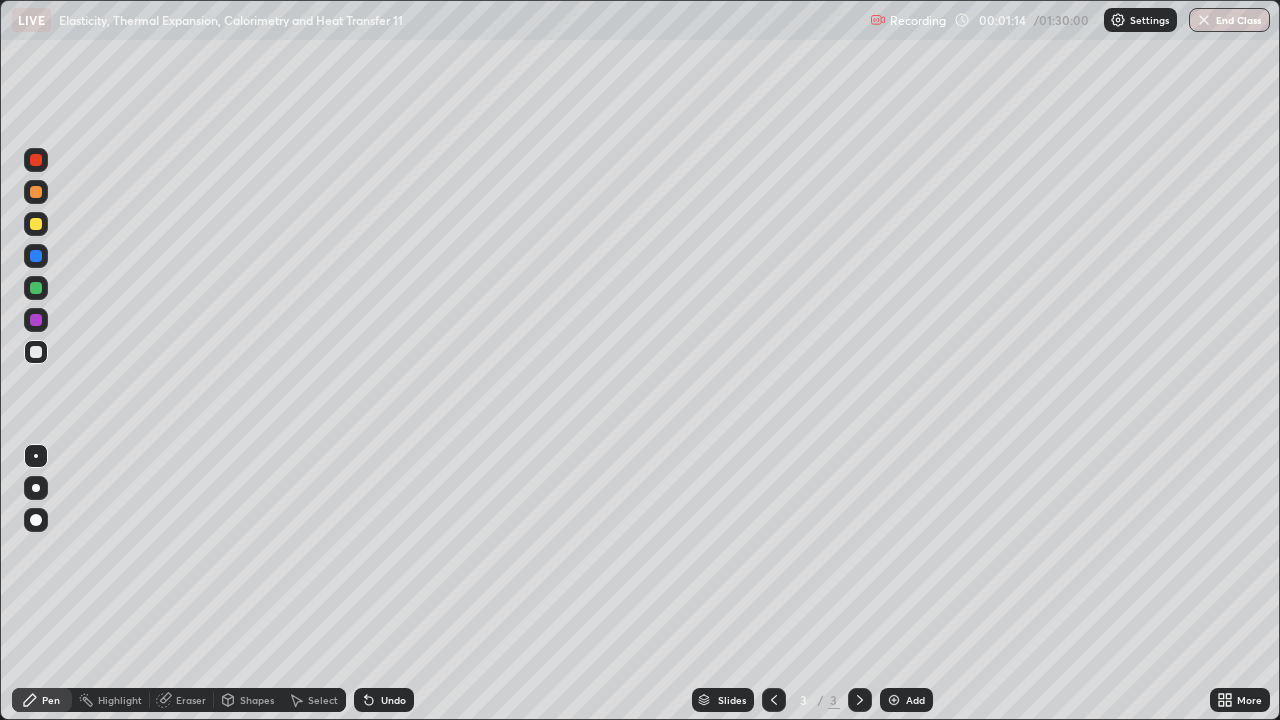 click at bounding box center [36, 224] 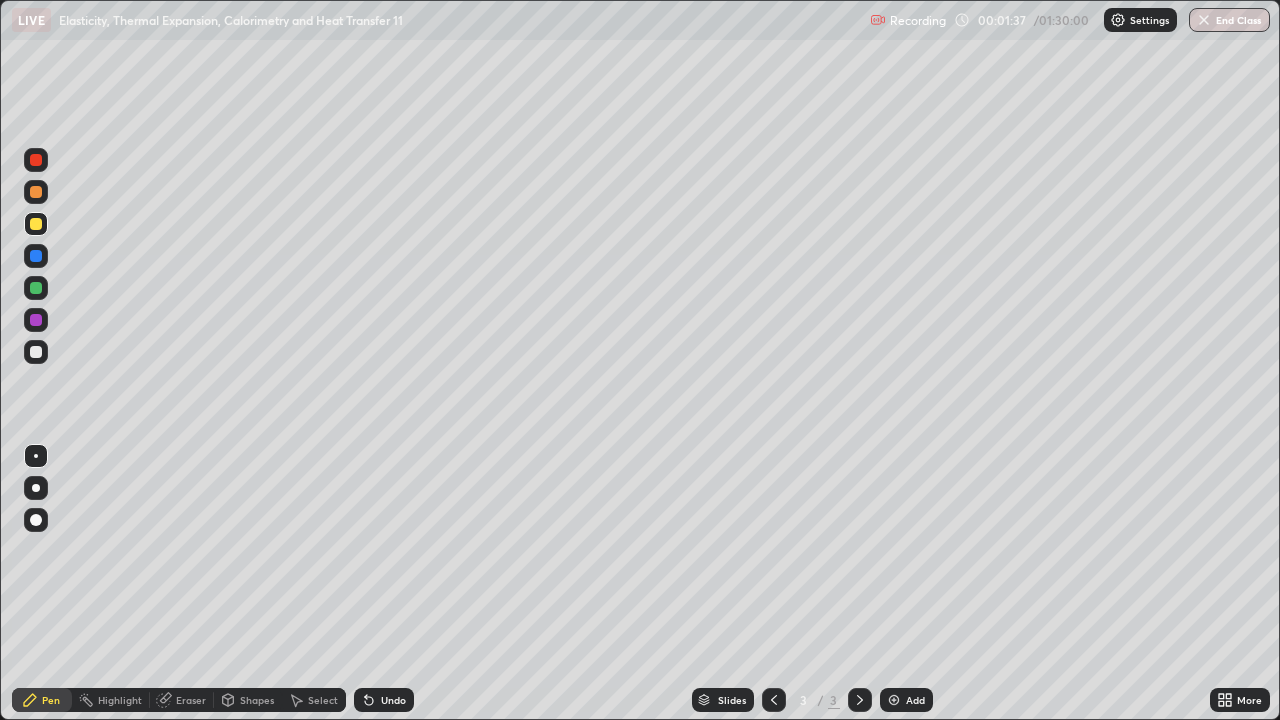click at bounding box center [36, 352] 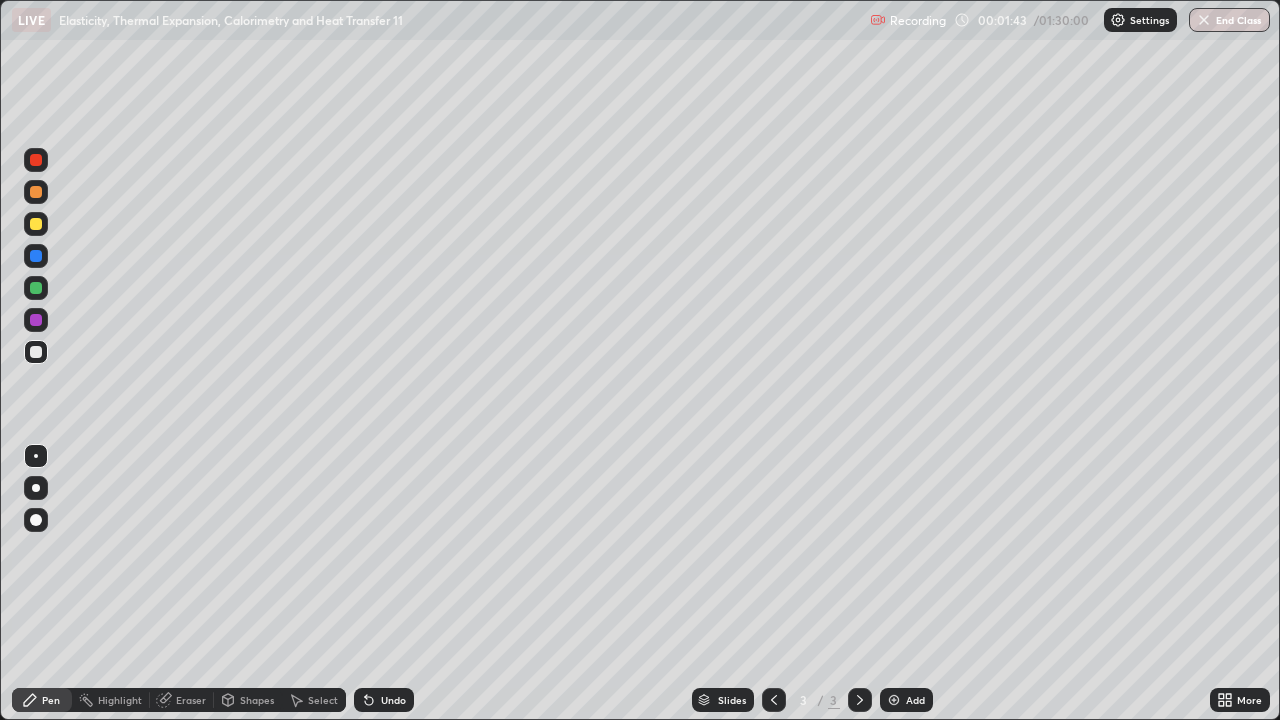 click at bounding box center (36, 352) 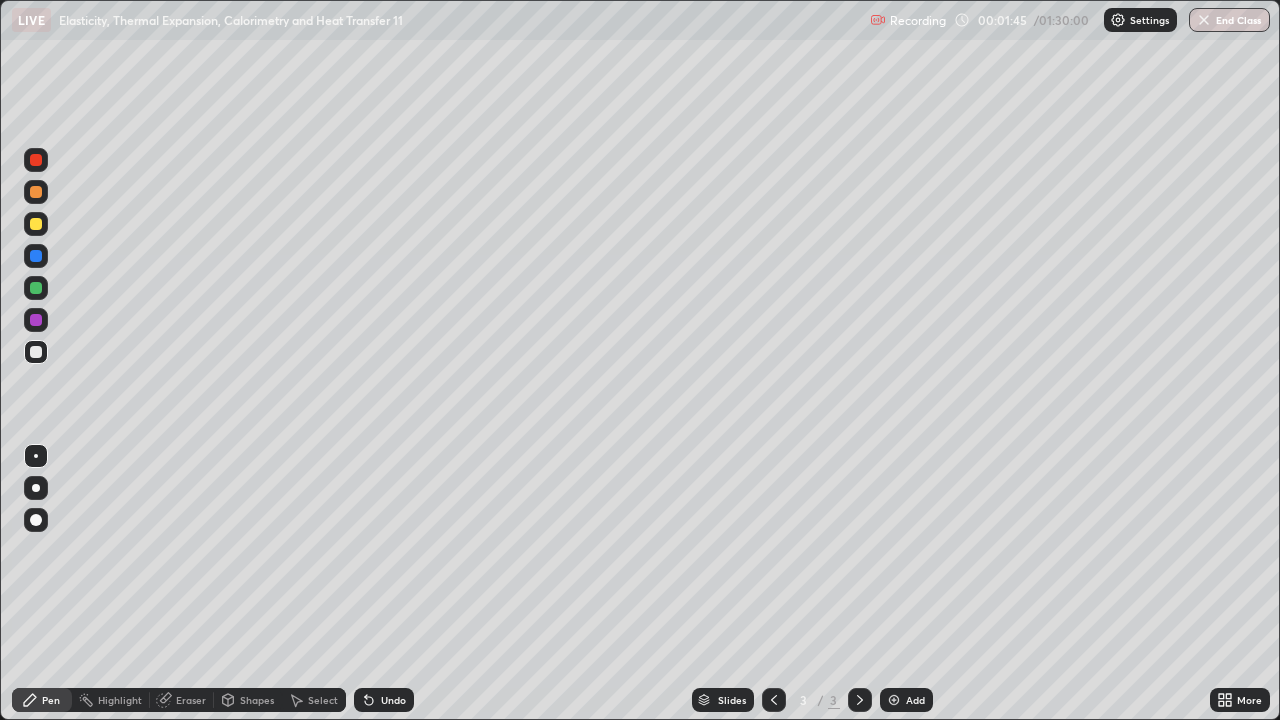 click at bounding box center [36, 224] 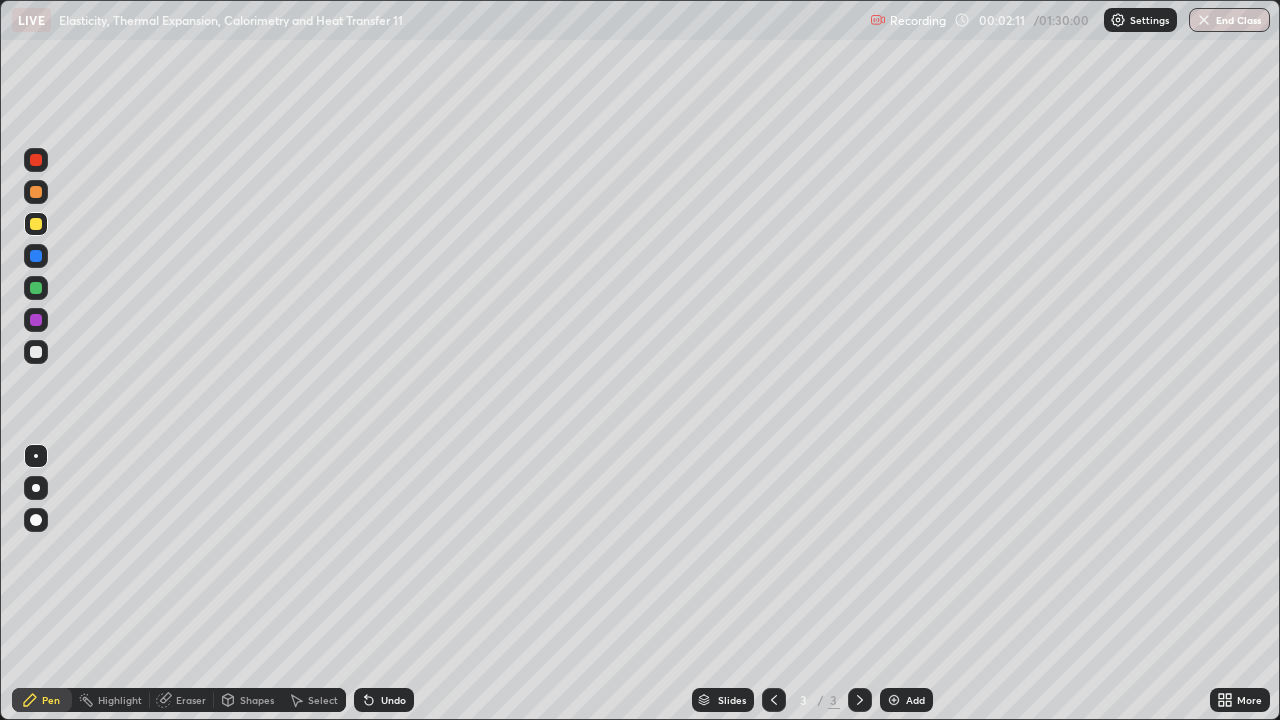 click on "Undo" at bounding box center (393, 700) 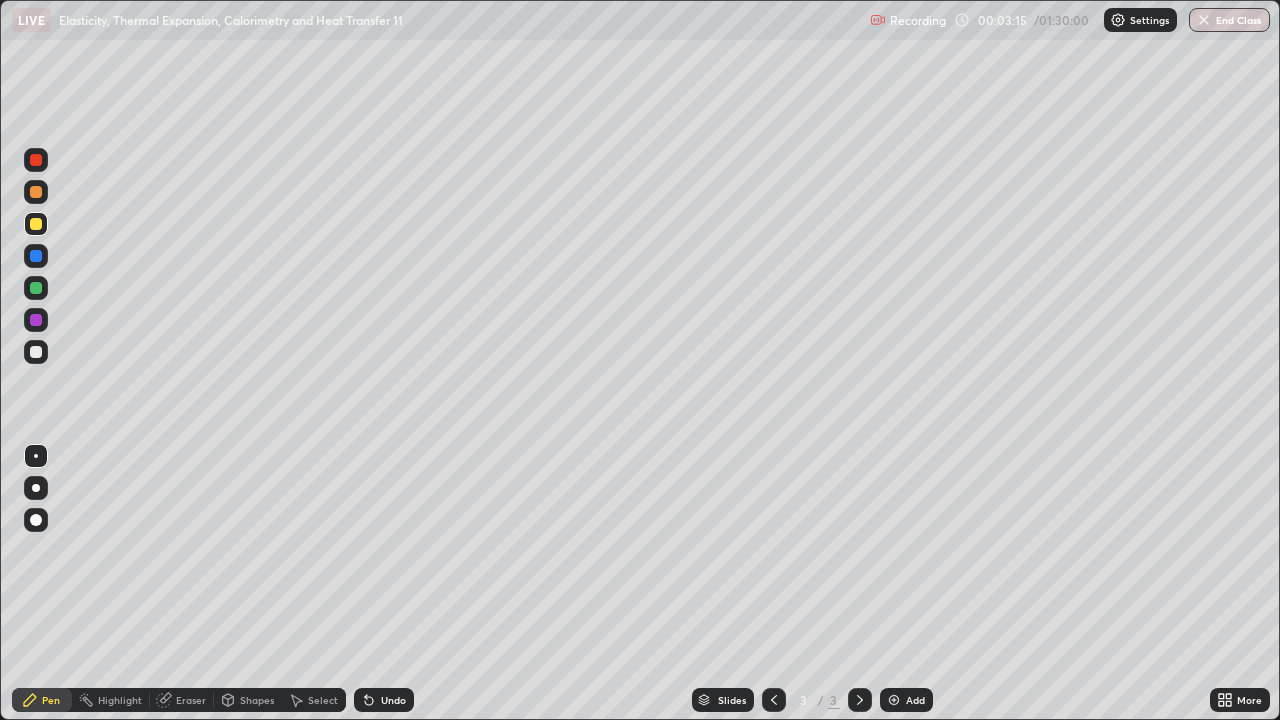 click at bounding box center [36, 352] 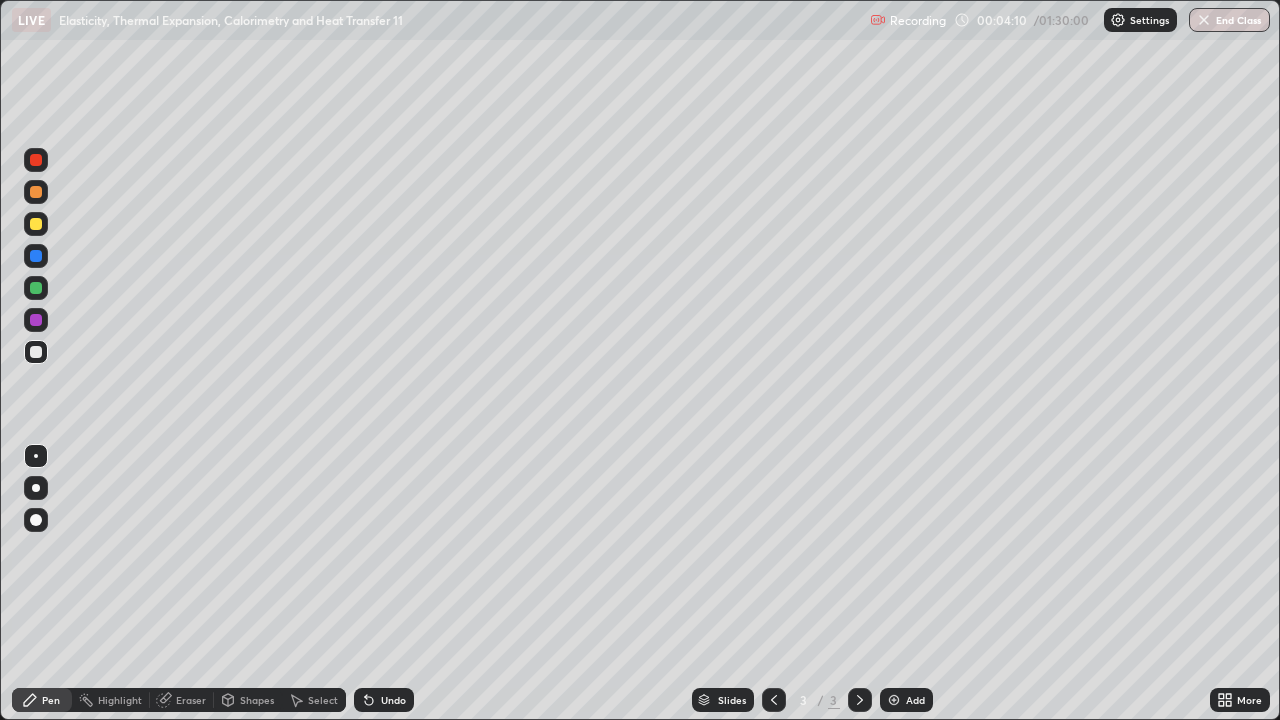 click on "Eraser" at bounding box center (191, 700) 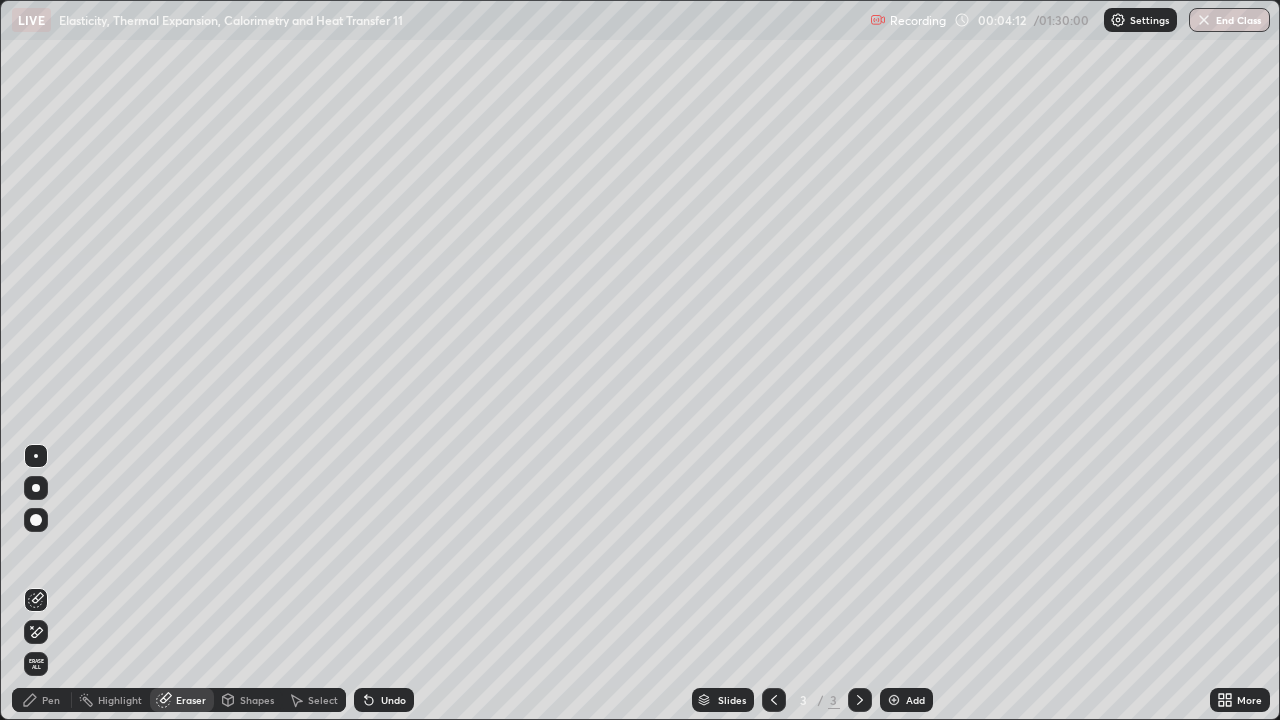 click on "Pen" at bounding box center (51, 700) 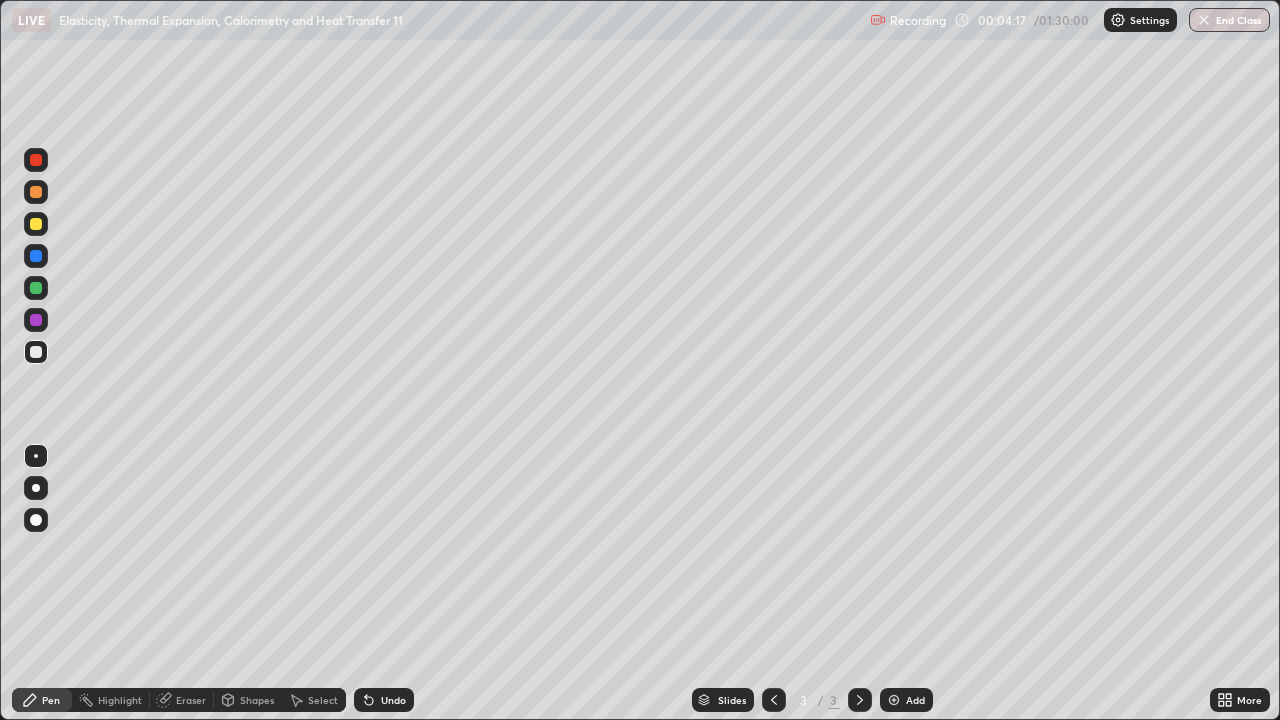 click on "Eraser" at bounding box center (191, 700) 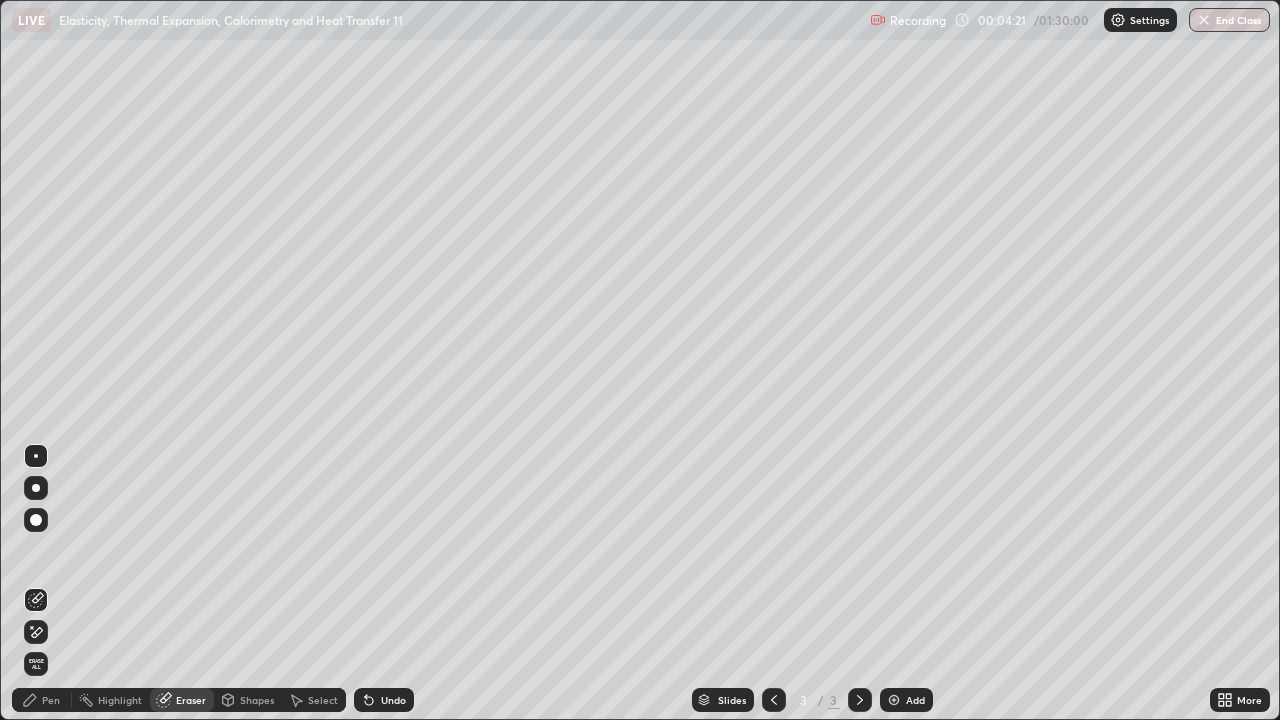 click on "Pen" at bounding box center (42, 700) 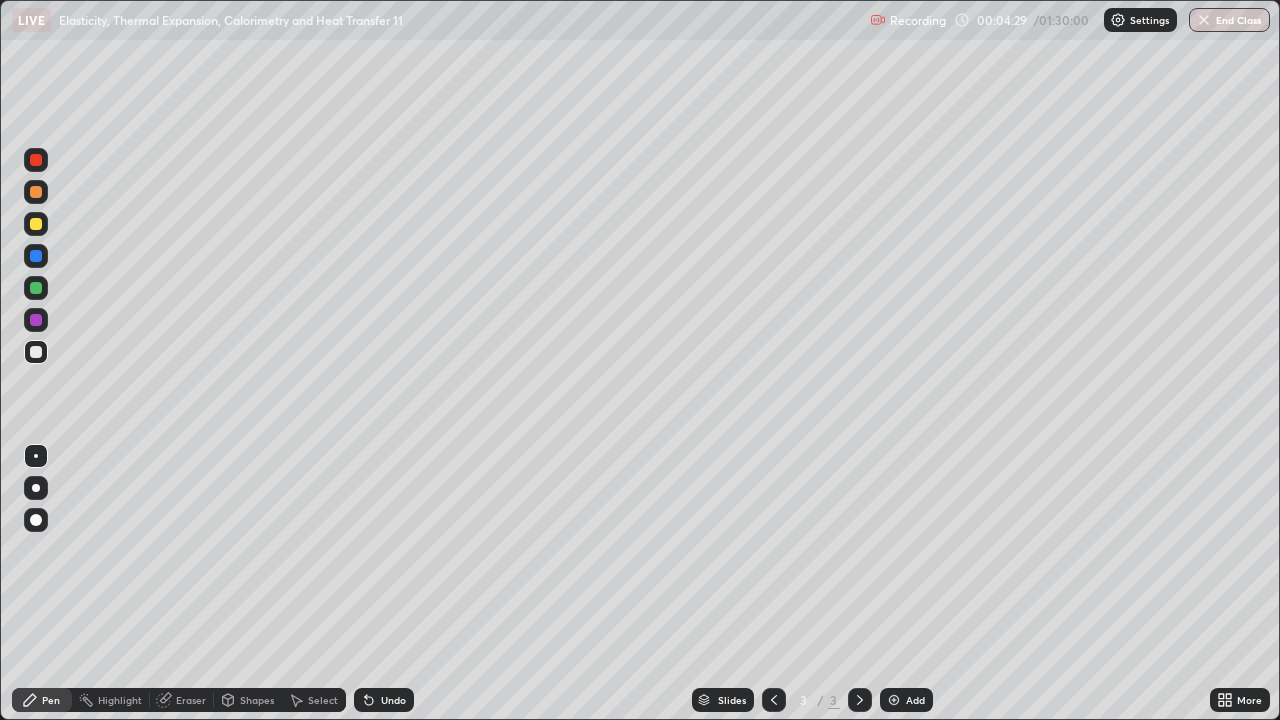 click on "Undo" at bounding box center (393, 700) 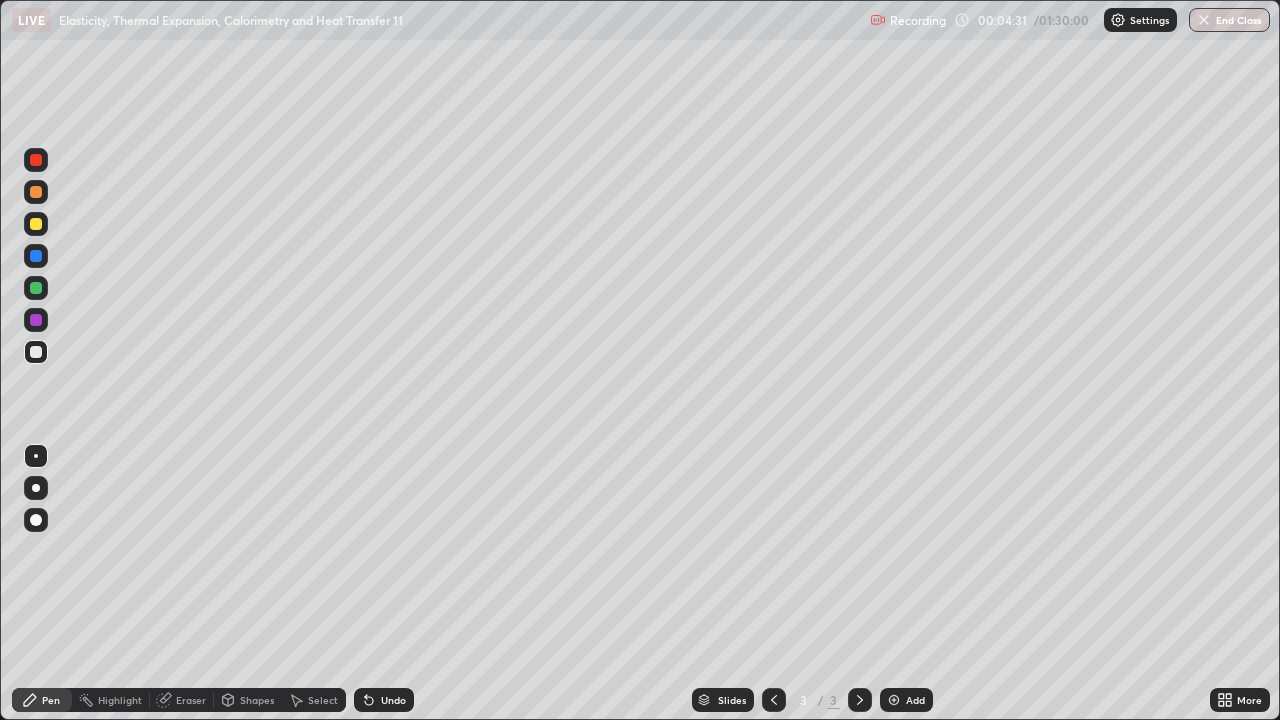 click on "Undo" at bounding box center (393, 700) 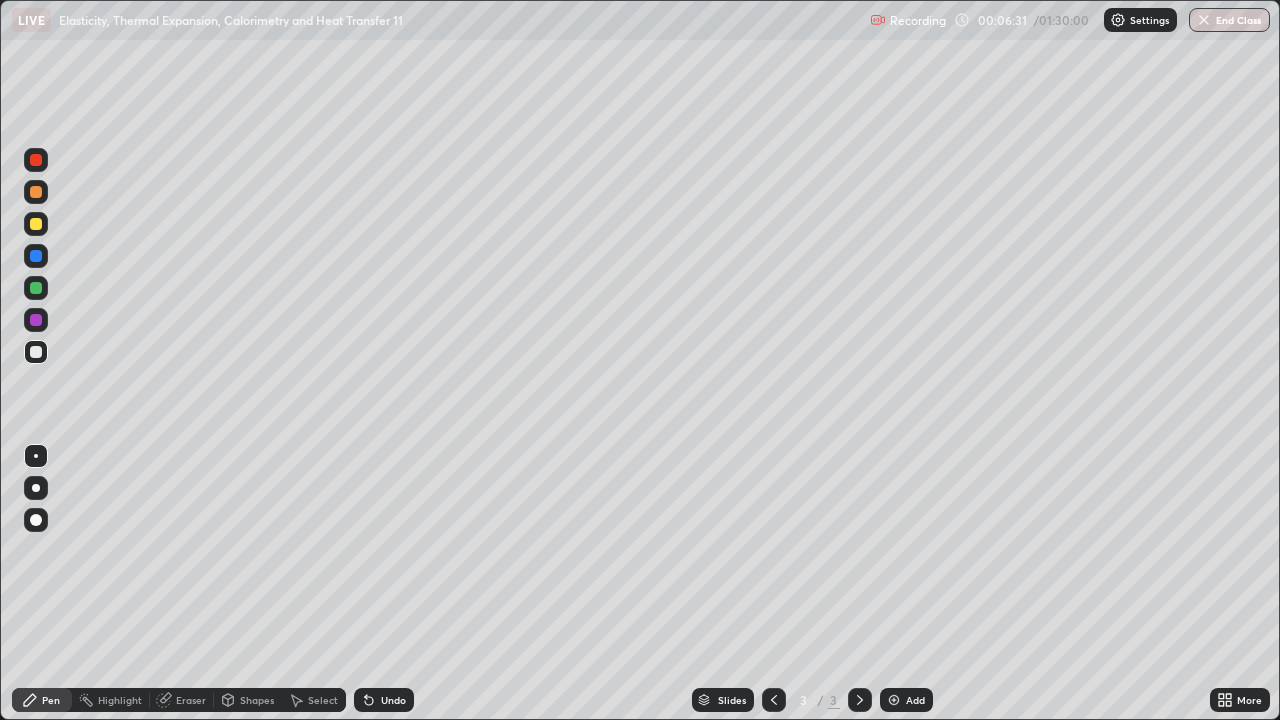 click on "Add" at bounding box center [915, 700] 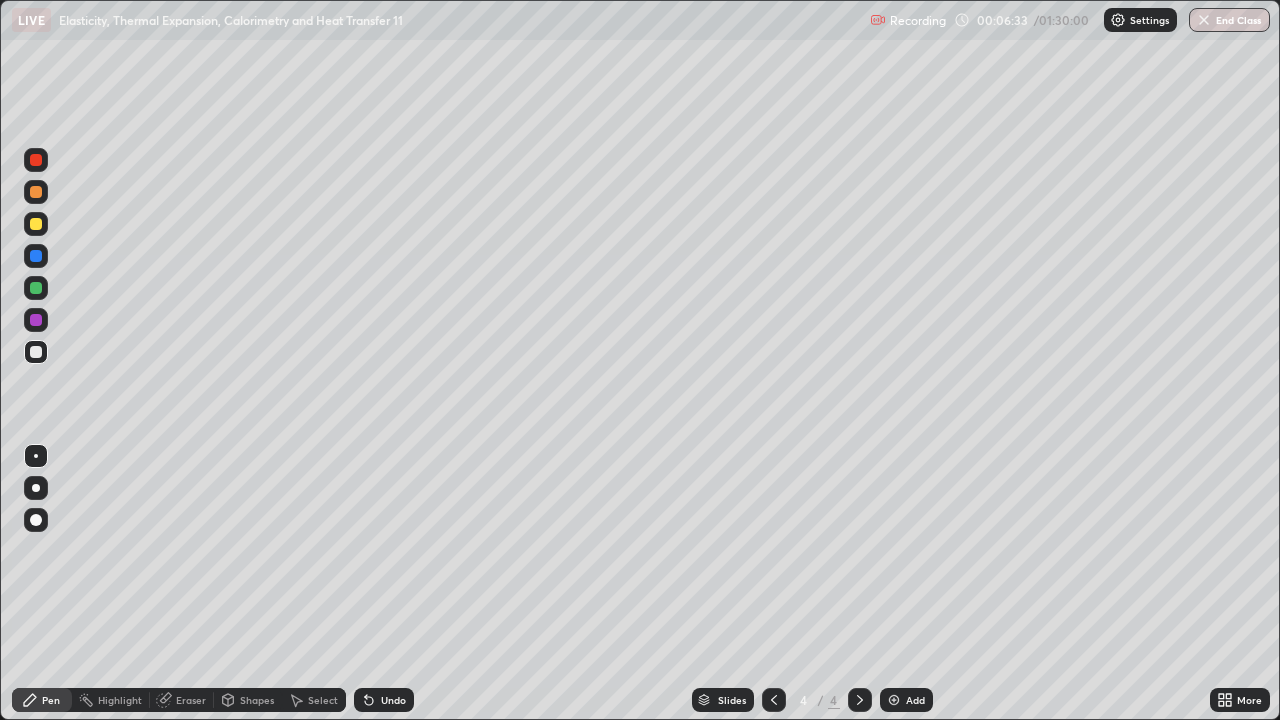 click at bounding box center (36, 224) 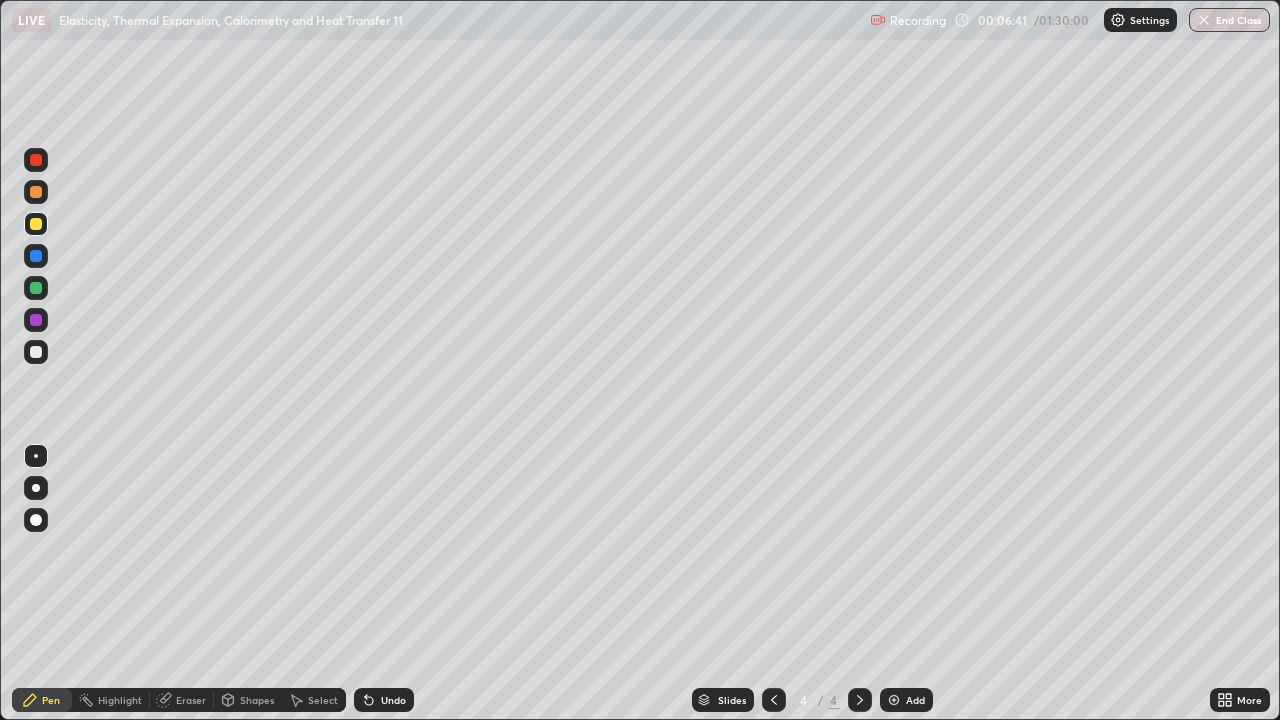 click 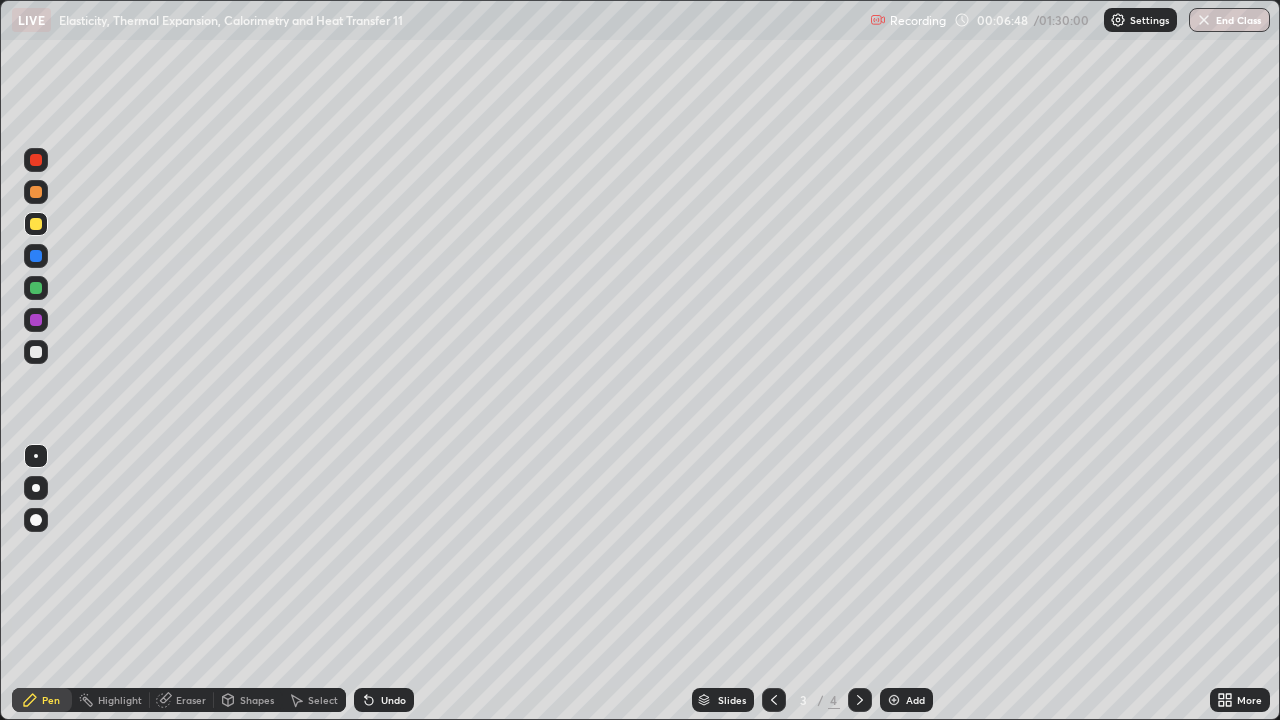 click at bounding box center (860, 700) 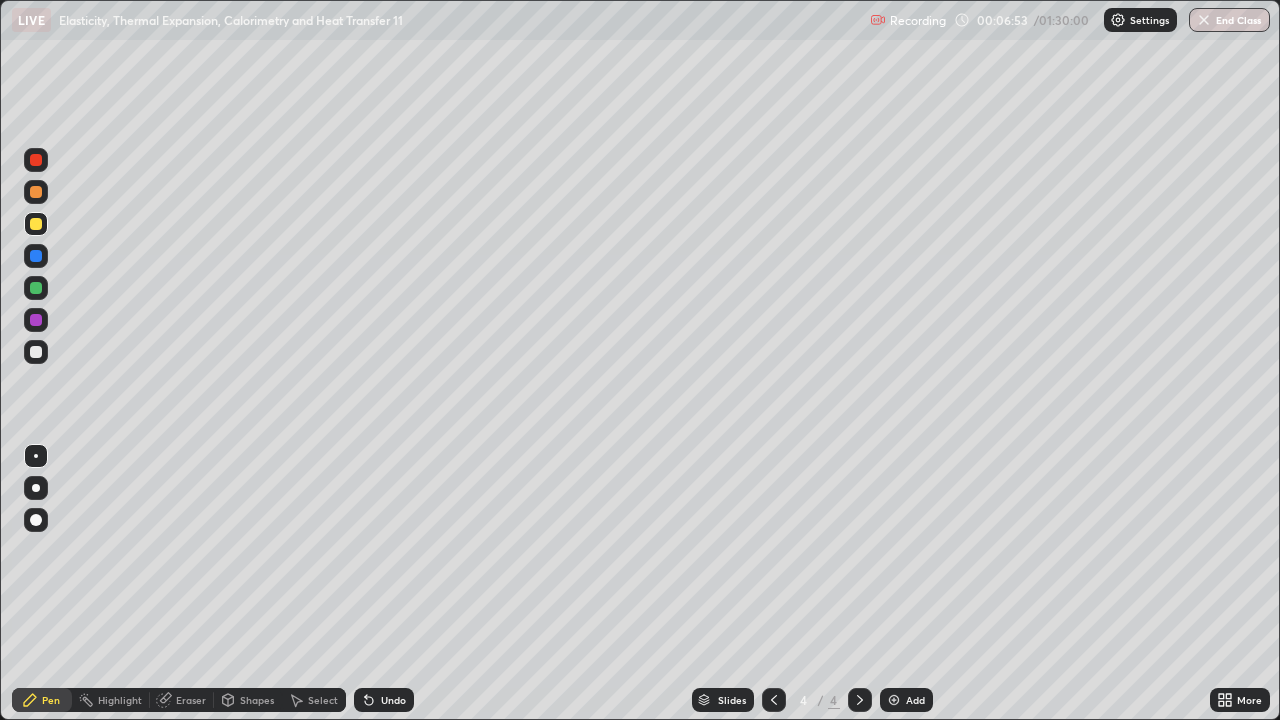 click at bounding box center [36, 192] 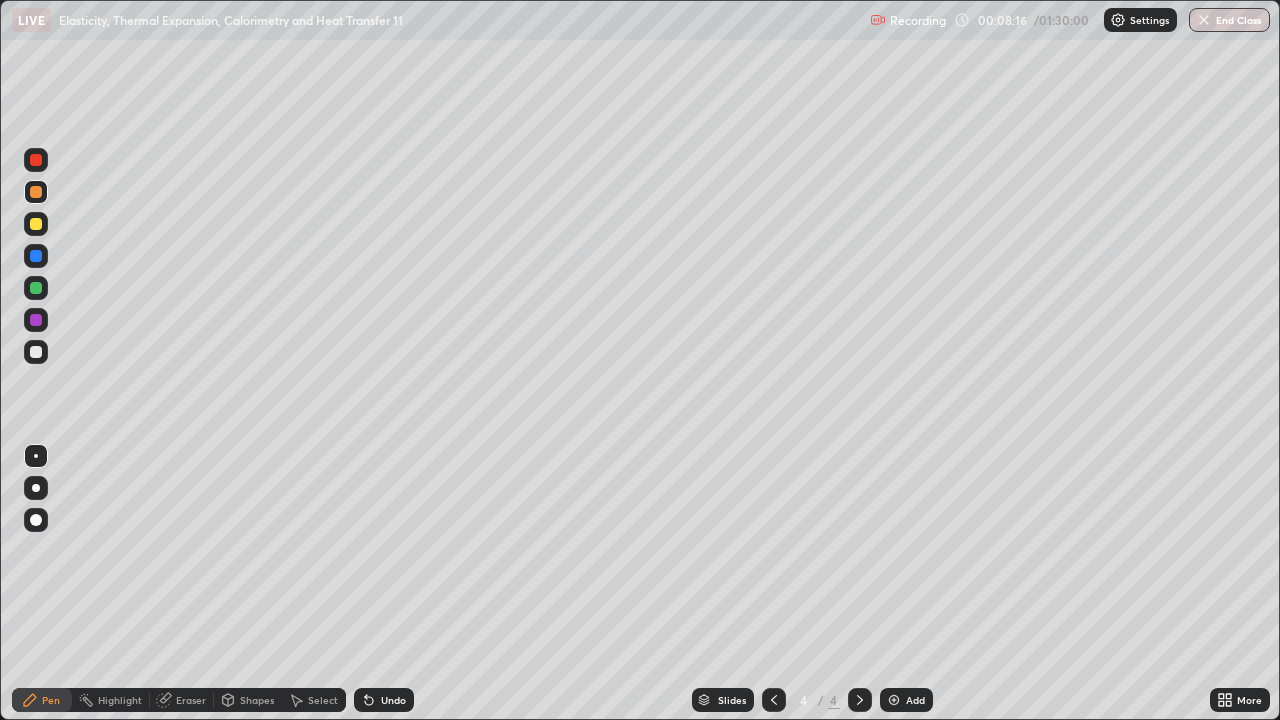 click at bounding box center [36, 352] 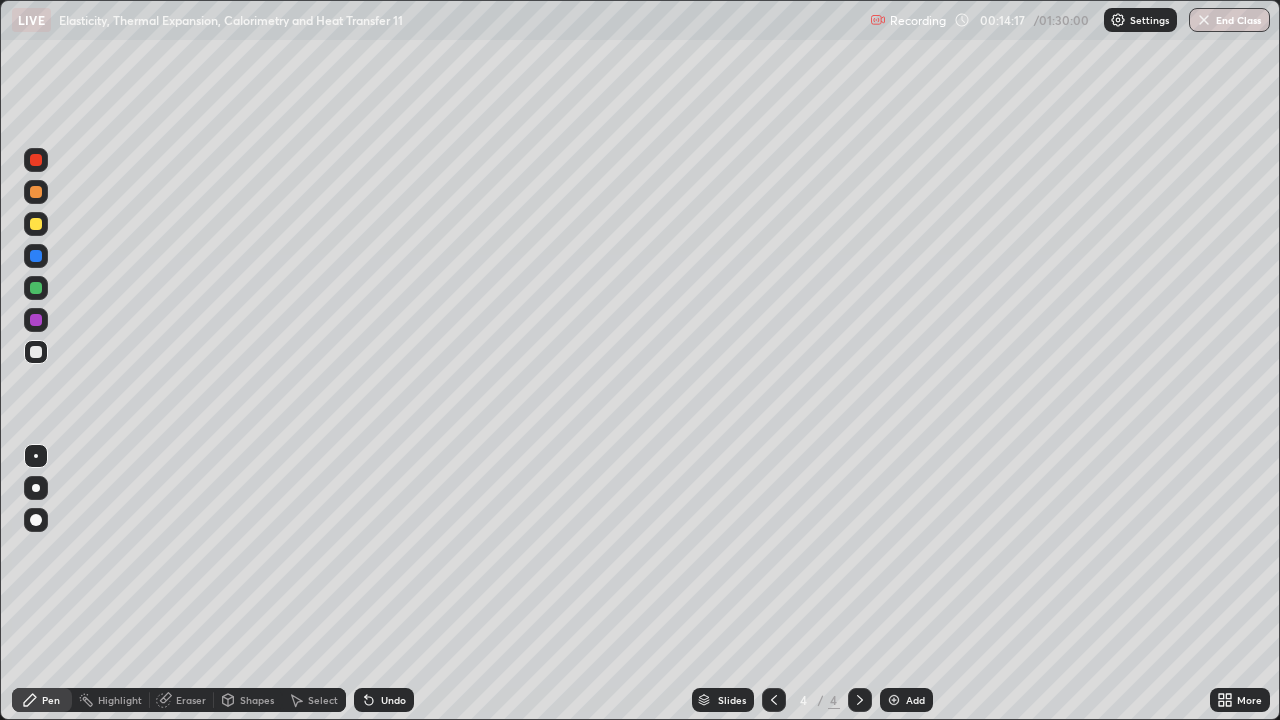 click on "Add" at bounding box center (906, 700) 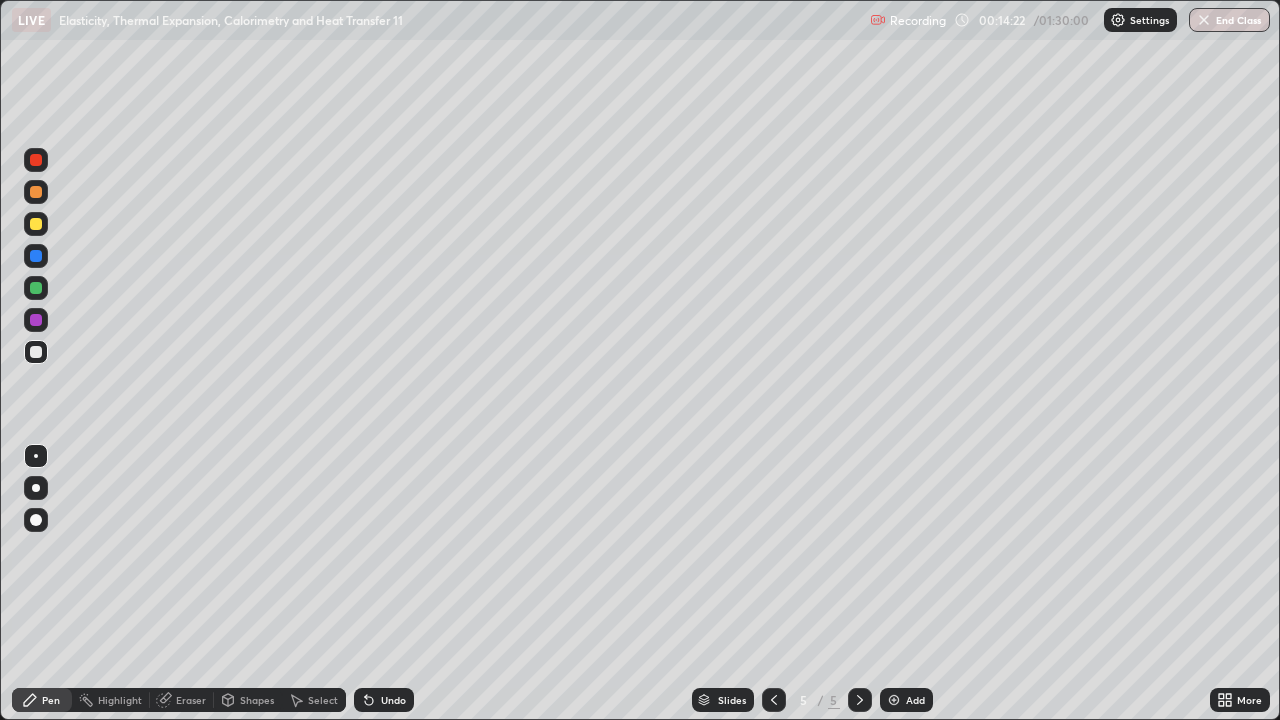 click at bounding box center [36, 352] 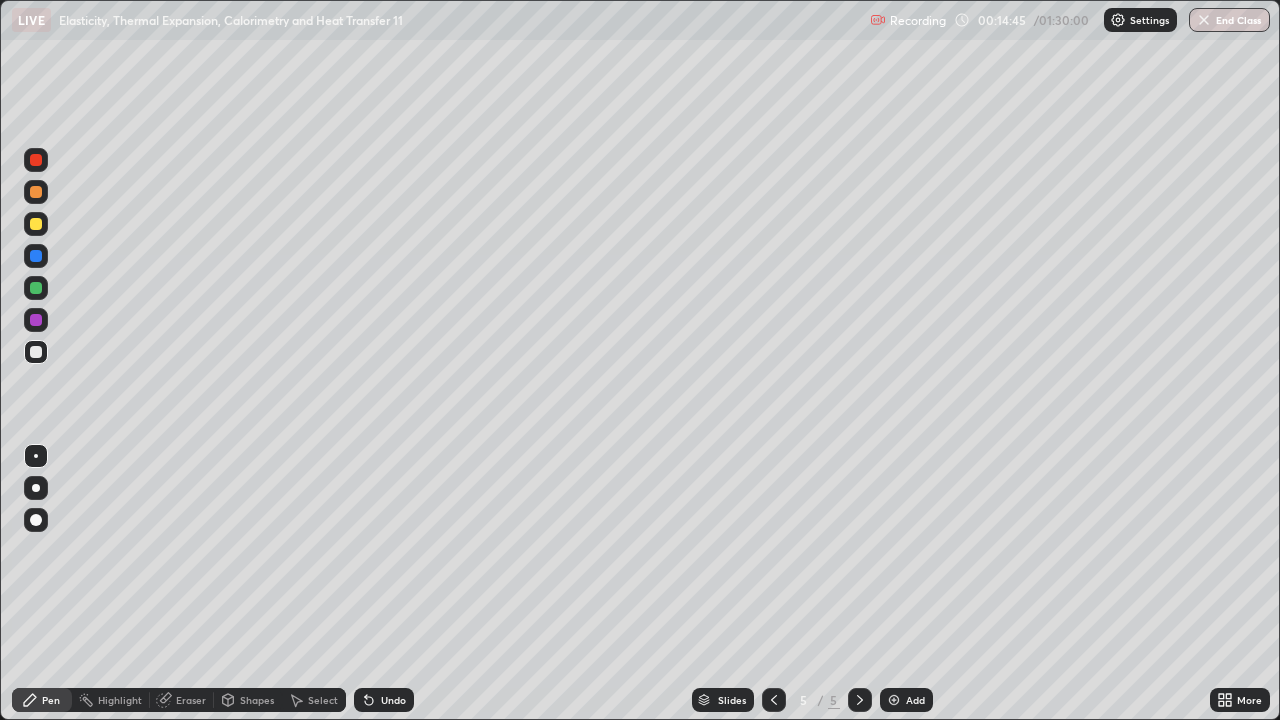 click at bounding box center [36, 224] 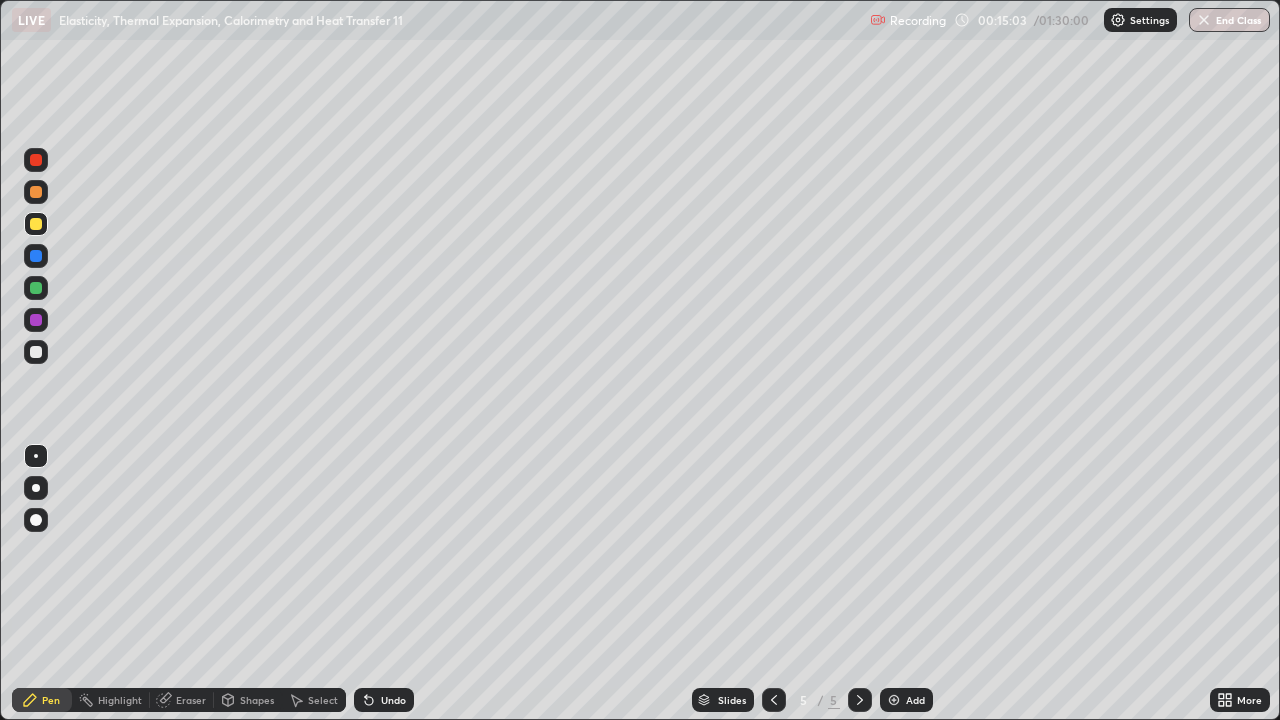 click at bounding box center (36, 288) 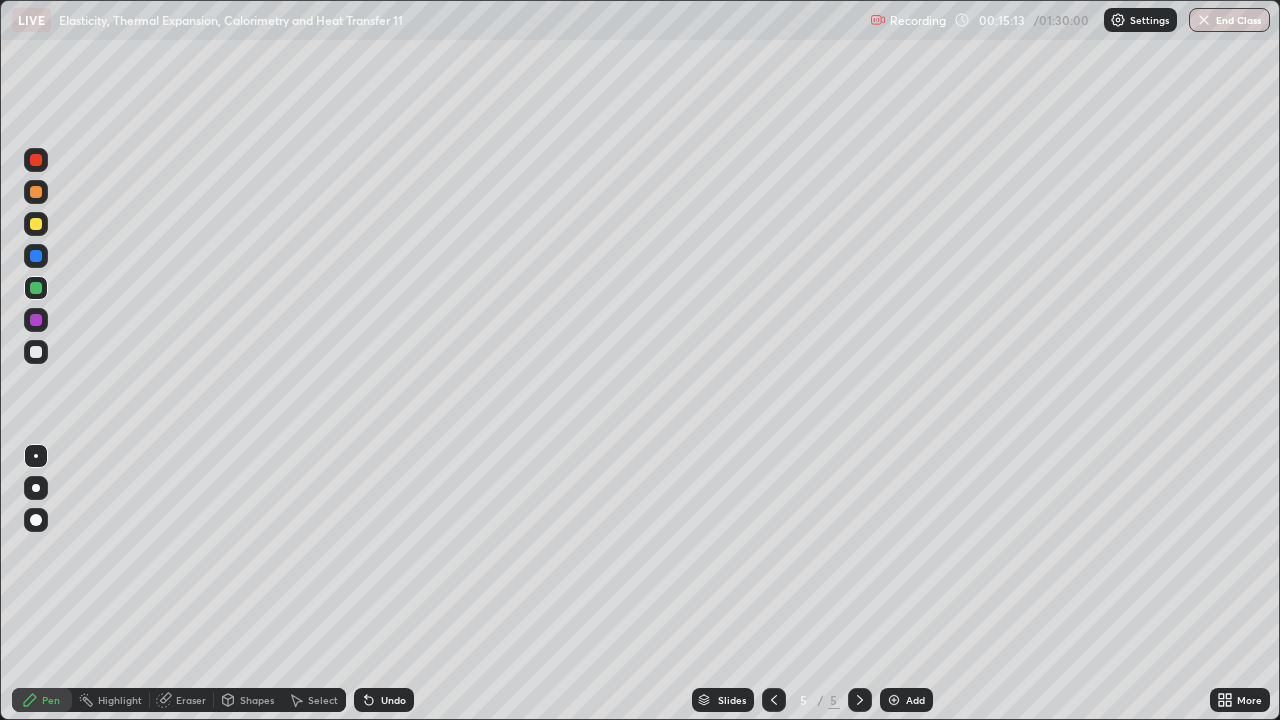 click at bounding box center (36, 352) 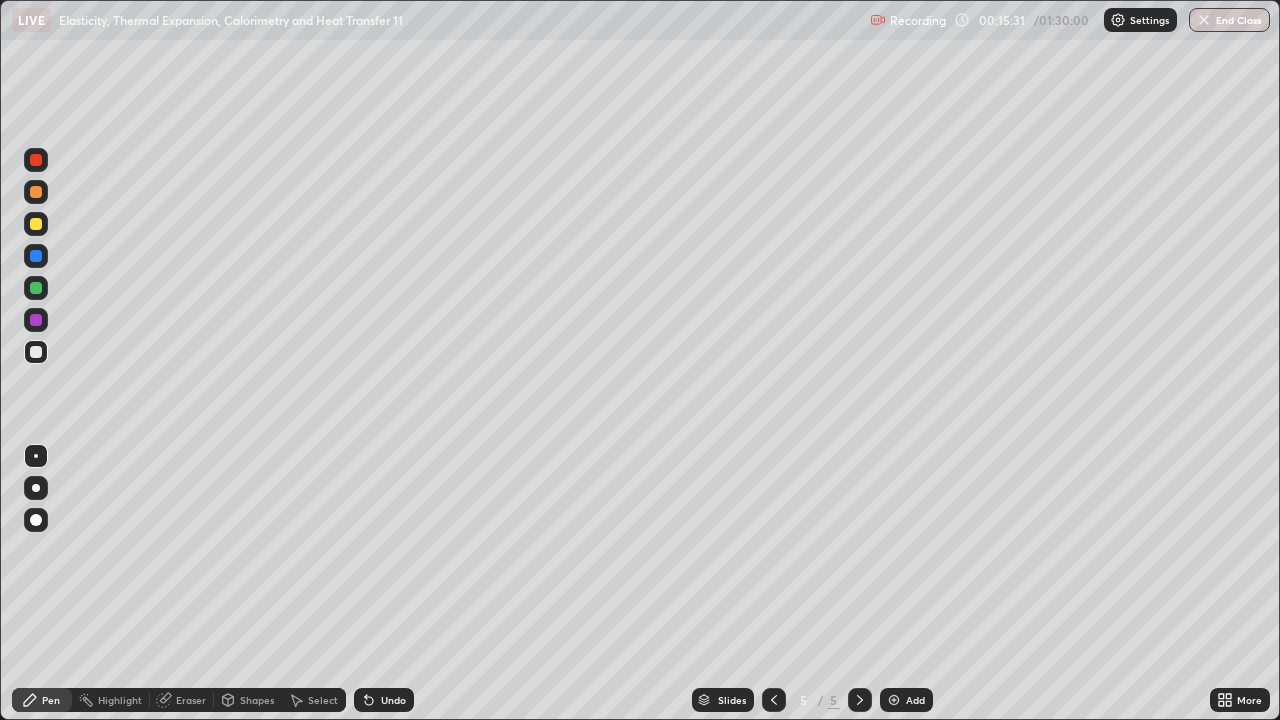 click at bounding box center [36, 224] 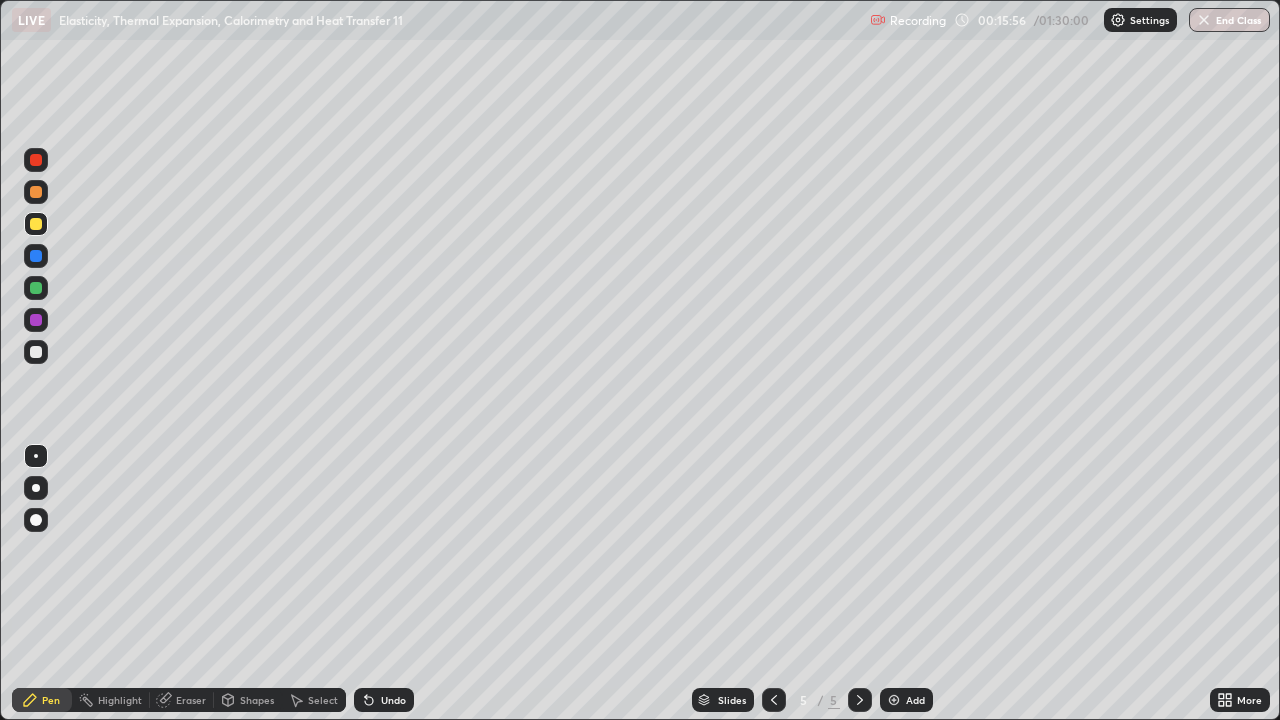 click at bounding box center [36, 352] 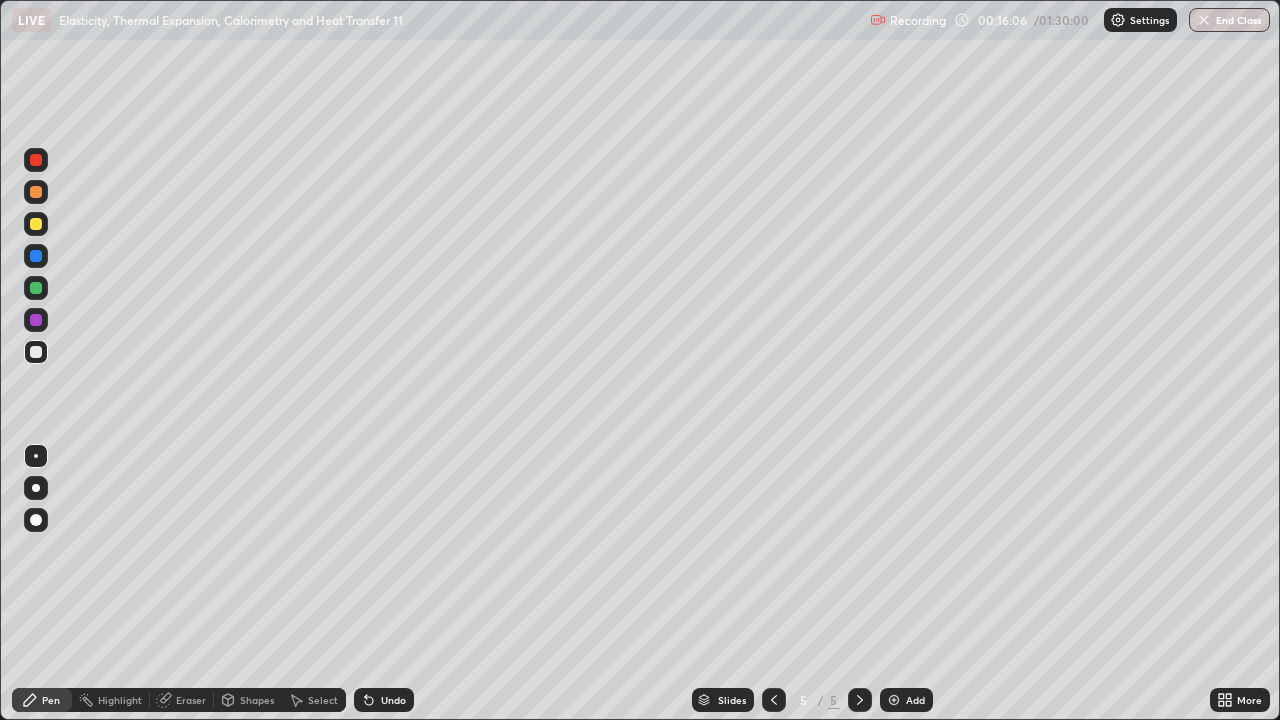 click 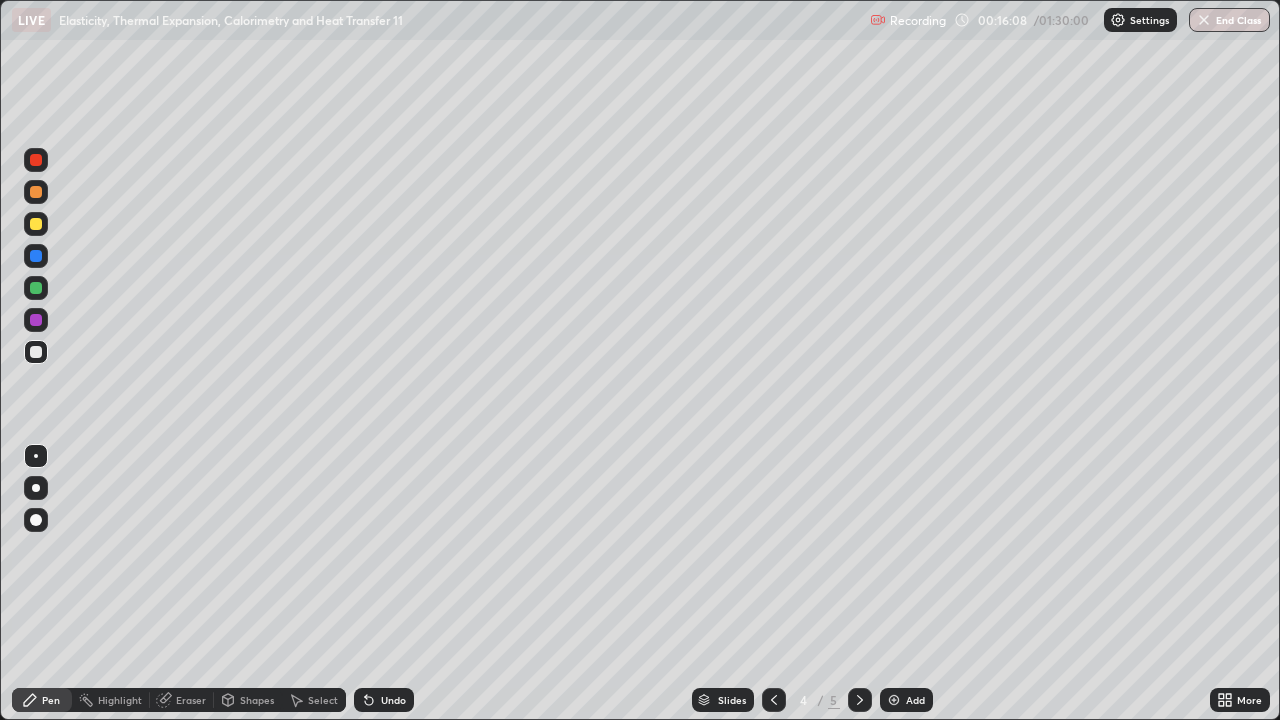 click at bounding box center [894, 700] 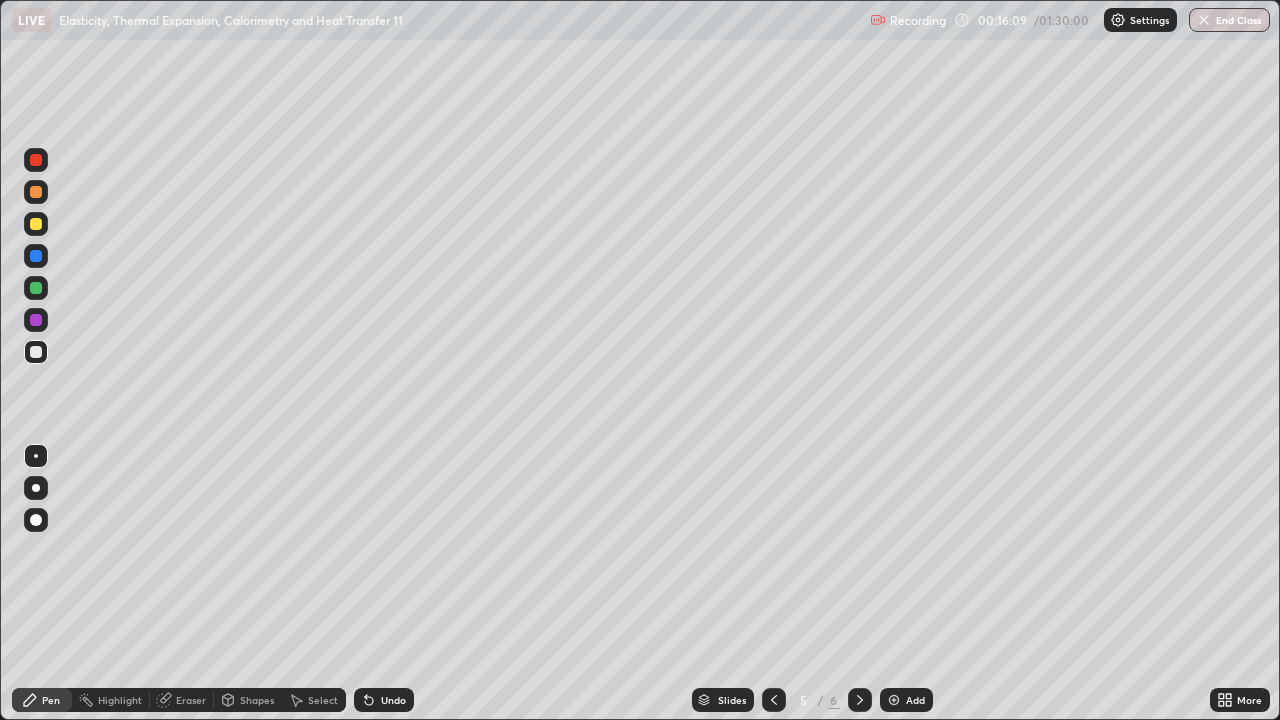 click at bounding box center (36, 352) 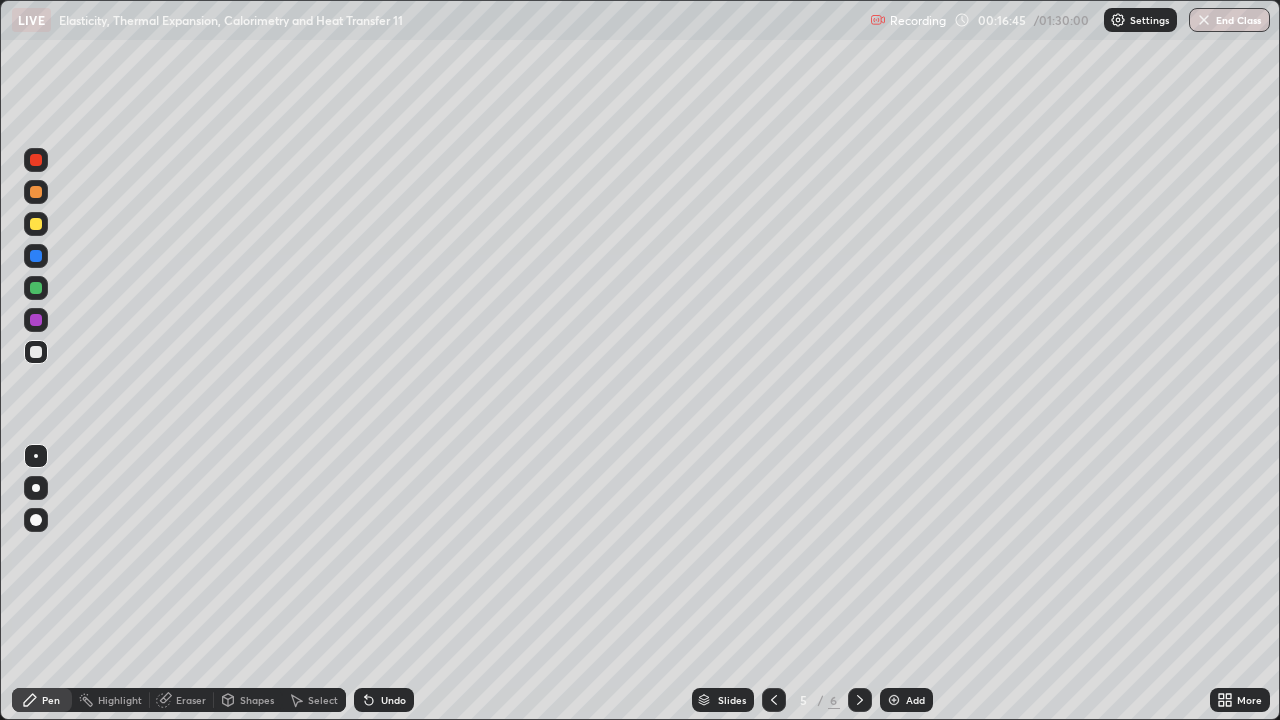 click on "Undo" at bounding box center (393, 700) 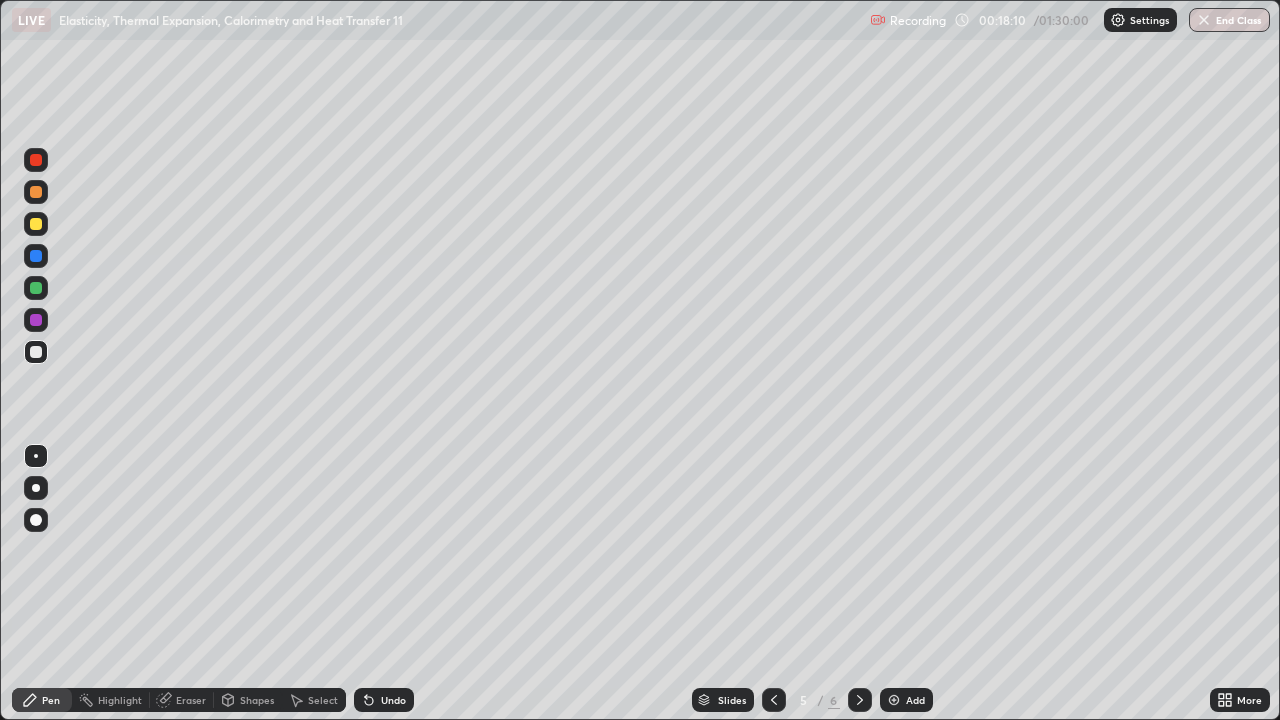 click 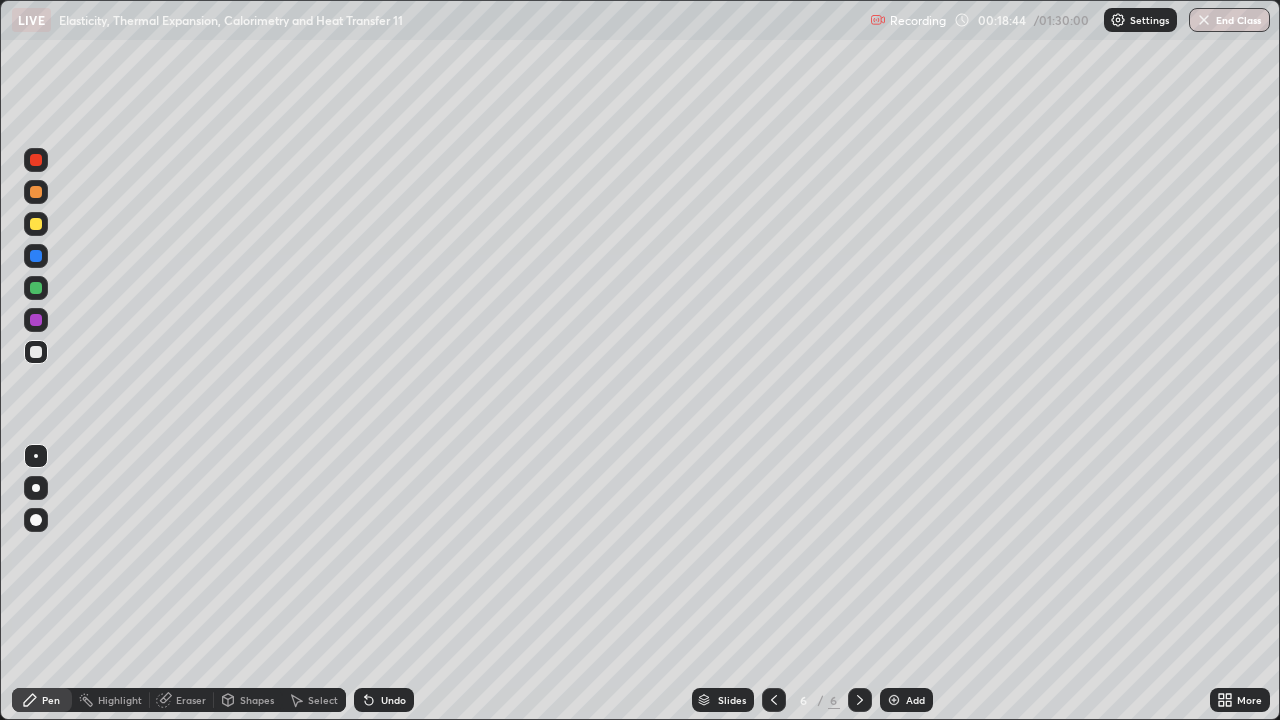 click at bounding box center [36, 224] 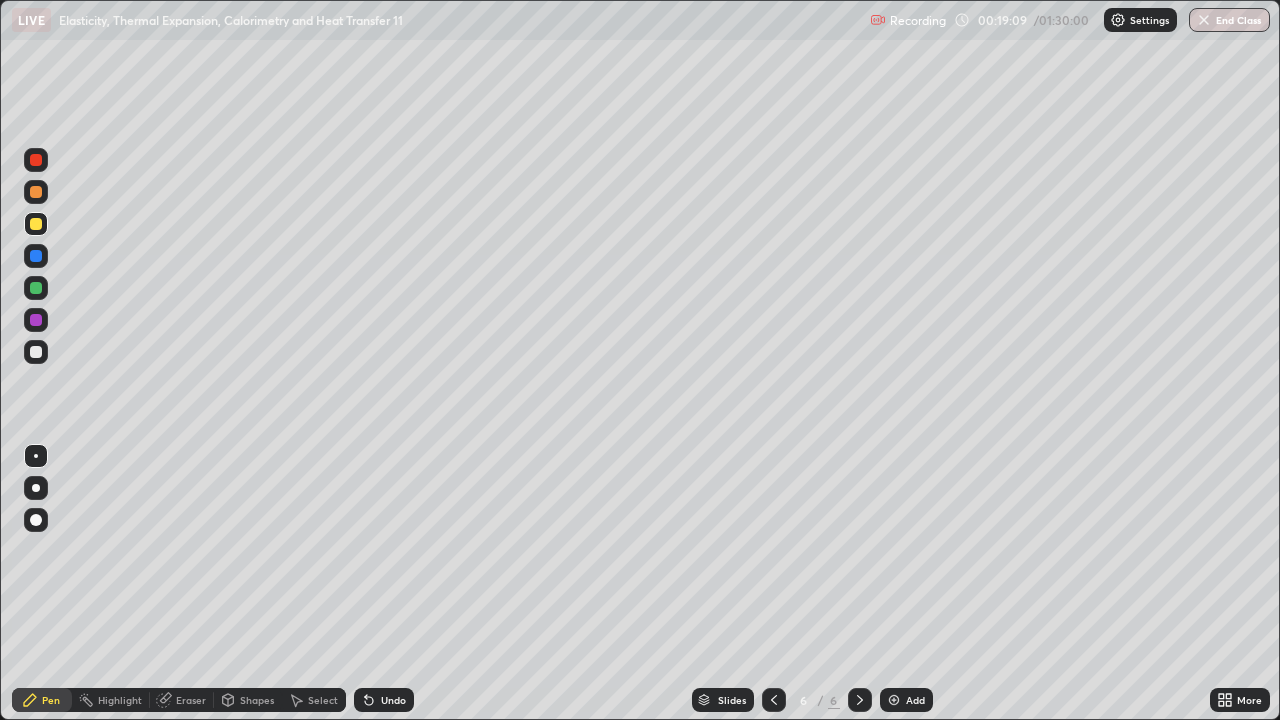 click at bounding box center [36, 288] 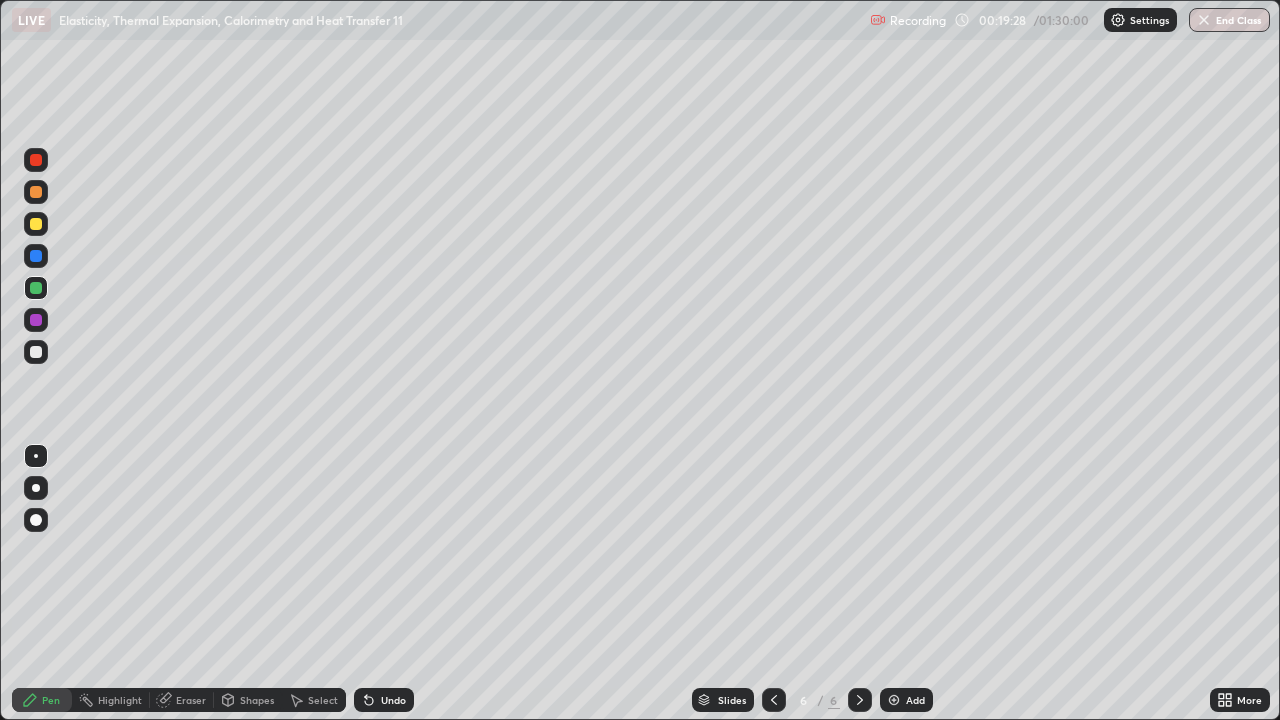 click at bounding box center [36, 352] 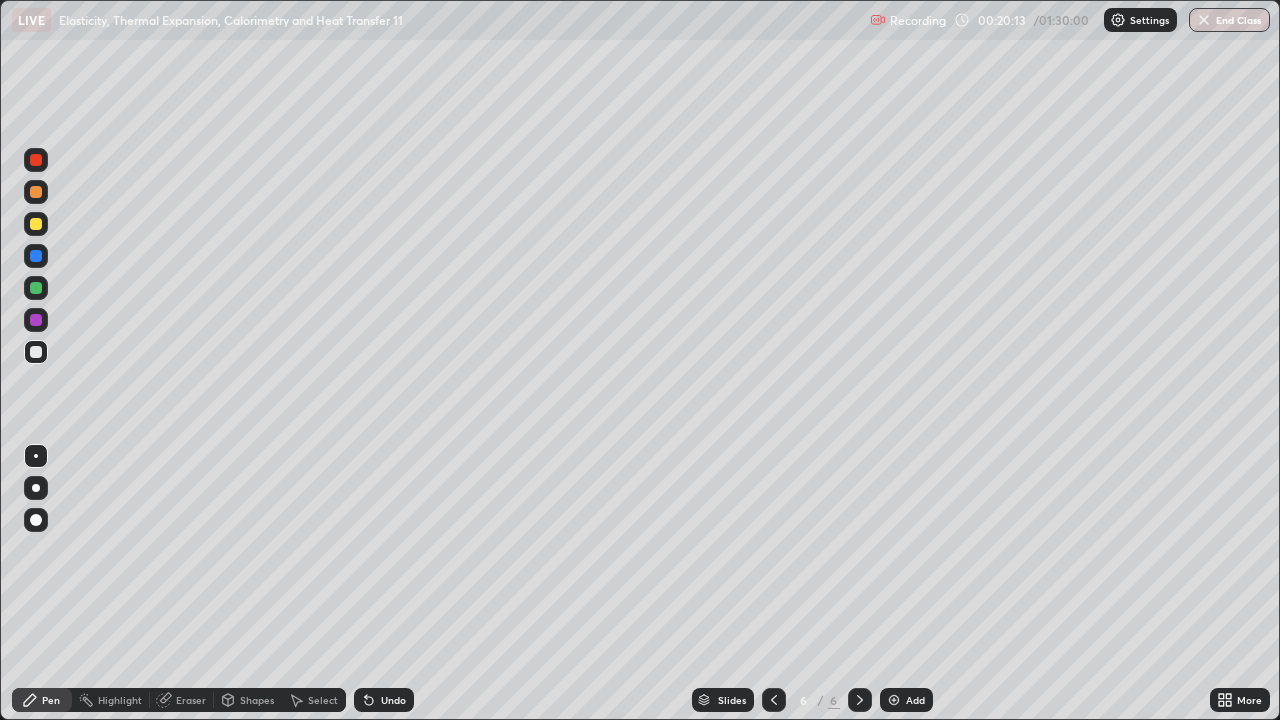 click on "Undo" at bounding box center (393, 700) 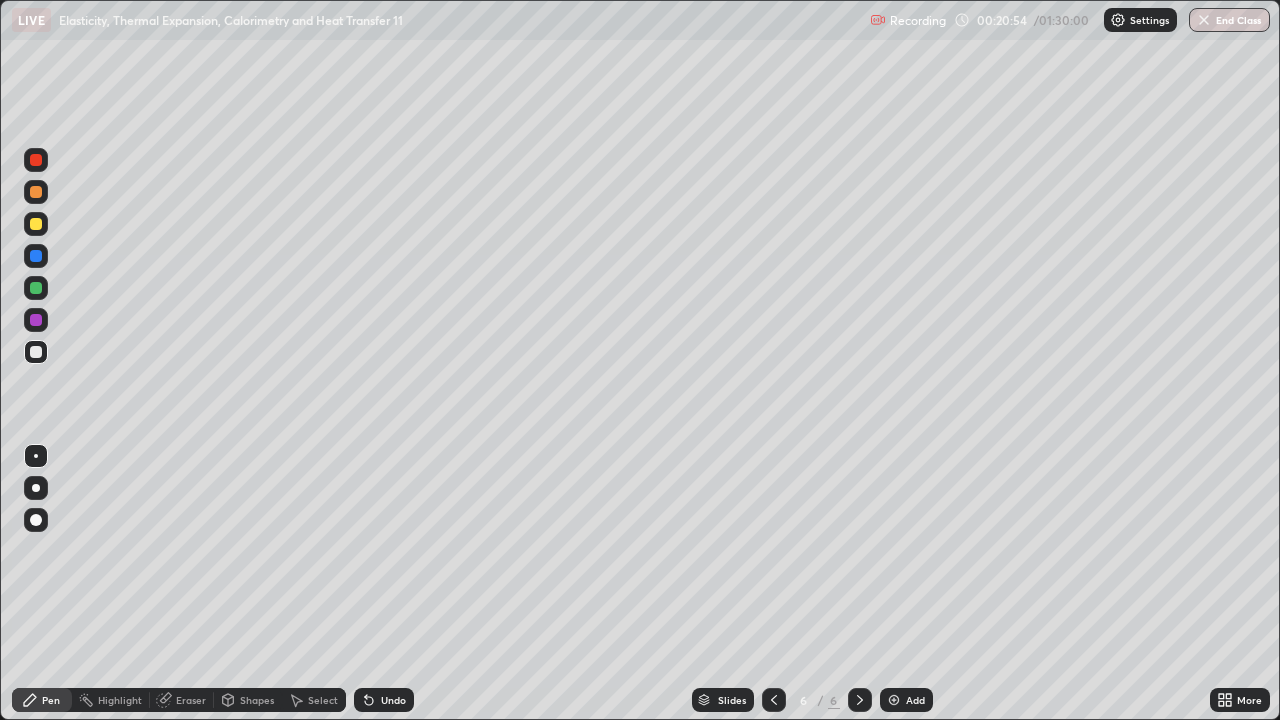 click at bounding box center (36, 224) 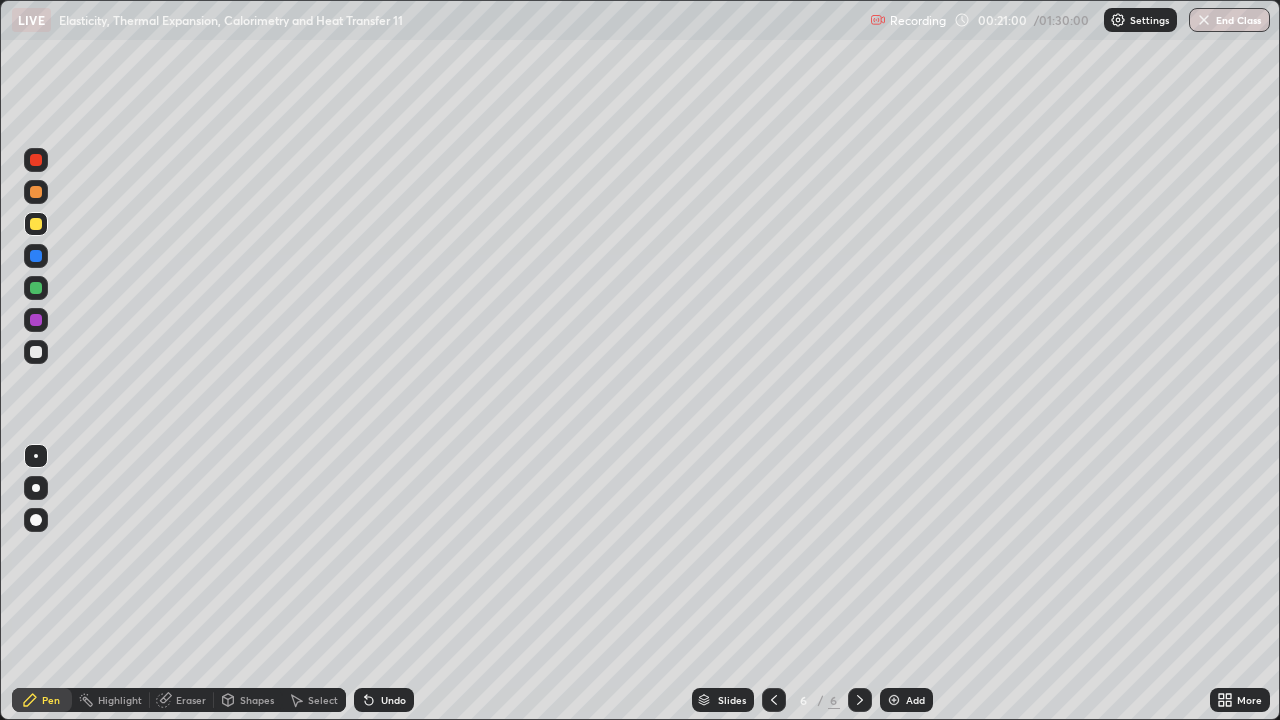 click on "Undo" at bounding box center (393, 700) 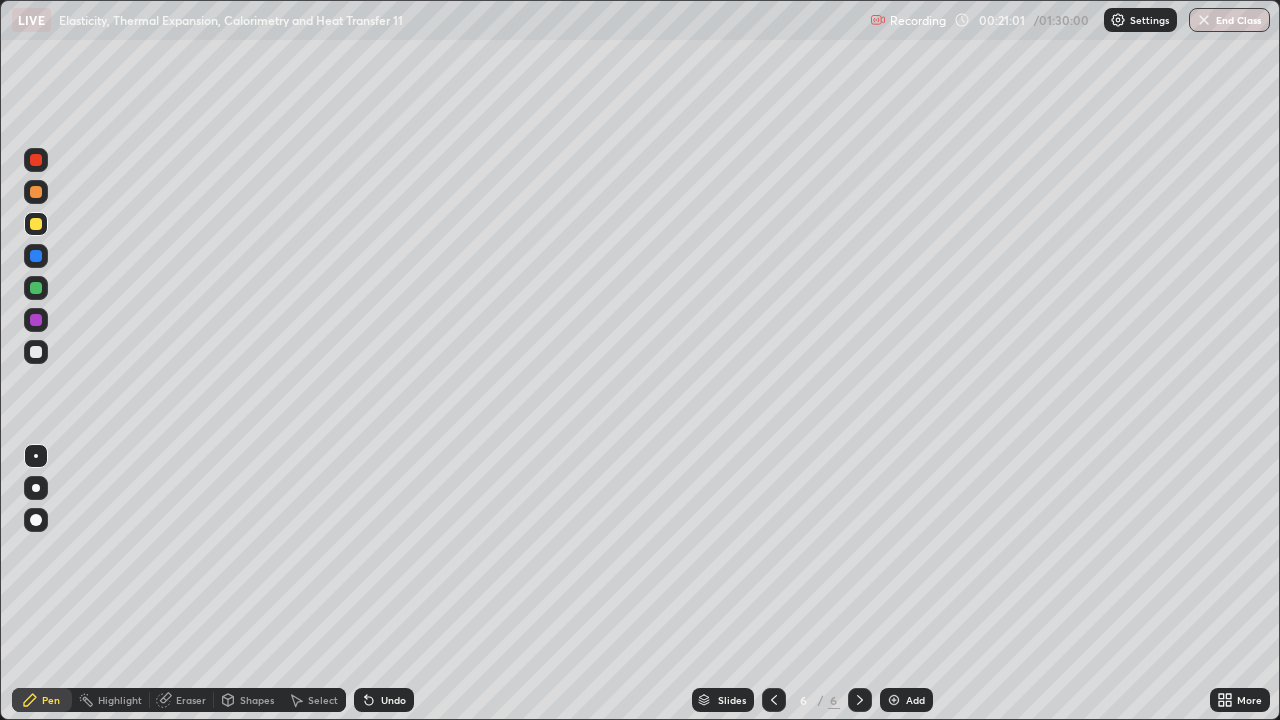 click on "Undo" at bounding box center (384, 700) 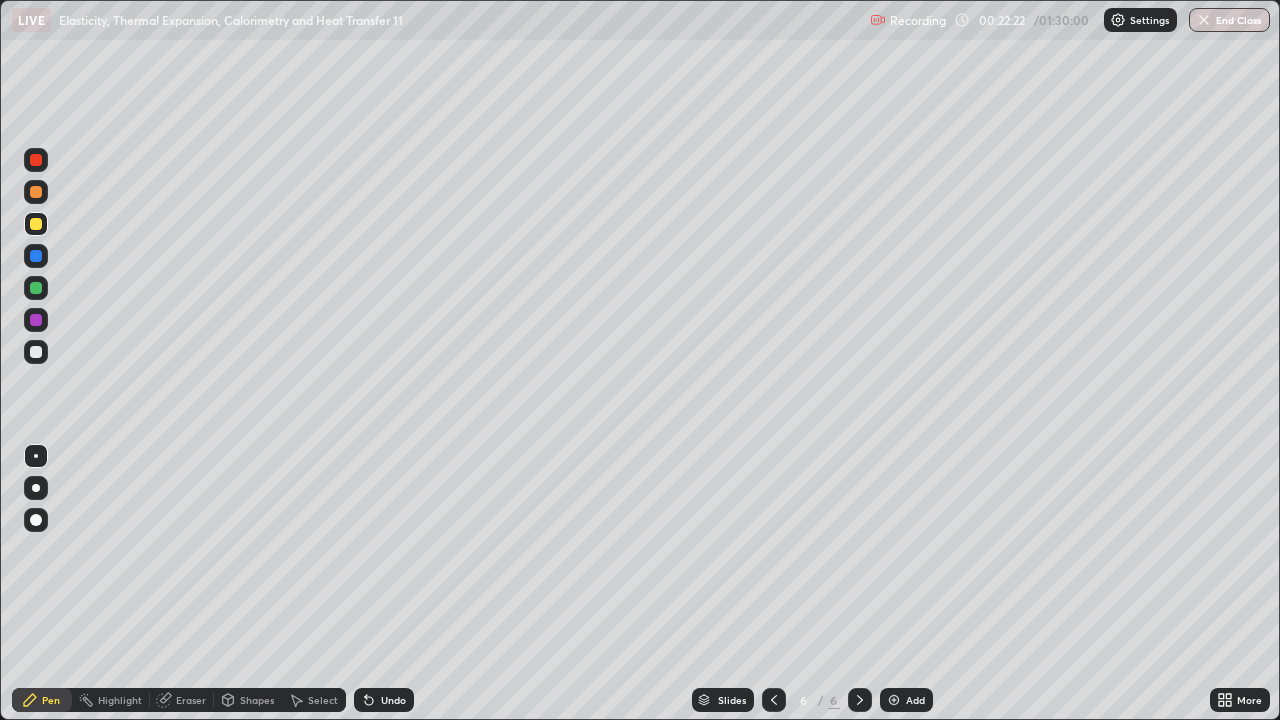 click on "Add" at bounding box center (906, 700) 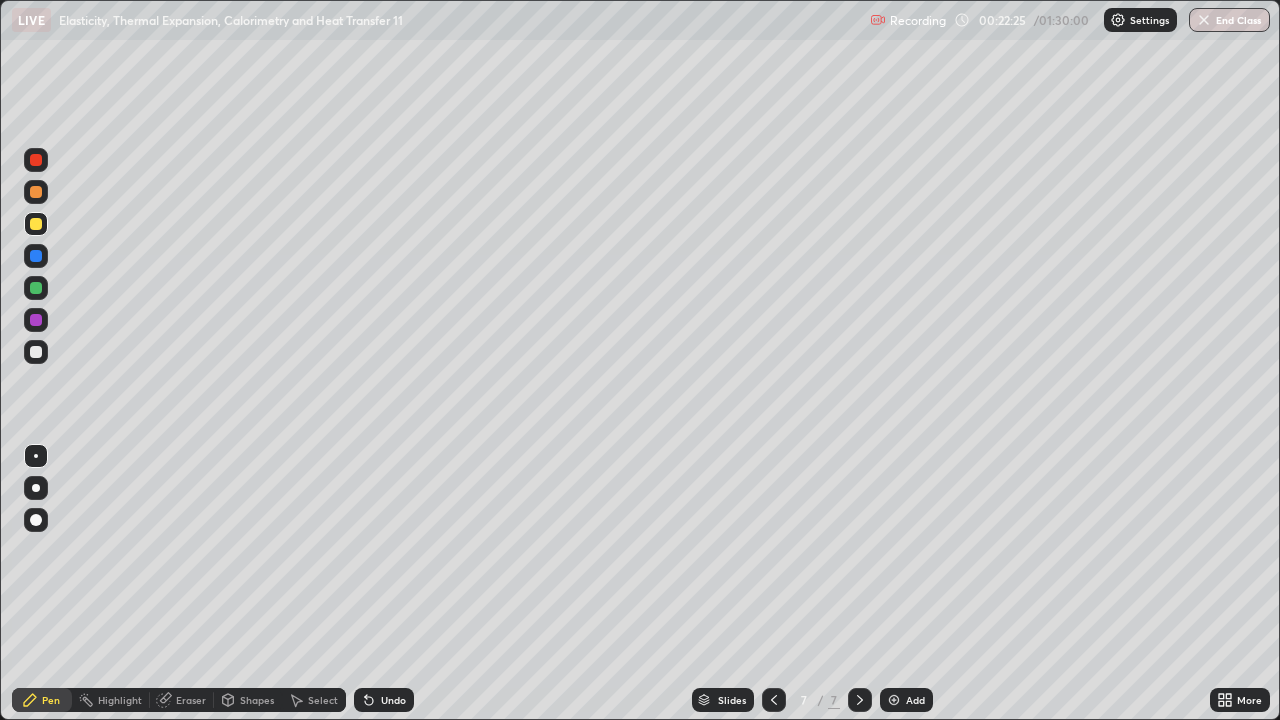 click at bounding box center (36, 224) 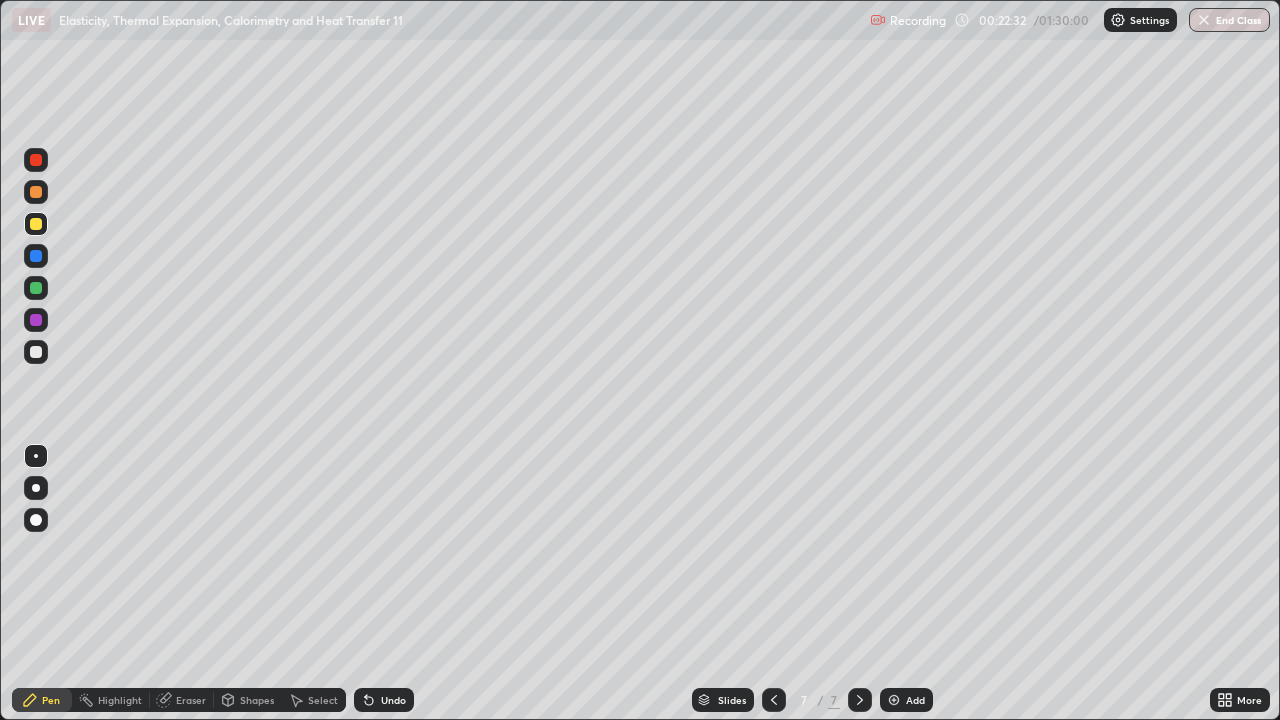 click at bounding box center (36, 352) 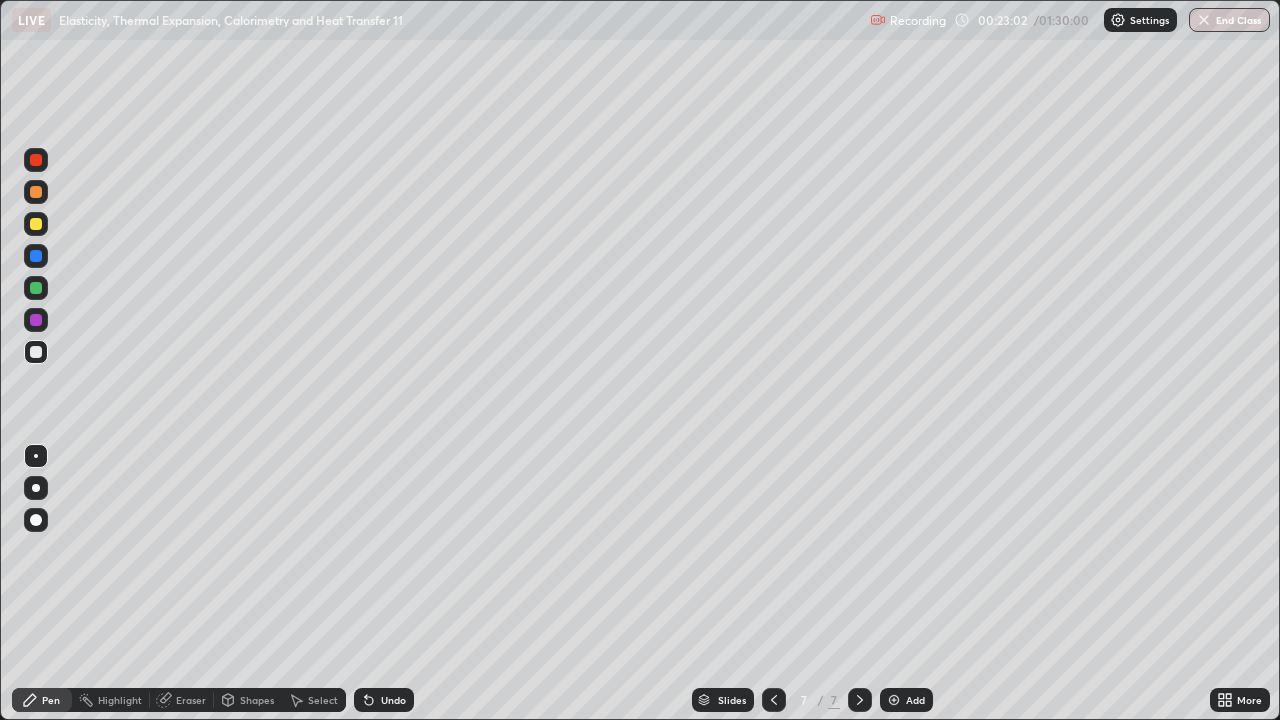 click on "Undo" at bounding box center (393, 700) 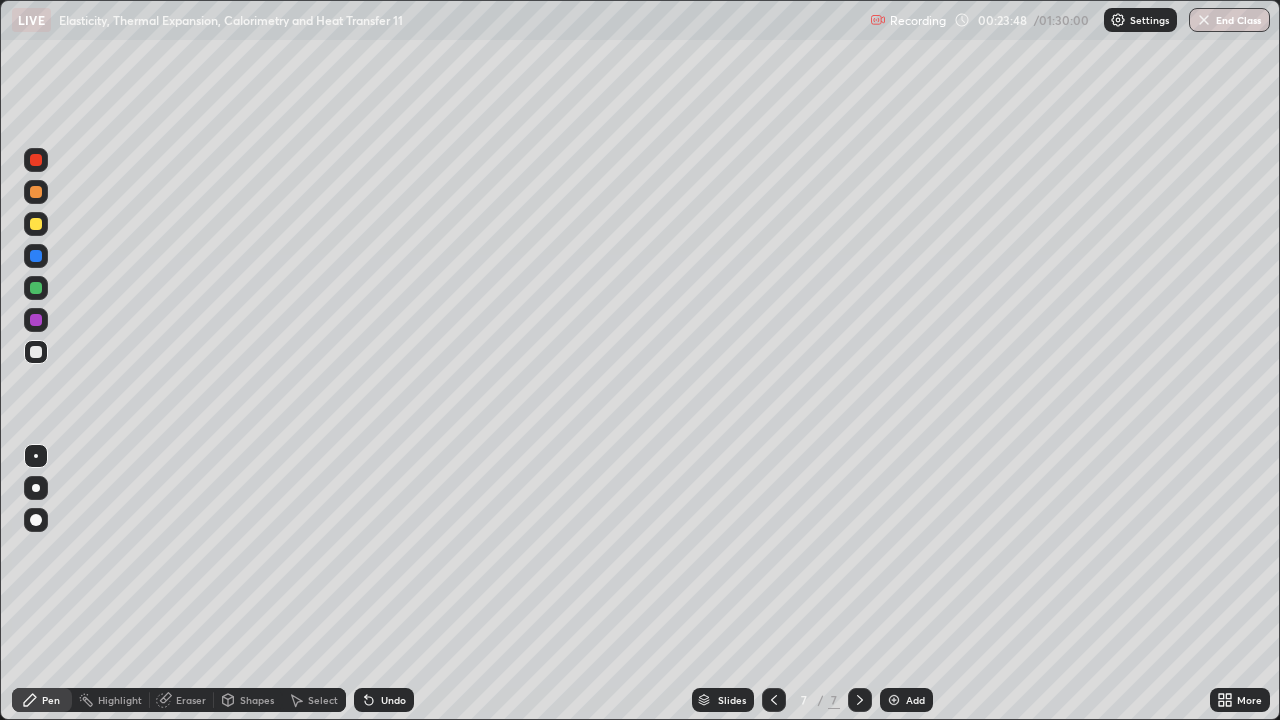 click at bounding box center (36, 224) 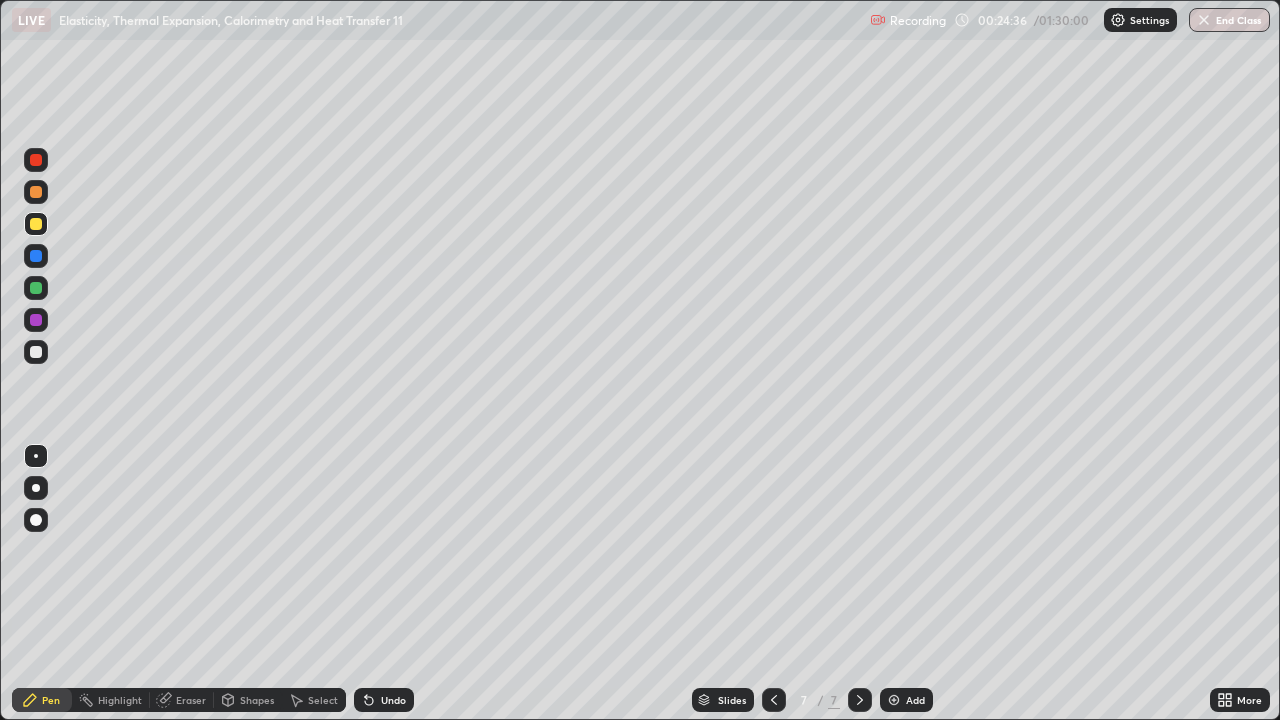 click on "Eraser" at bounding box center (191, 700) 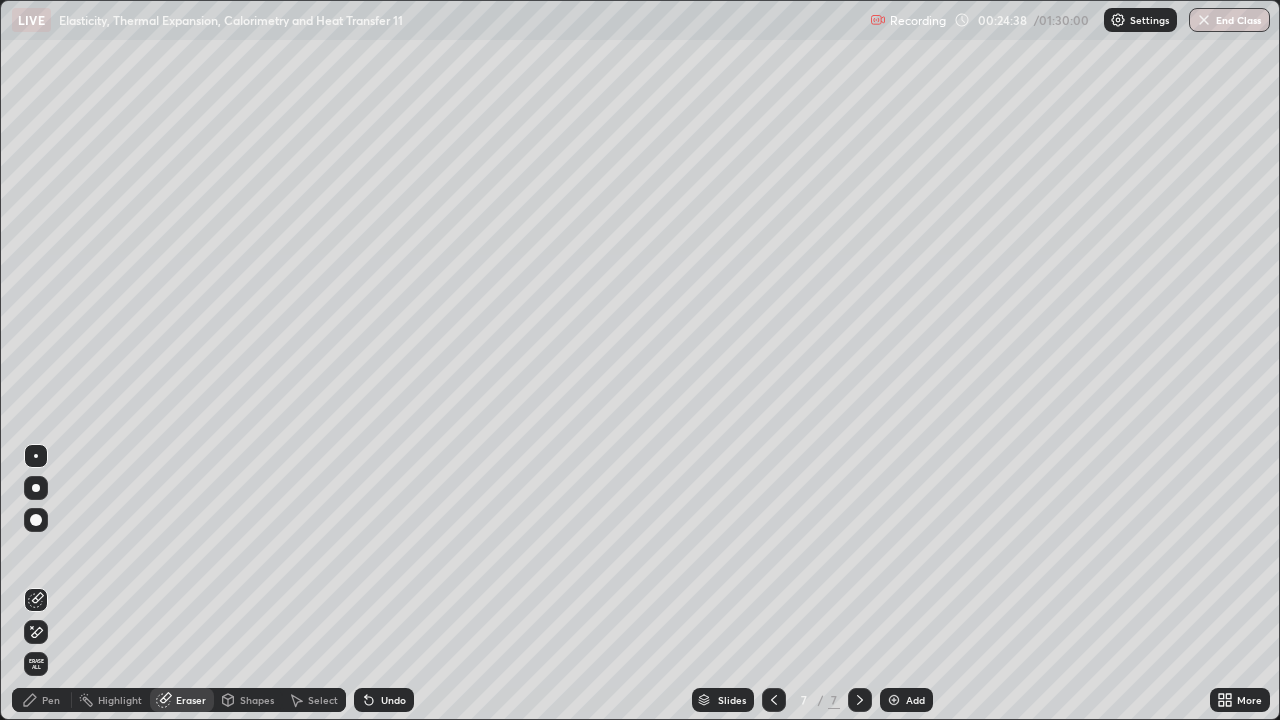 click on "Pen" at bounding box center (42, 700) 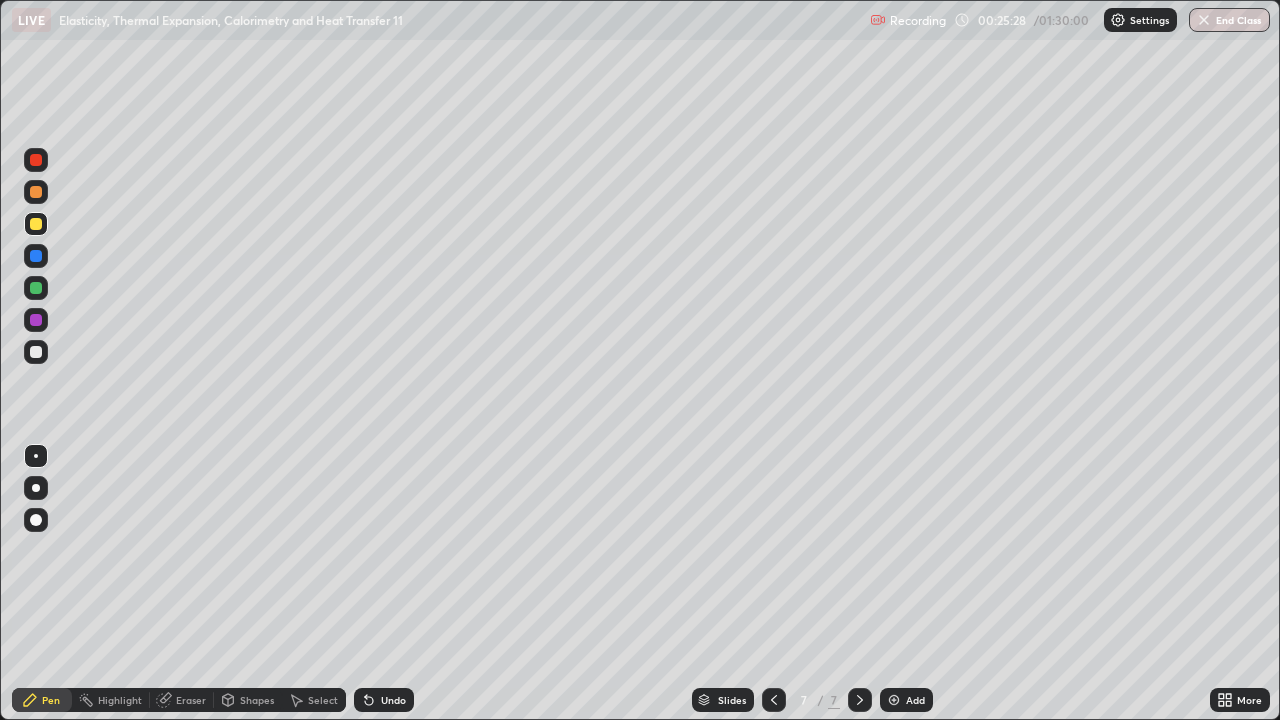 click on "Add" at bounding box center [906, 700] 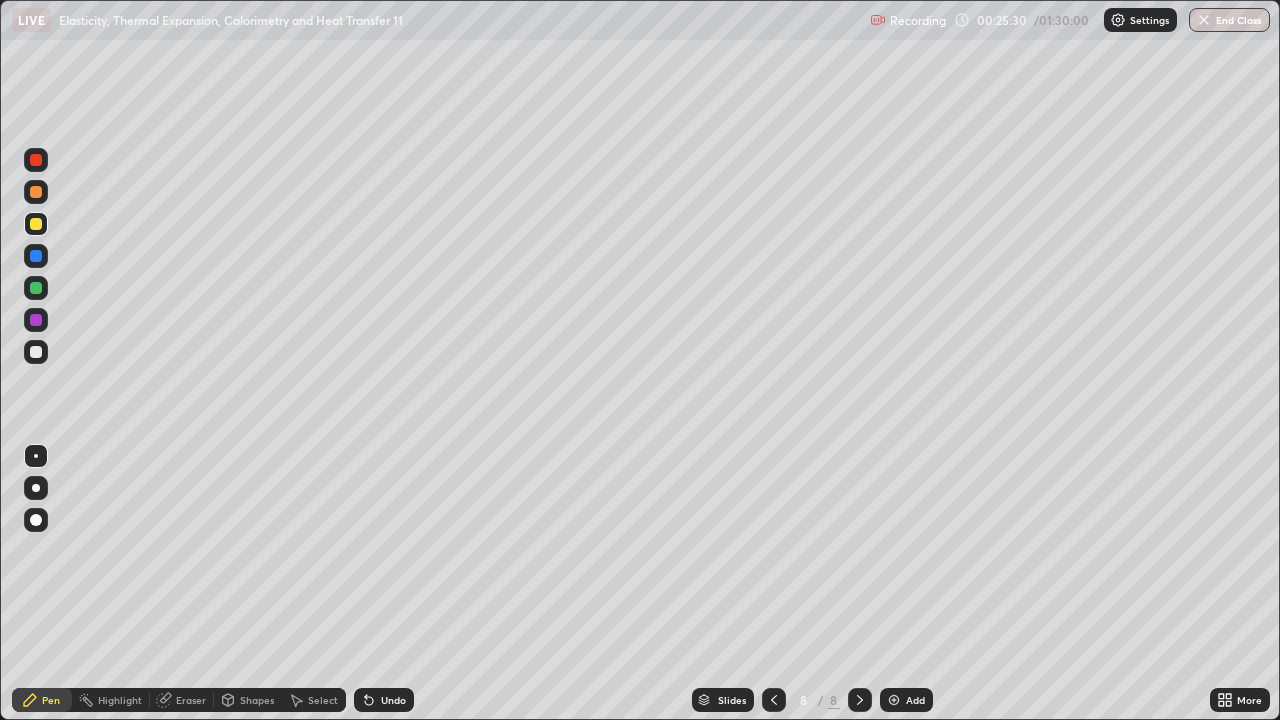 click at bounding box center (36, 352) 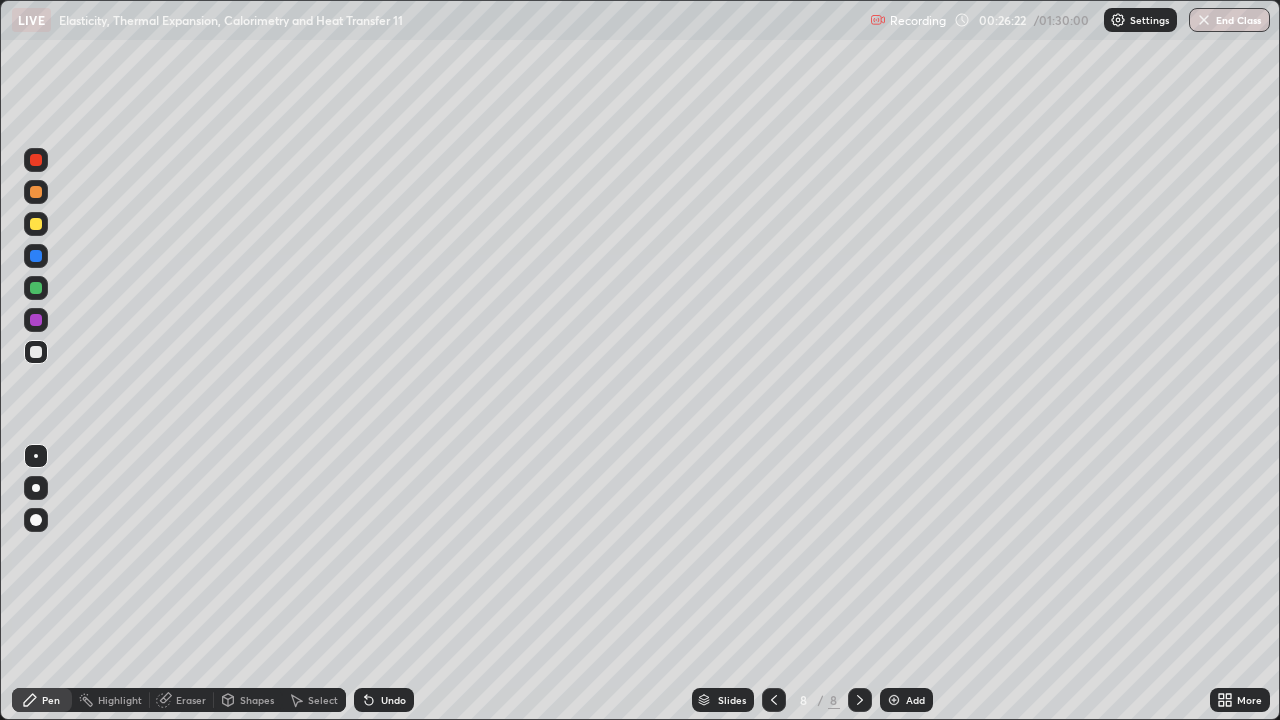 click on "Undo" at bounding box center [384, 700] 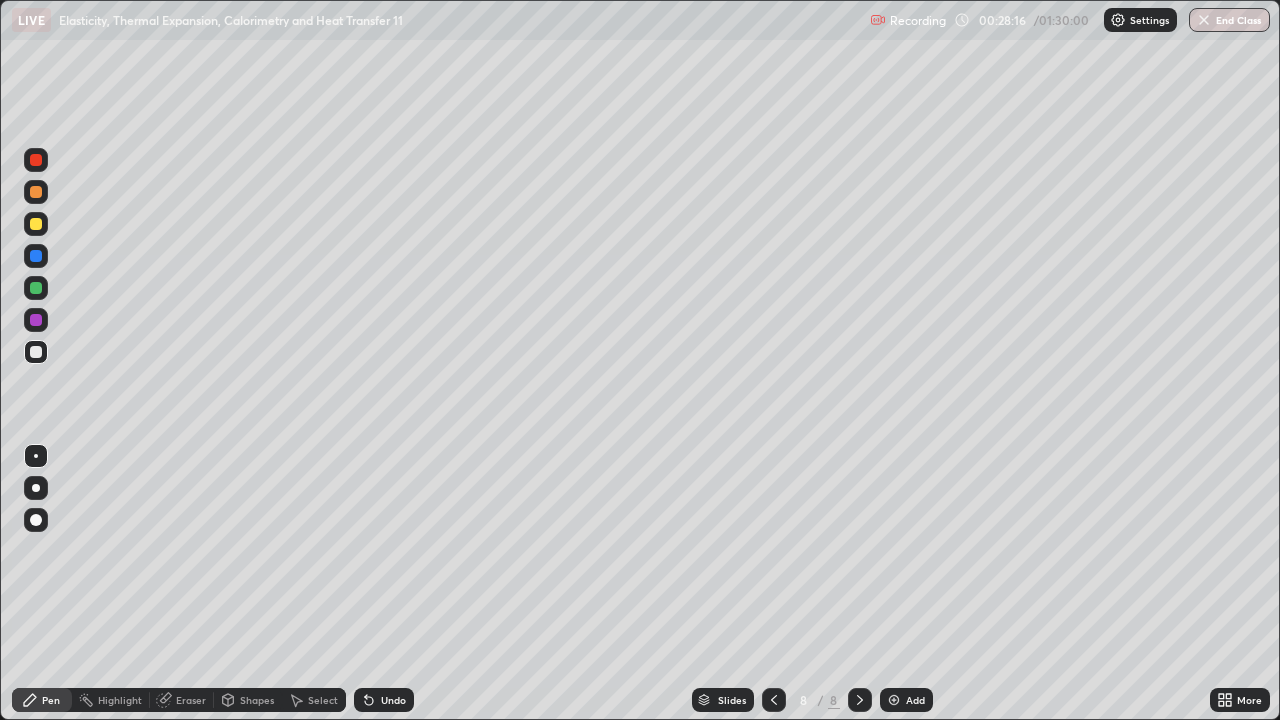 click on "Undo" at bounding box center [393, 700] 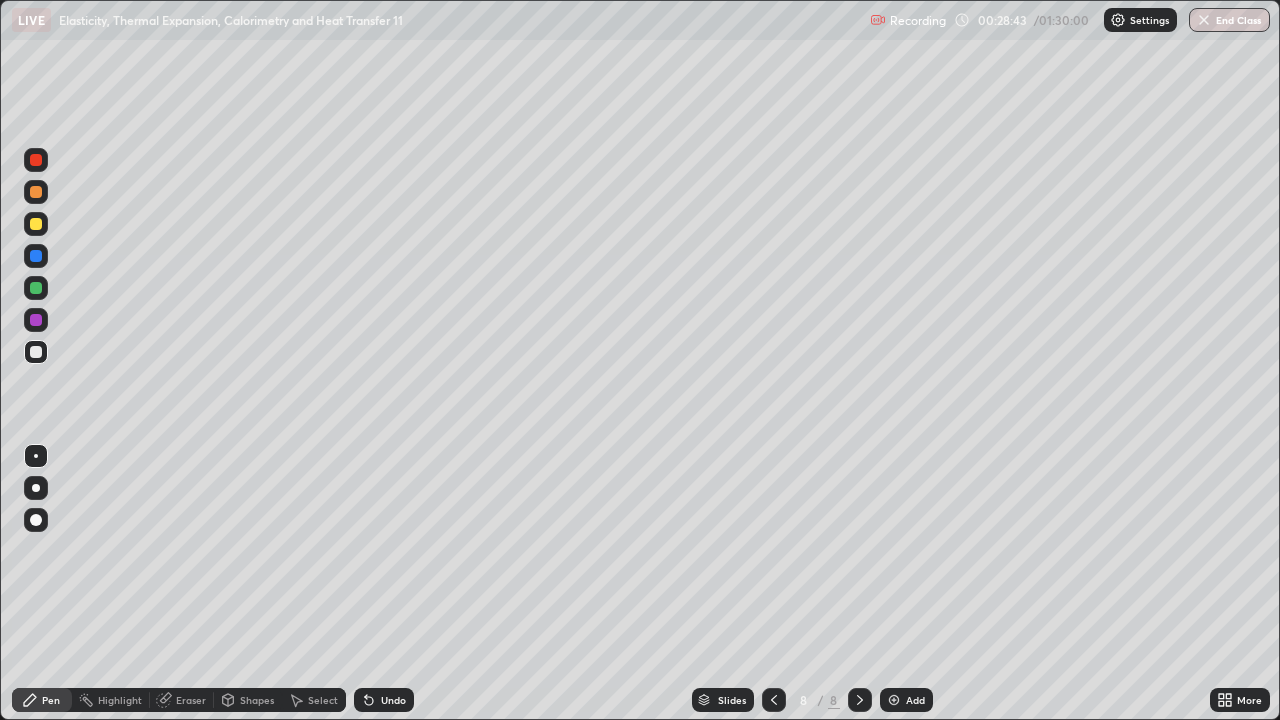 click on "Undo" at bounding box center (393, 700) 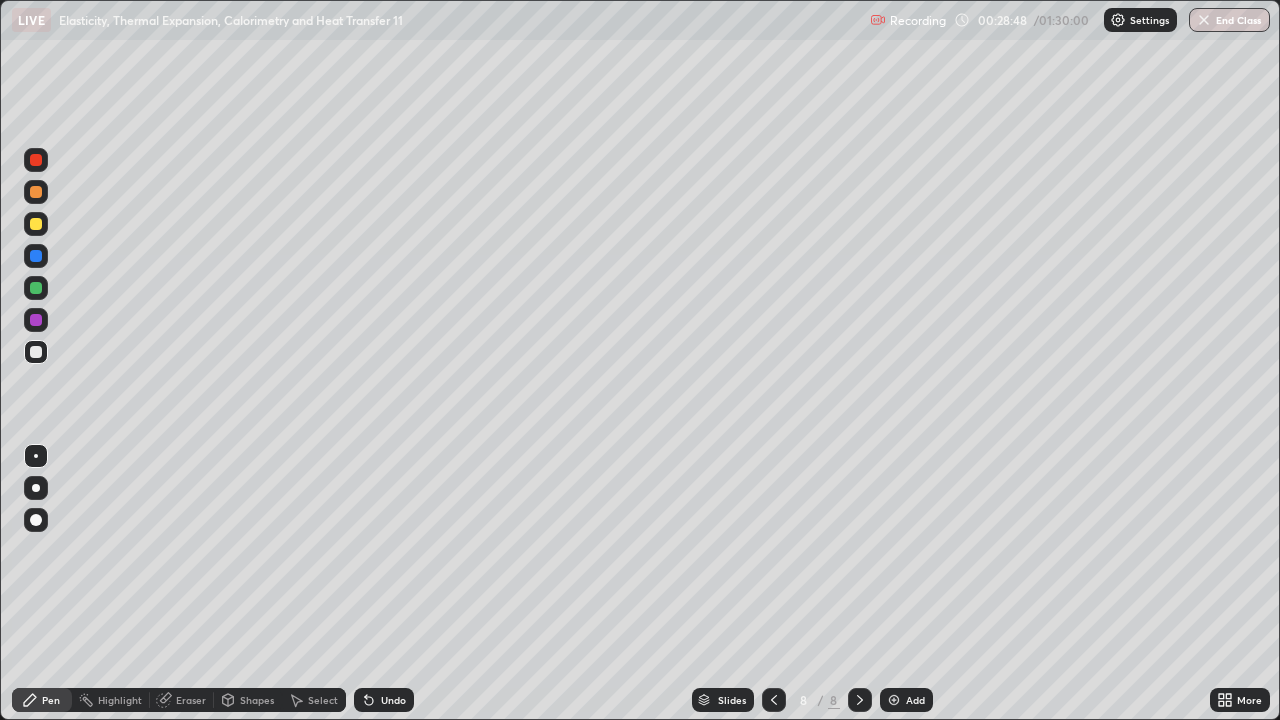 click on "Eraser" at bounding box center [191, 700] 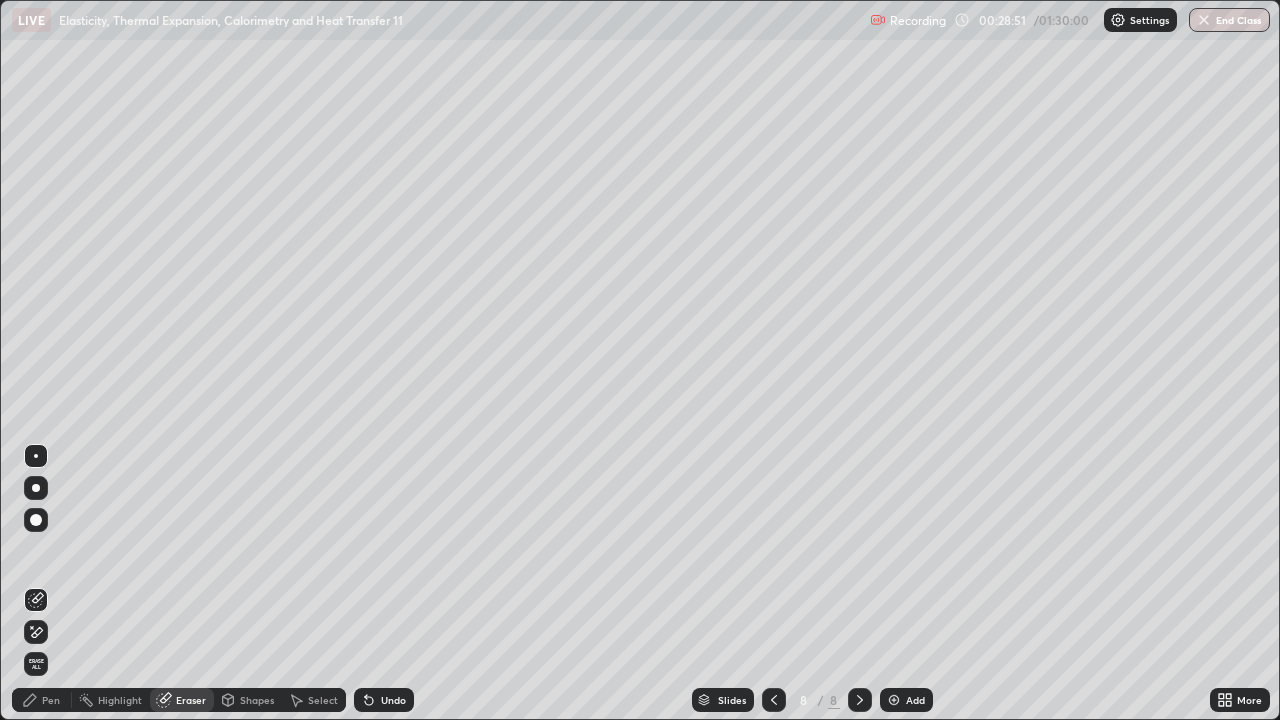 click on "Pen" at bounding box center [51, 700] 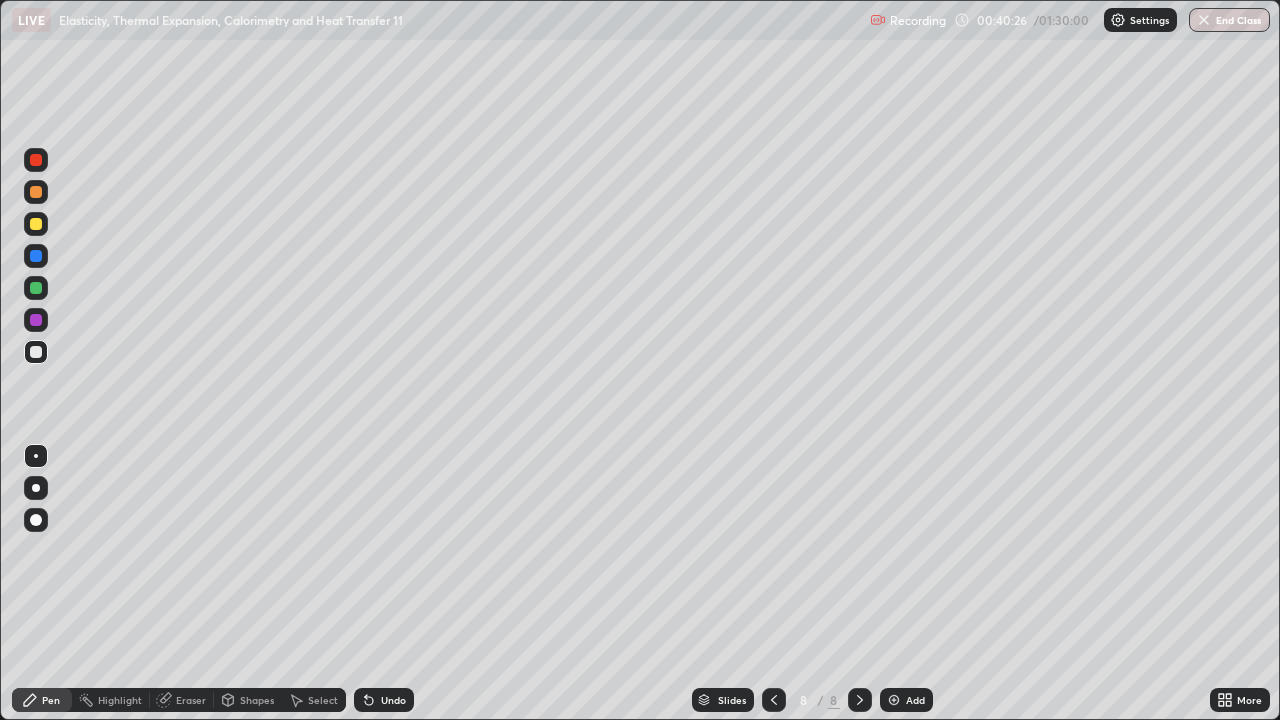 click at bounding box center (36, 224) 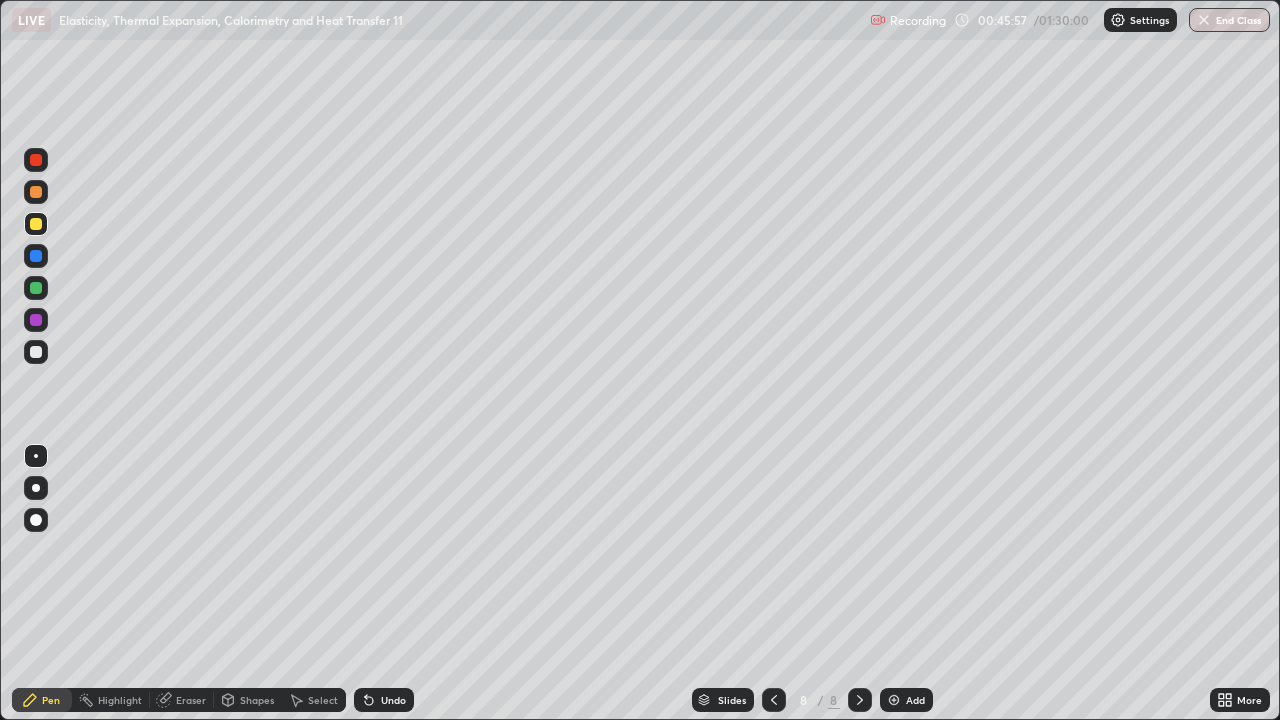 click on "Eraser" at bounding box center [191, 700] 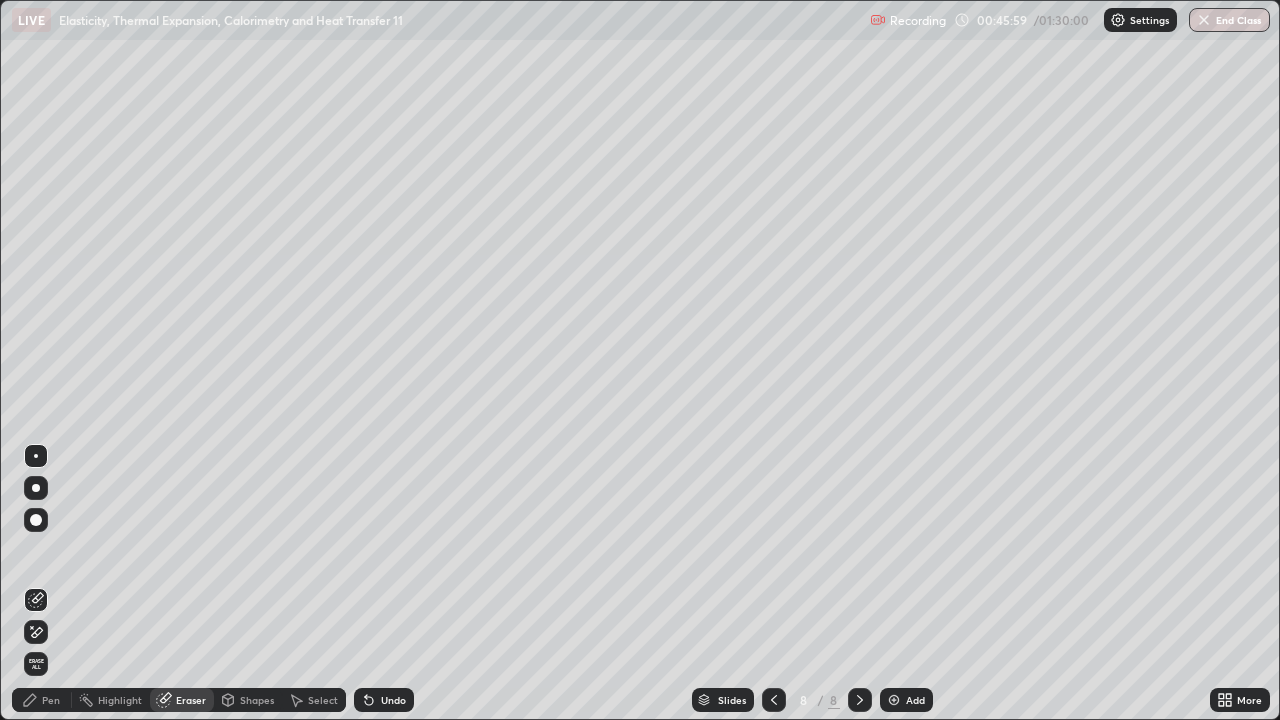 click on "Pen" at bounding box center (51, 700) 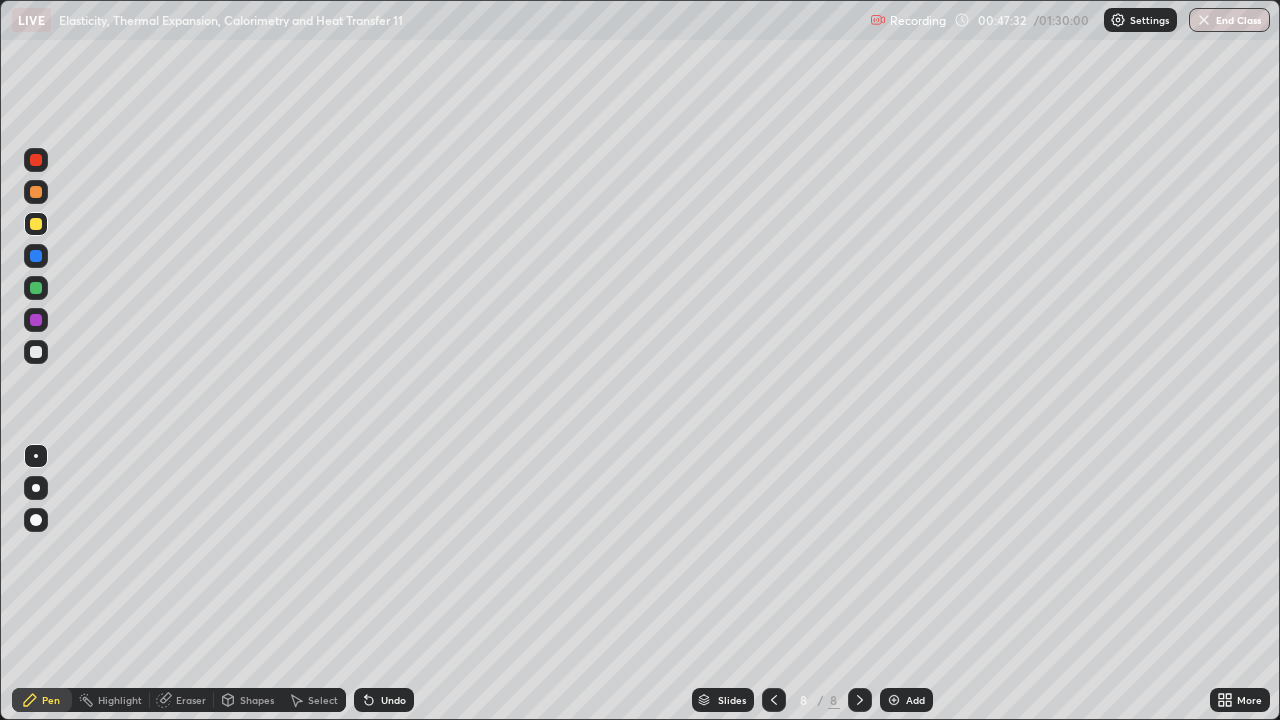 click on "Add" at bounding box center [906, 700] 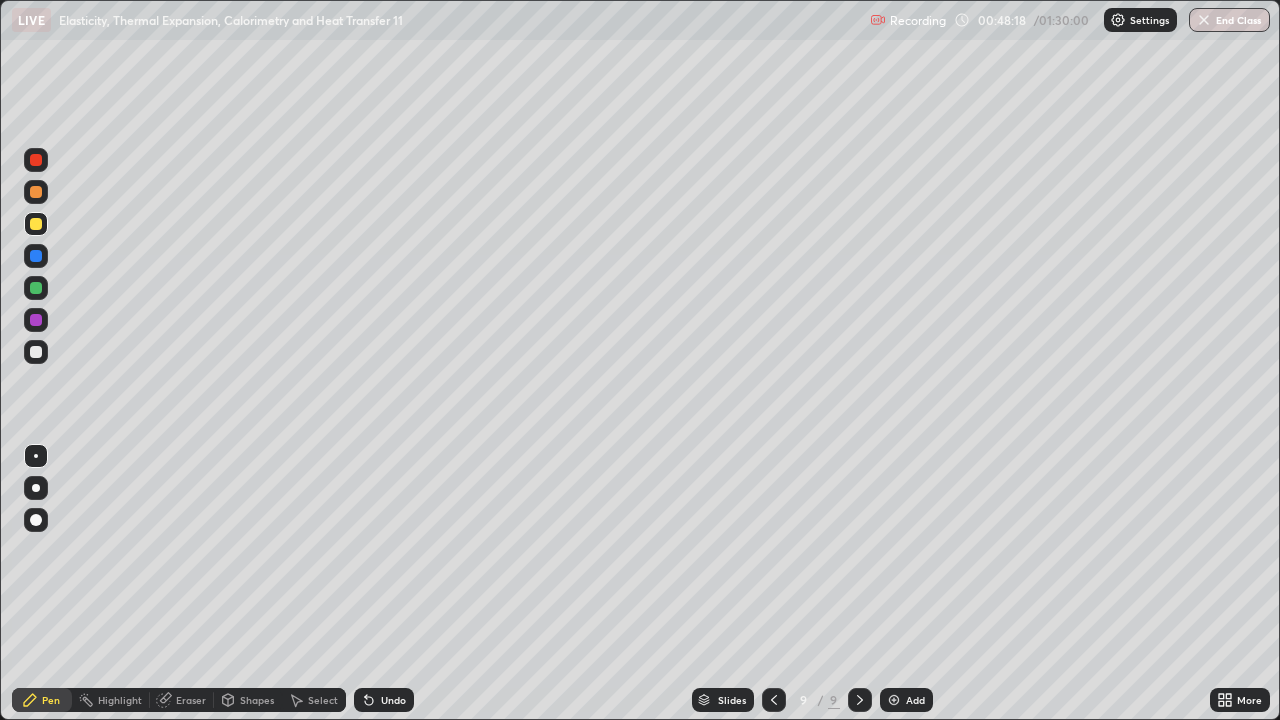 click at bounding box center [36, 352] 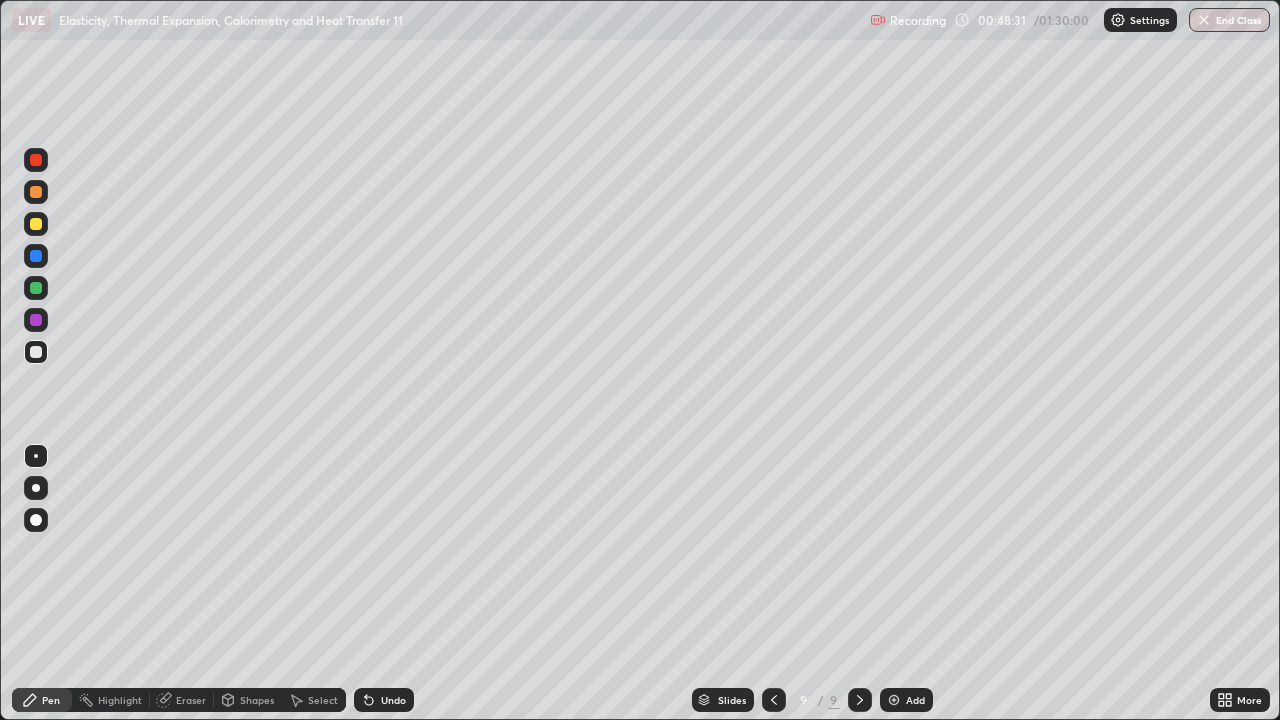 click at bounding box center (36, 224) 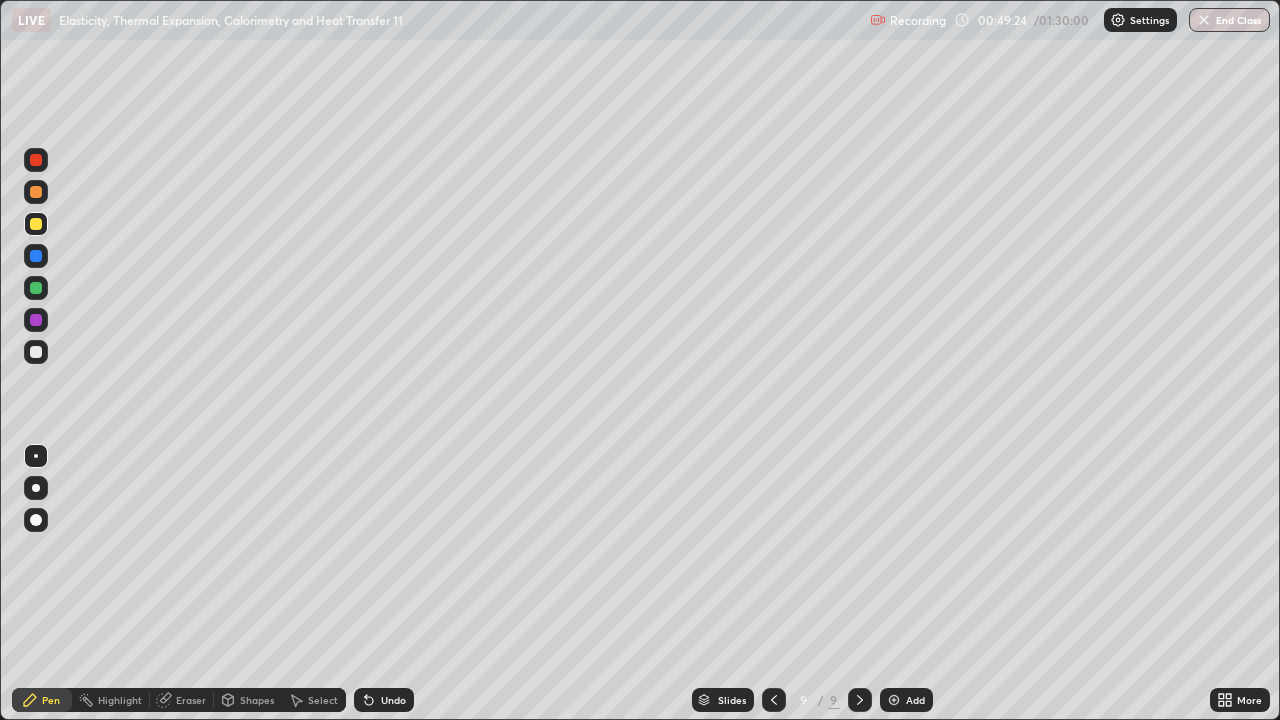 click on "Eraser" at bounding box center (191, 700) 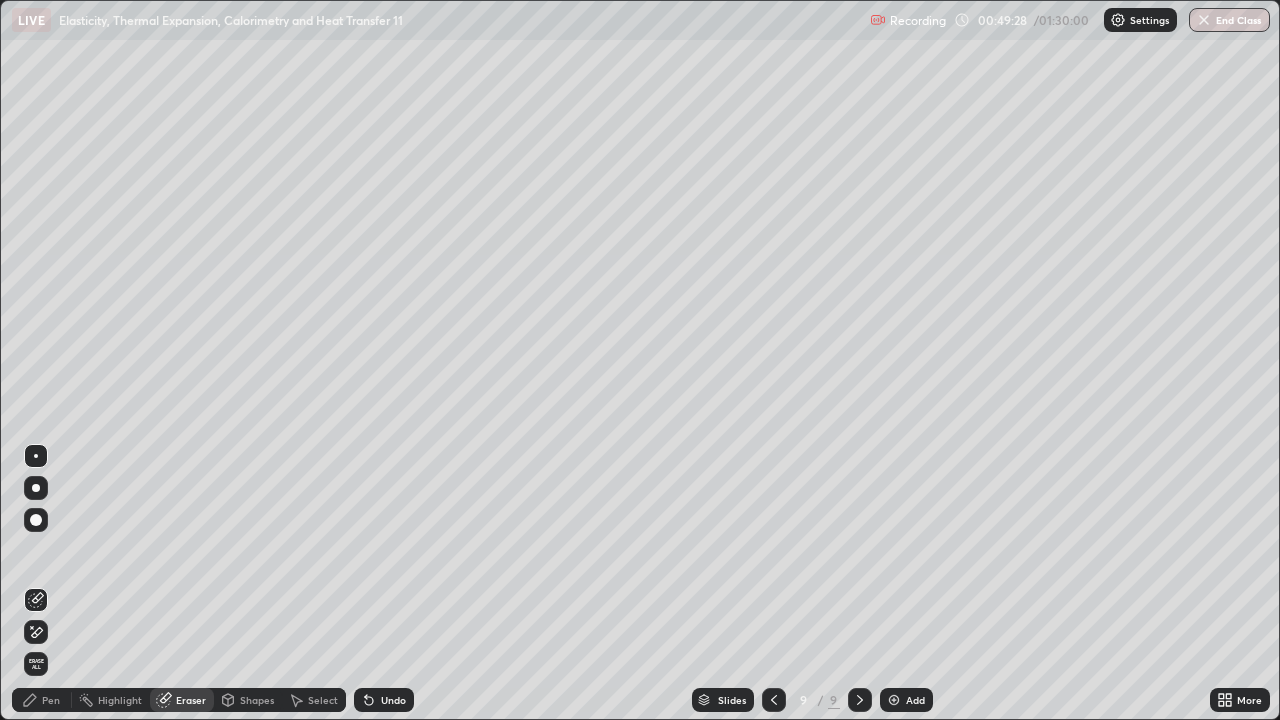 click on "Pen" at bounding box center [51, 700] 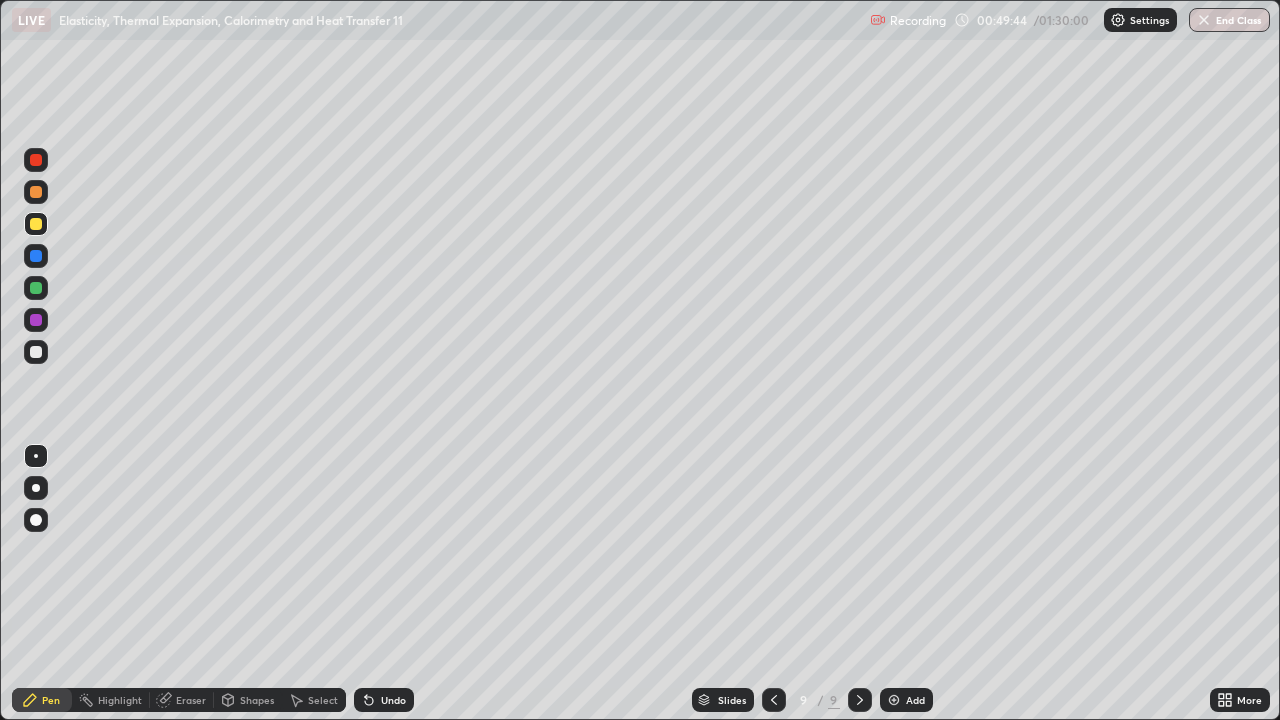 click at bounding box center [36, 352] 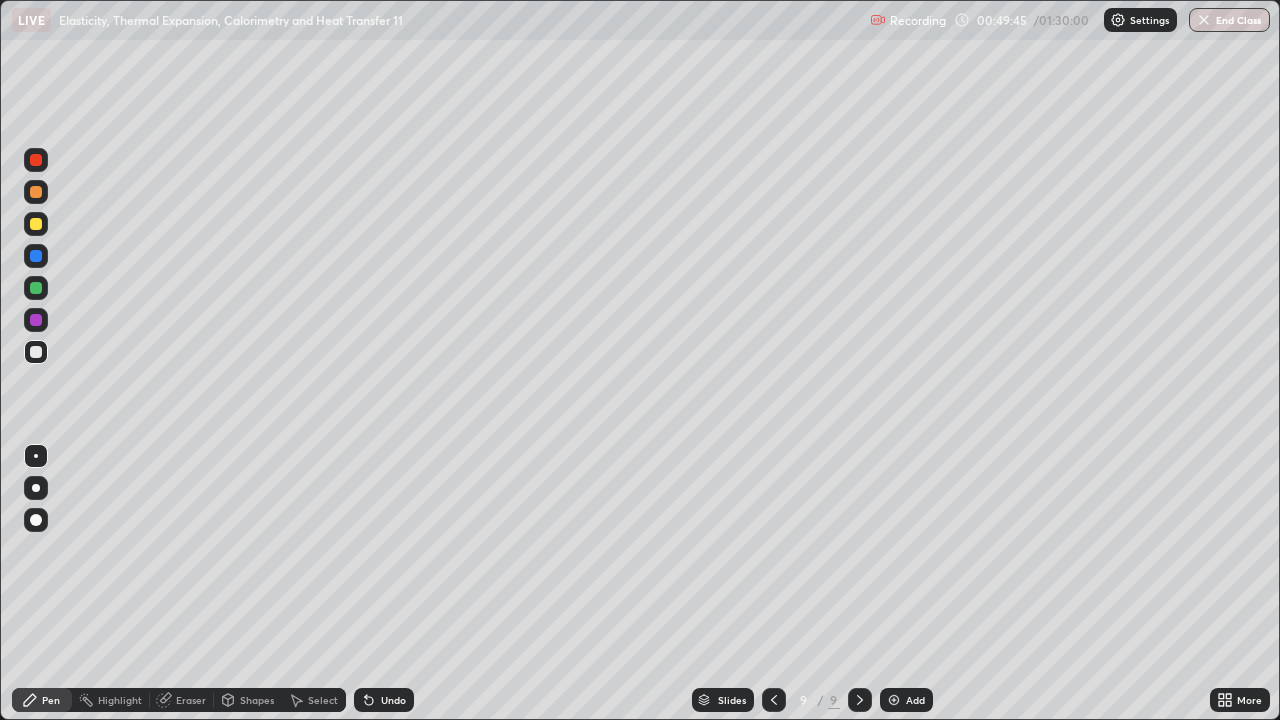 click on "Shapes" at bounding box center [257, 700] 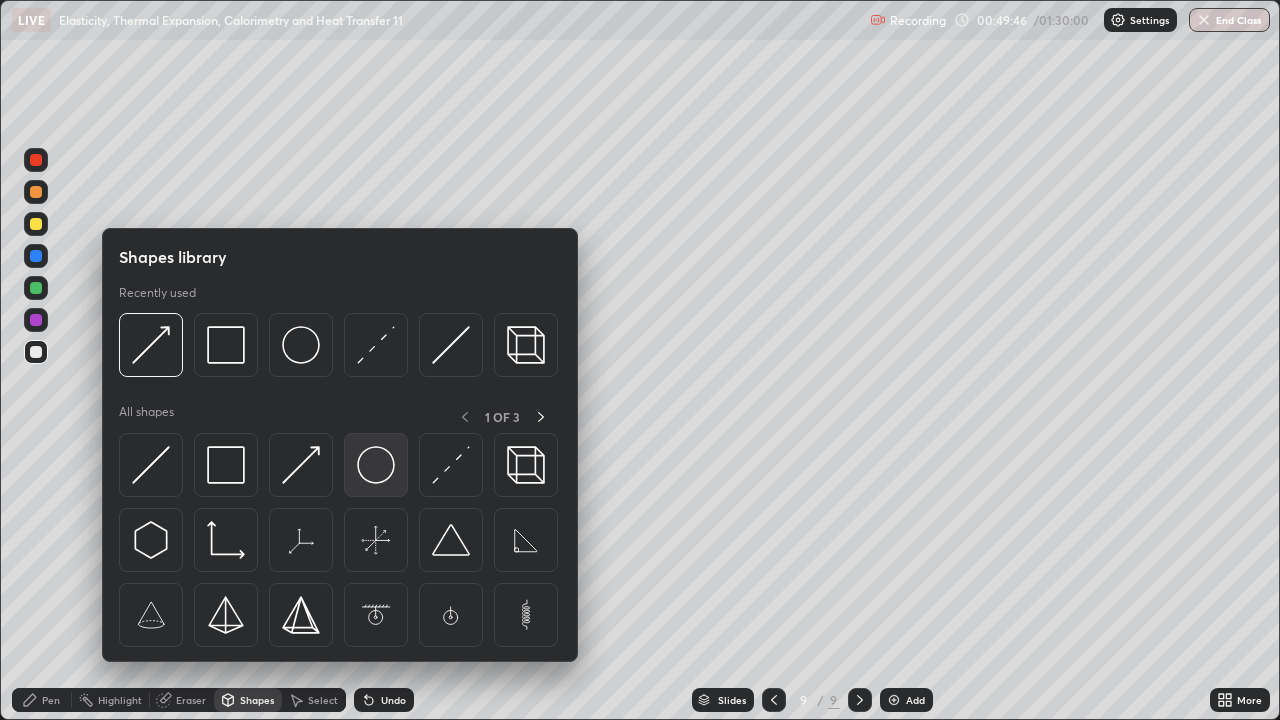 click at bounding box center (376, 465) 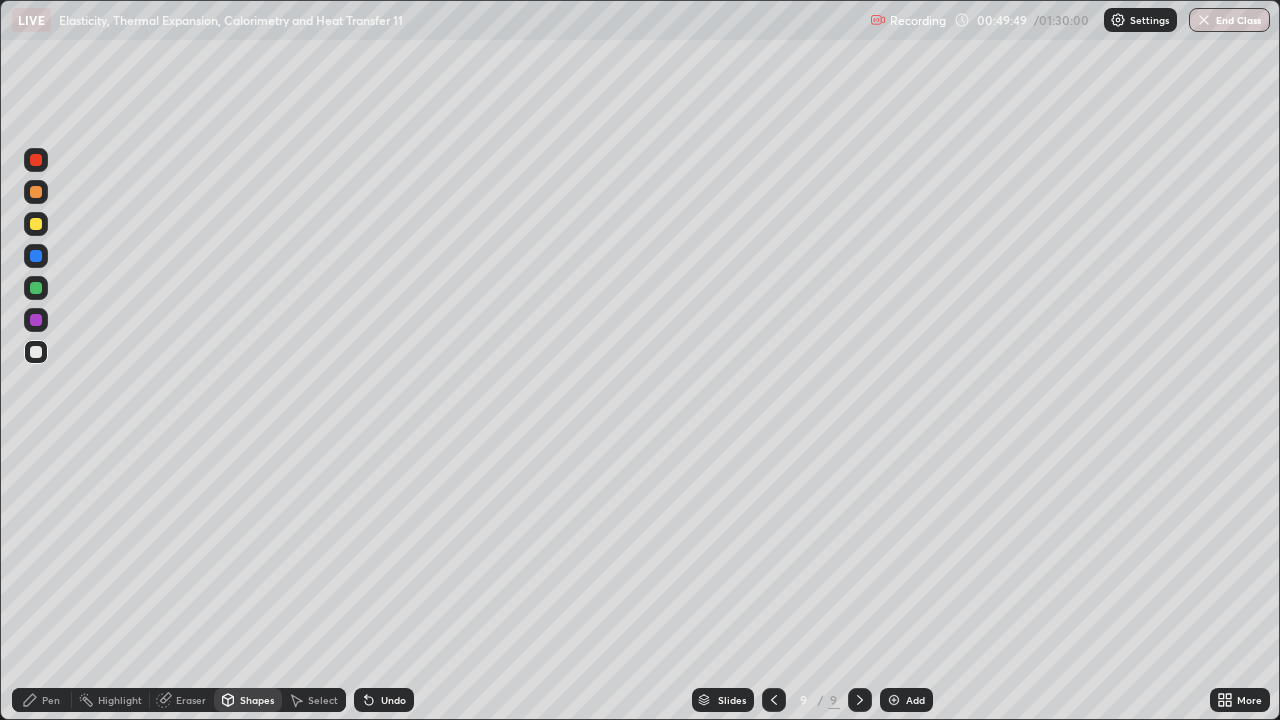 click on "Pen" at bounding box center (42, 700) 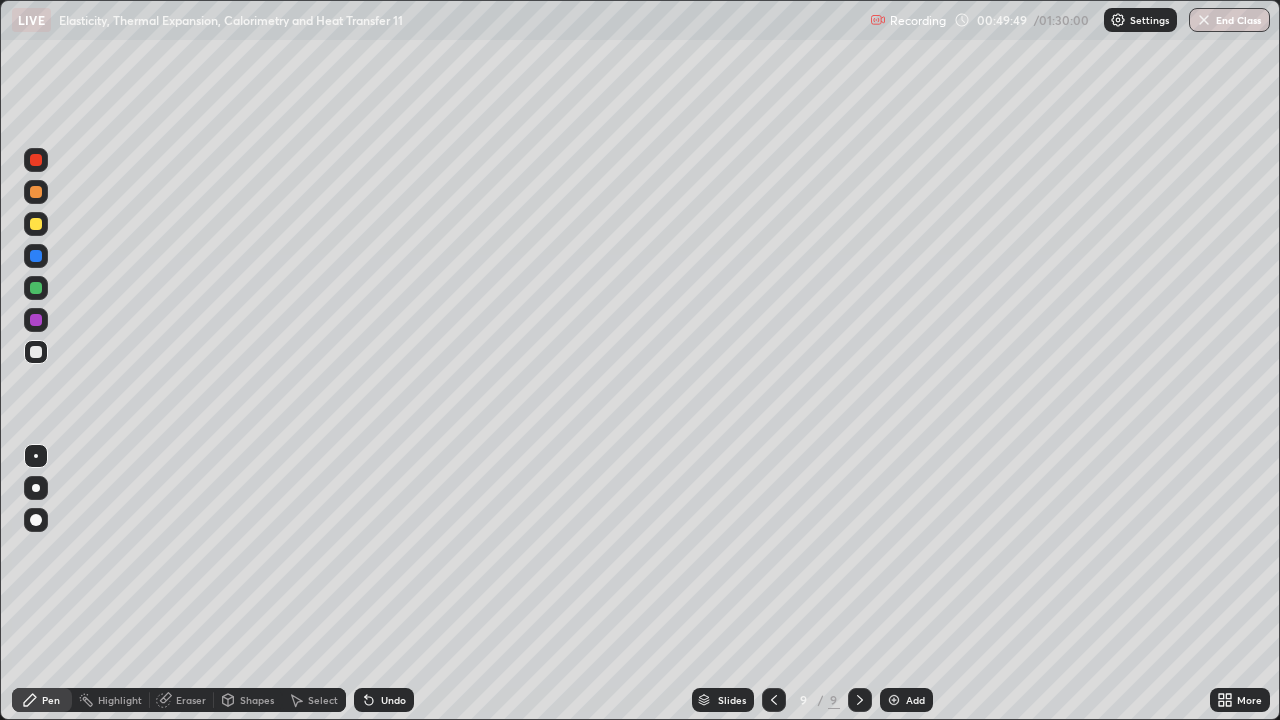 click at bounding box center (36, 352) 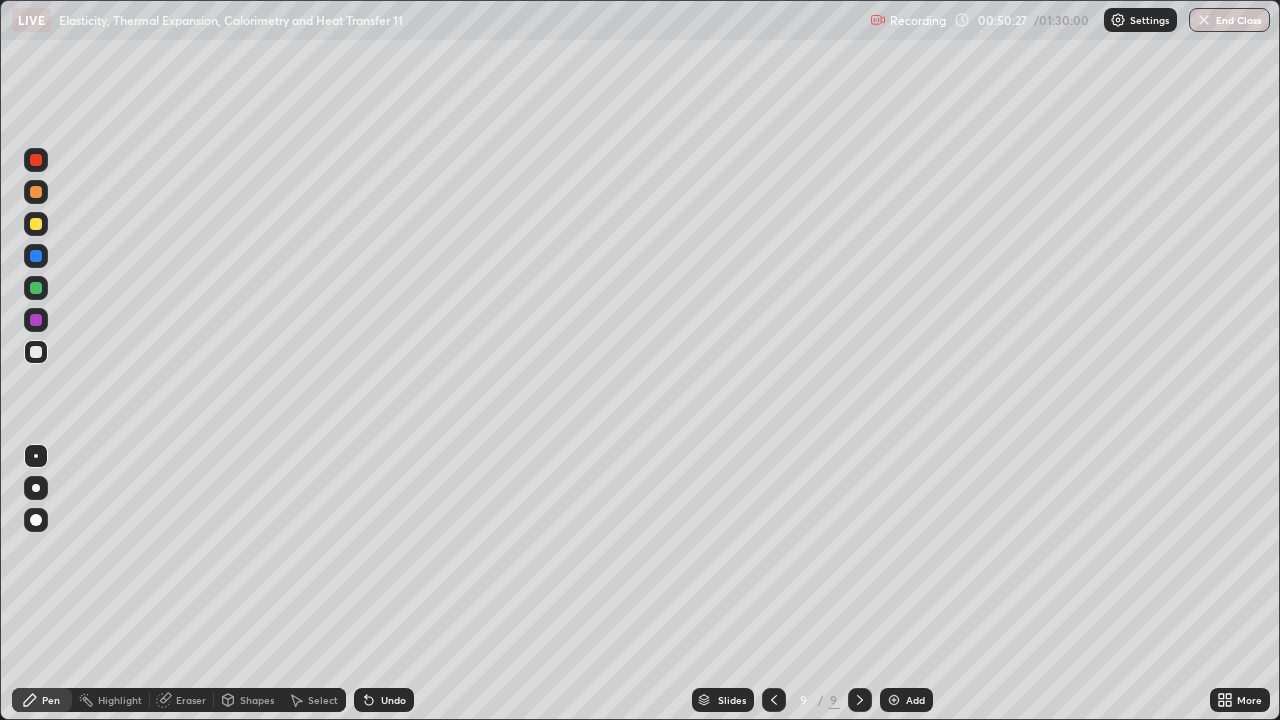 click at bounding box center (36, 352) 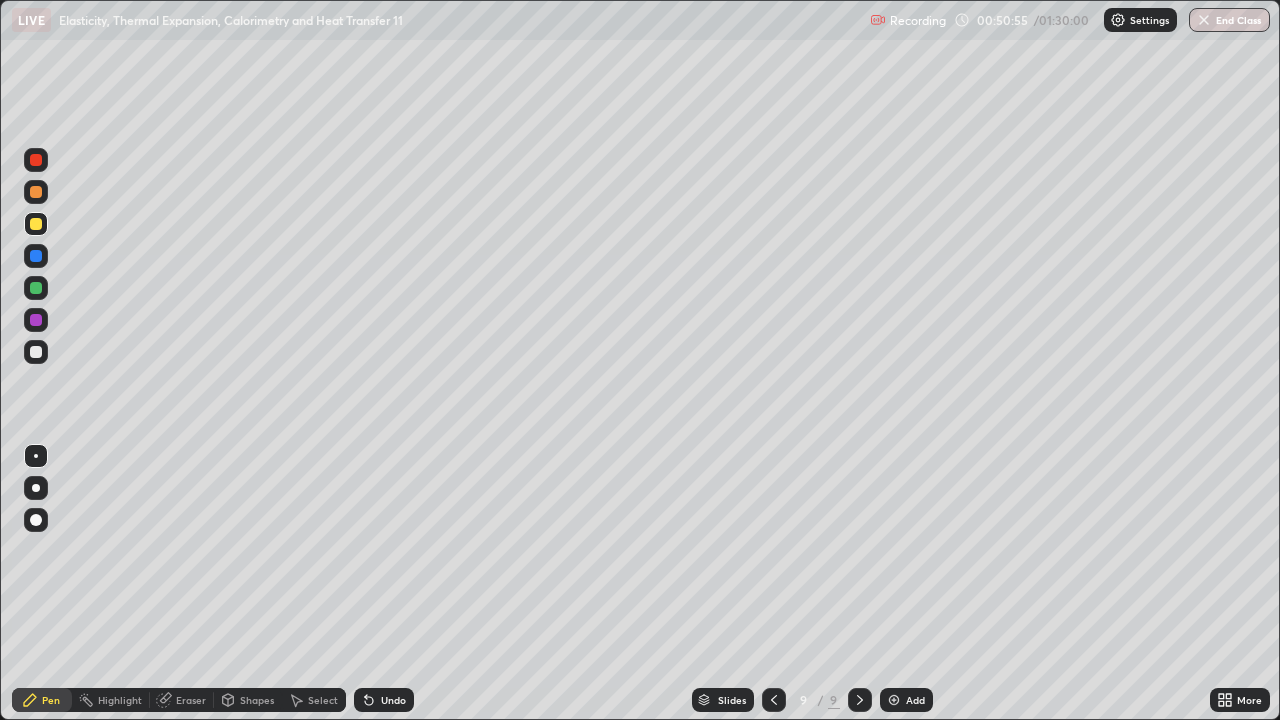 click 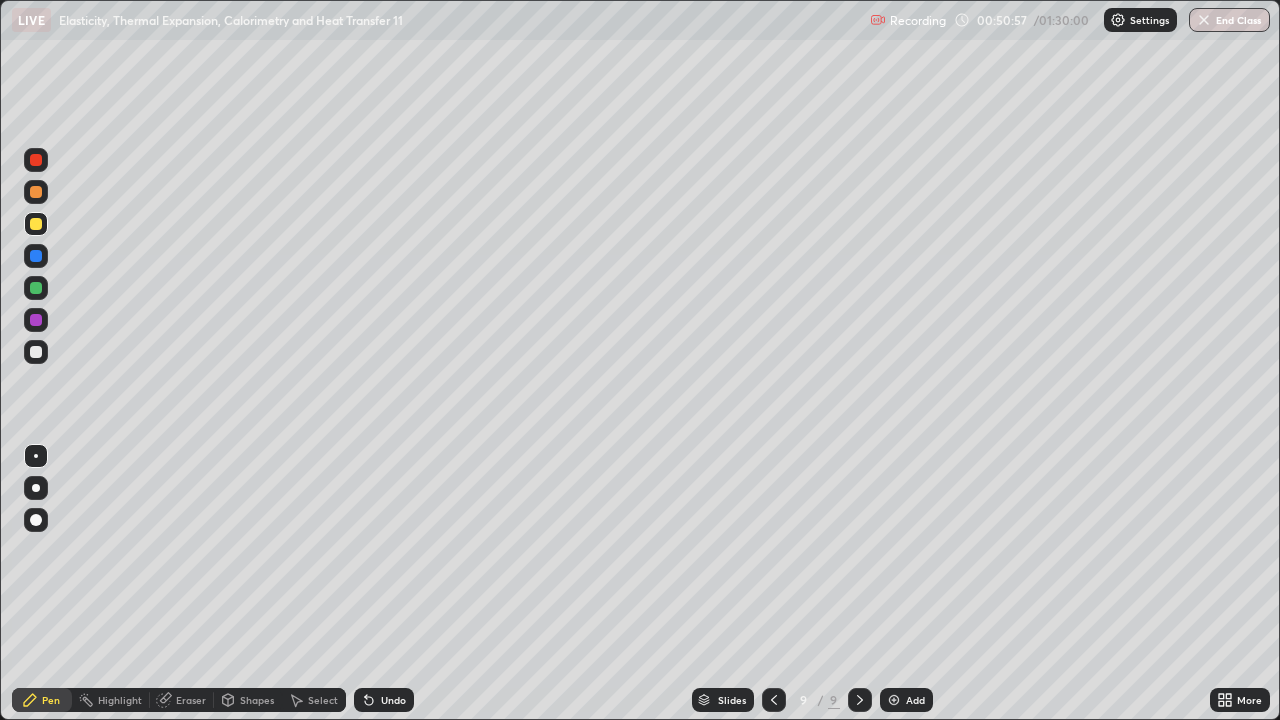 click on "Undo" at bounding box center [384, 700] 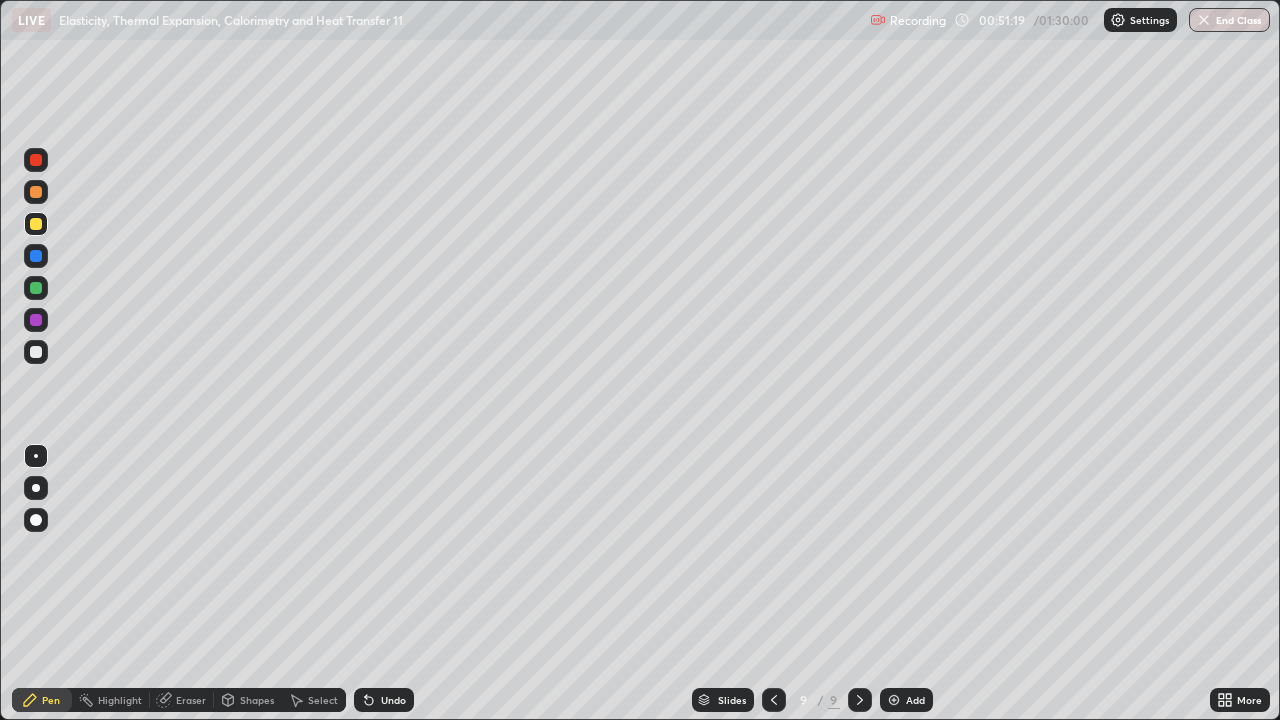 click on "Shapes" at bounding box center [257, 700] 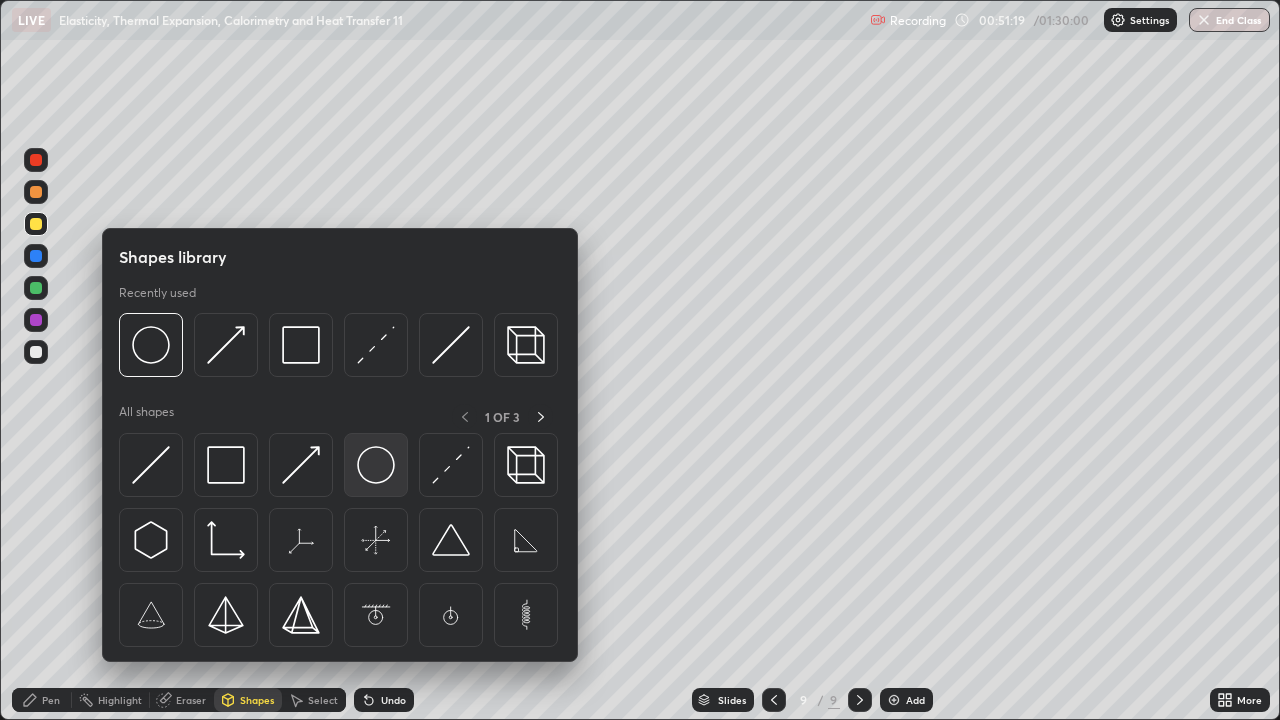 click at bounding box center (376, 465) 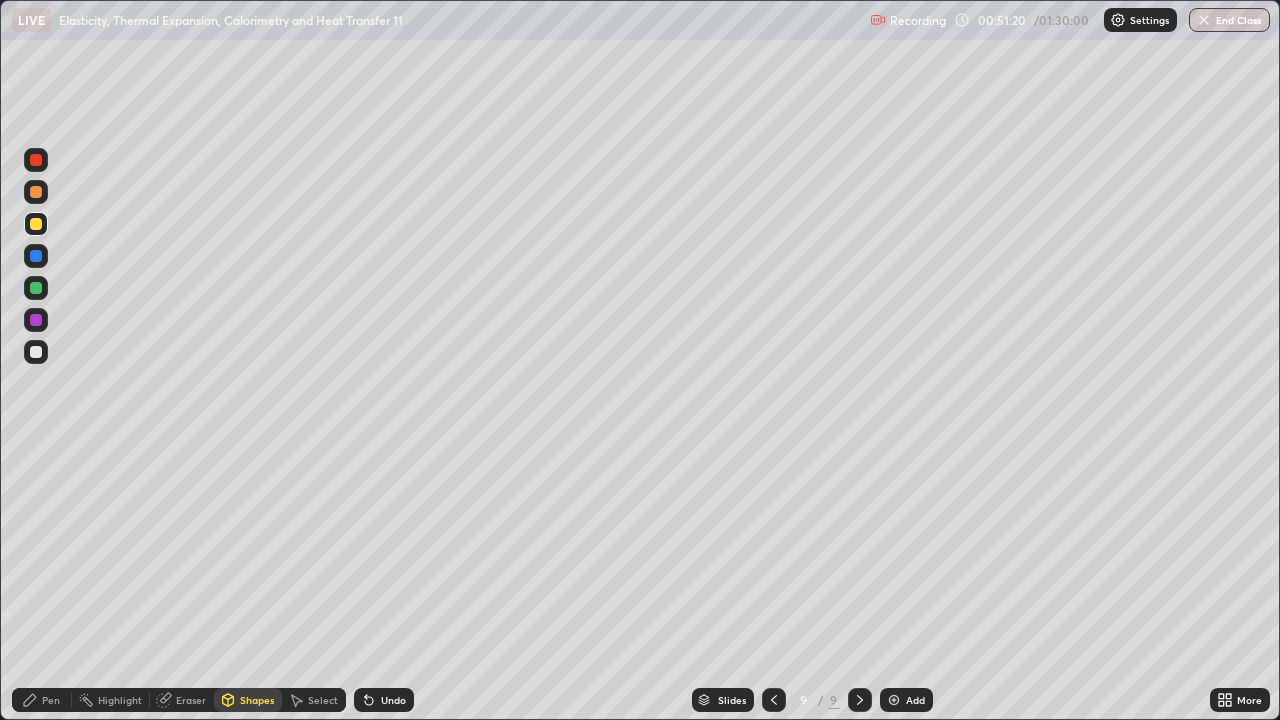 click at bounding box center [36, 288] 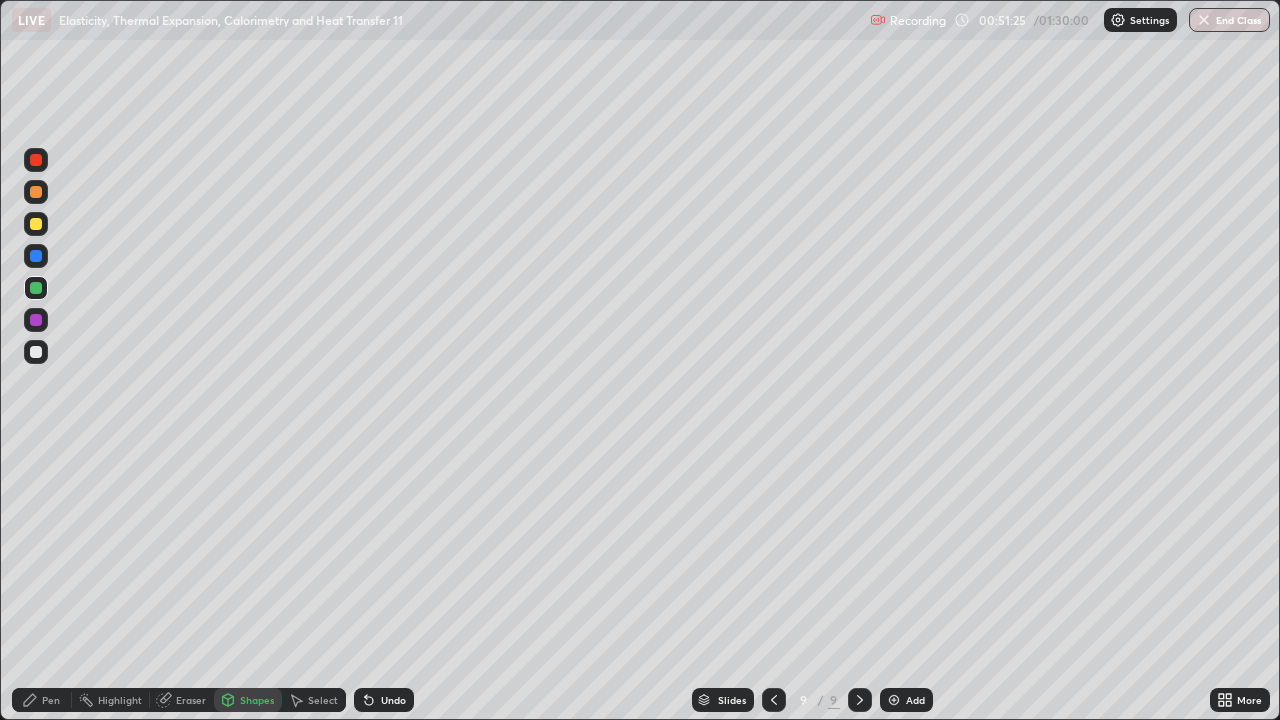 click on "Shapes" at bounding box center [257, 700] 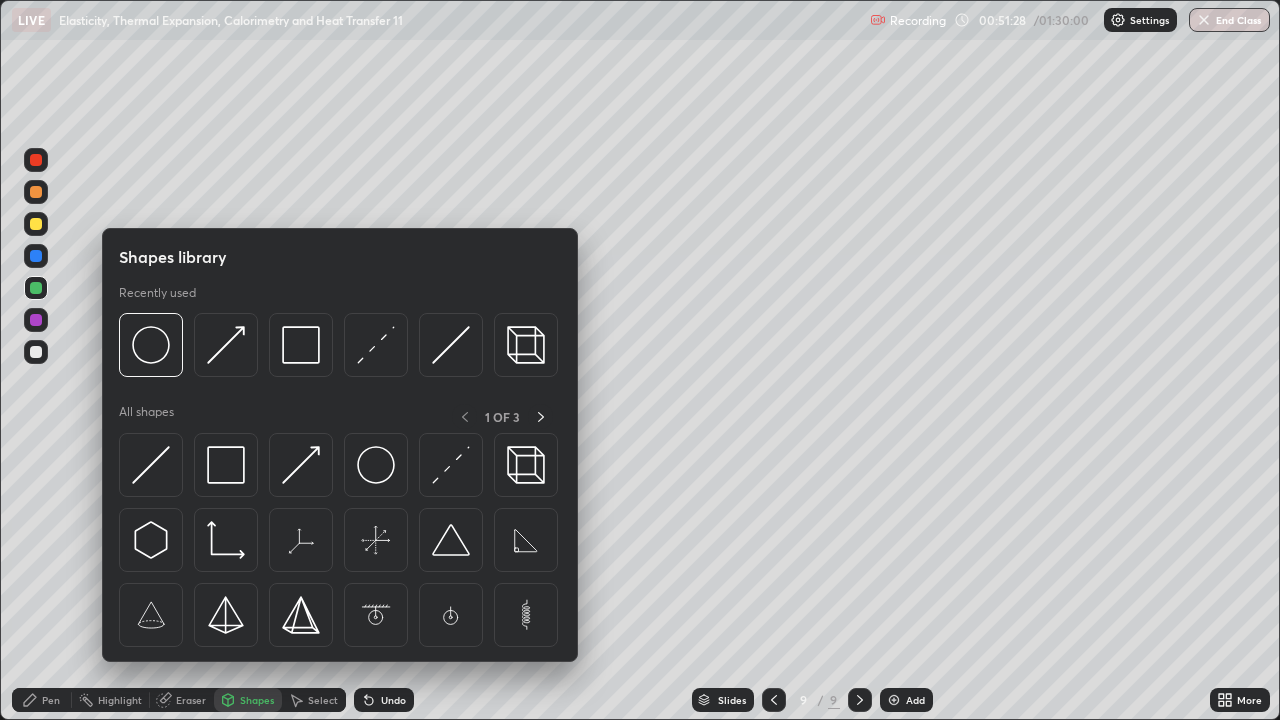 click on "Pen" at bounding box center [42, 700] 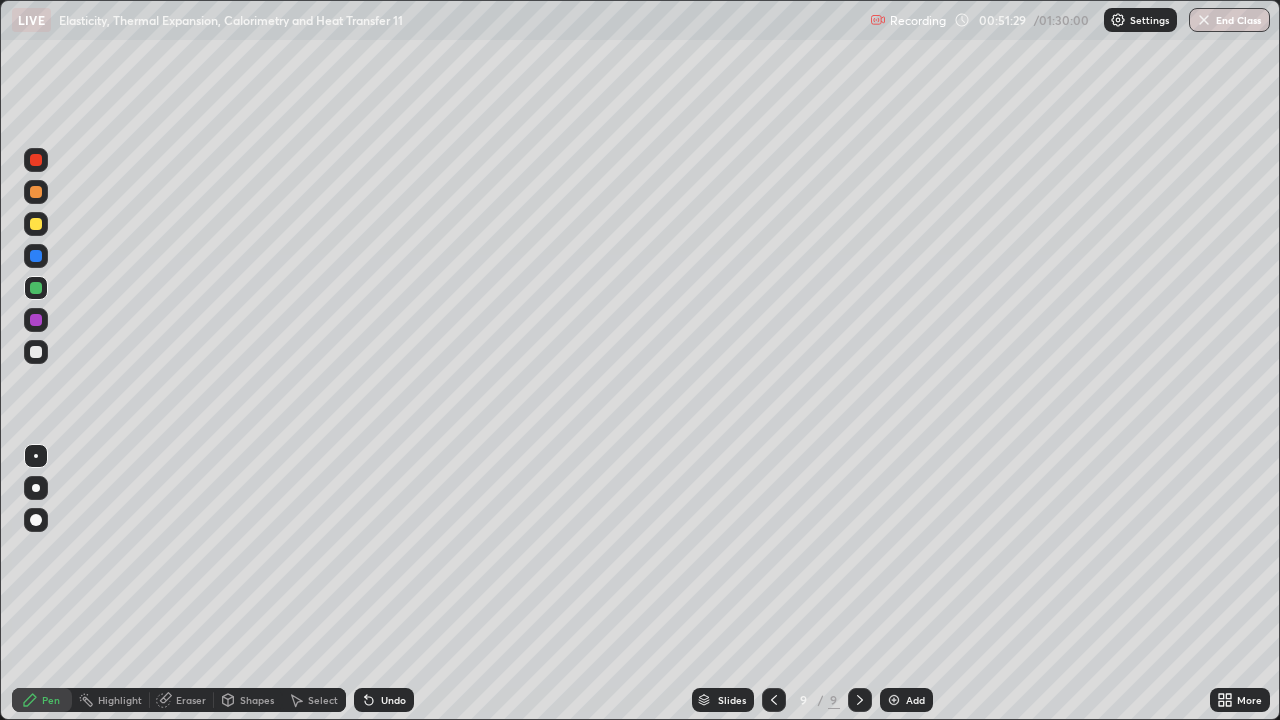 click at bounding box center [36, 224] 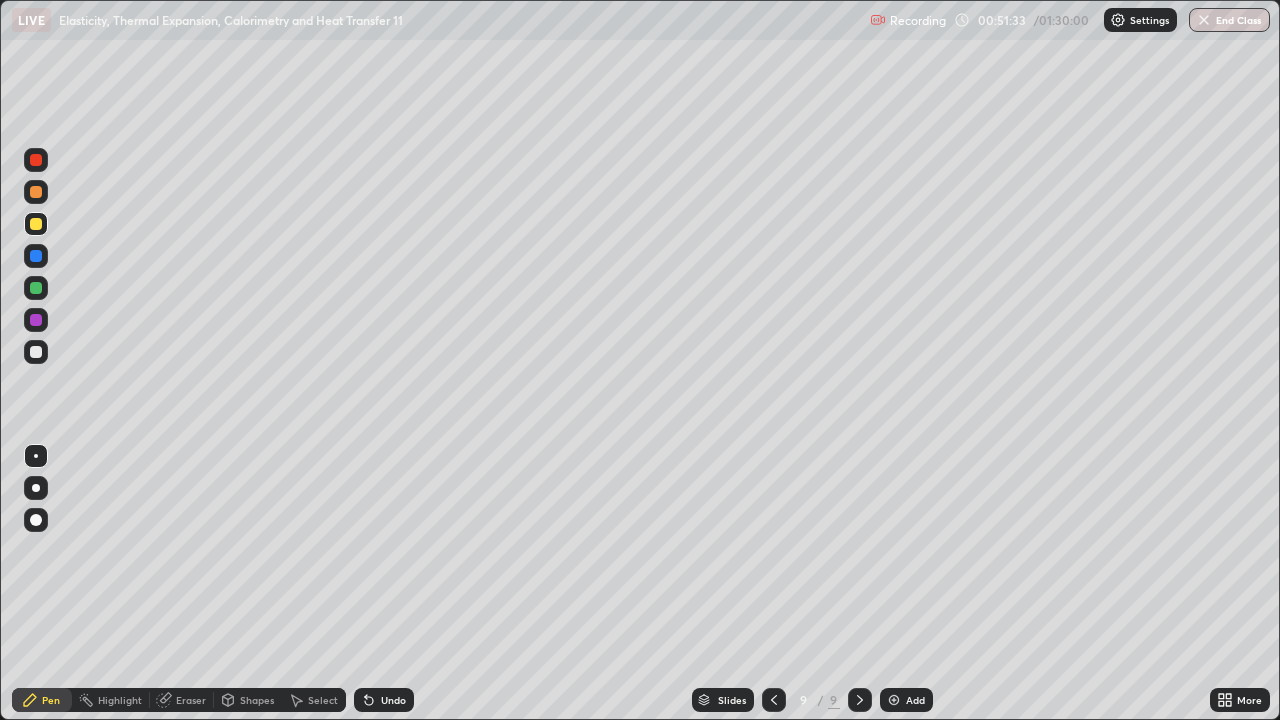 click on "Shapes" at bounding box center [257, 700] 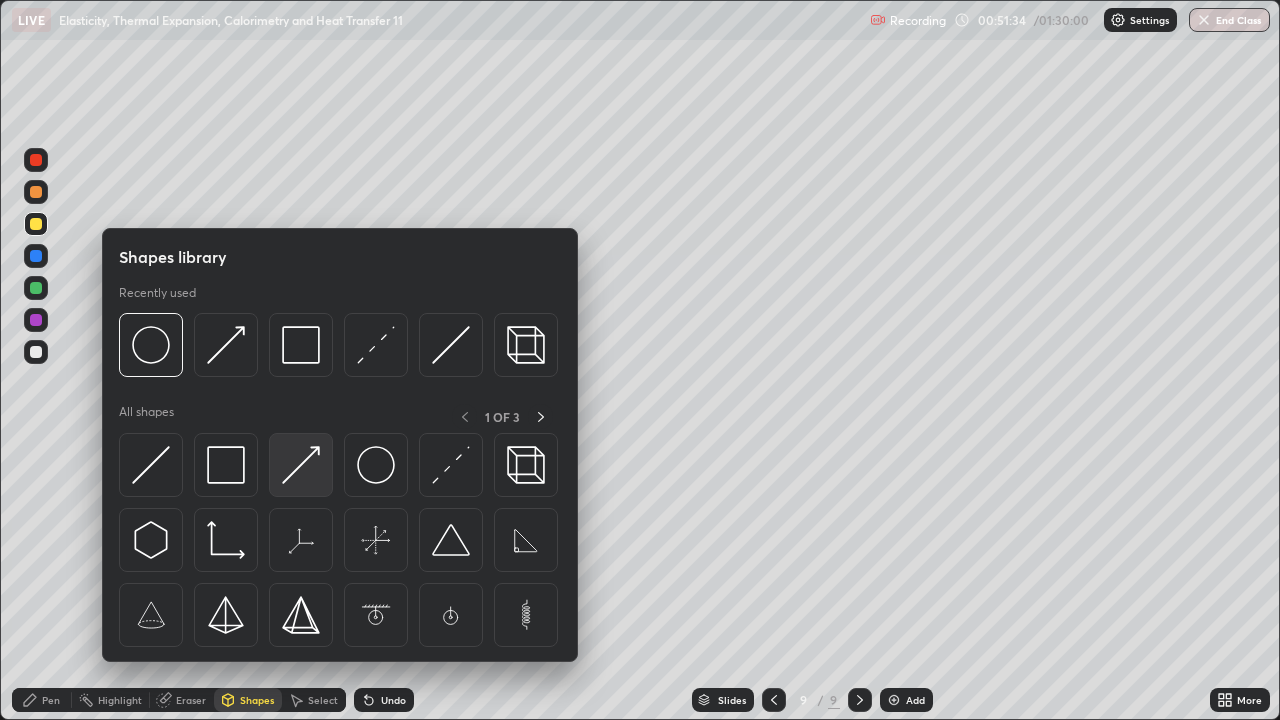 click at bounding box center (301, 465) 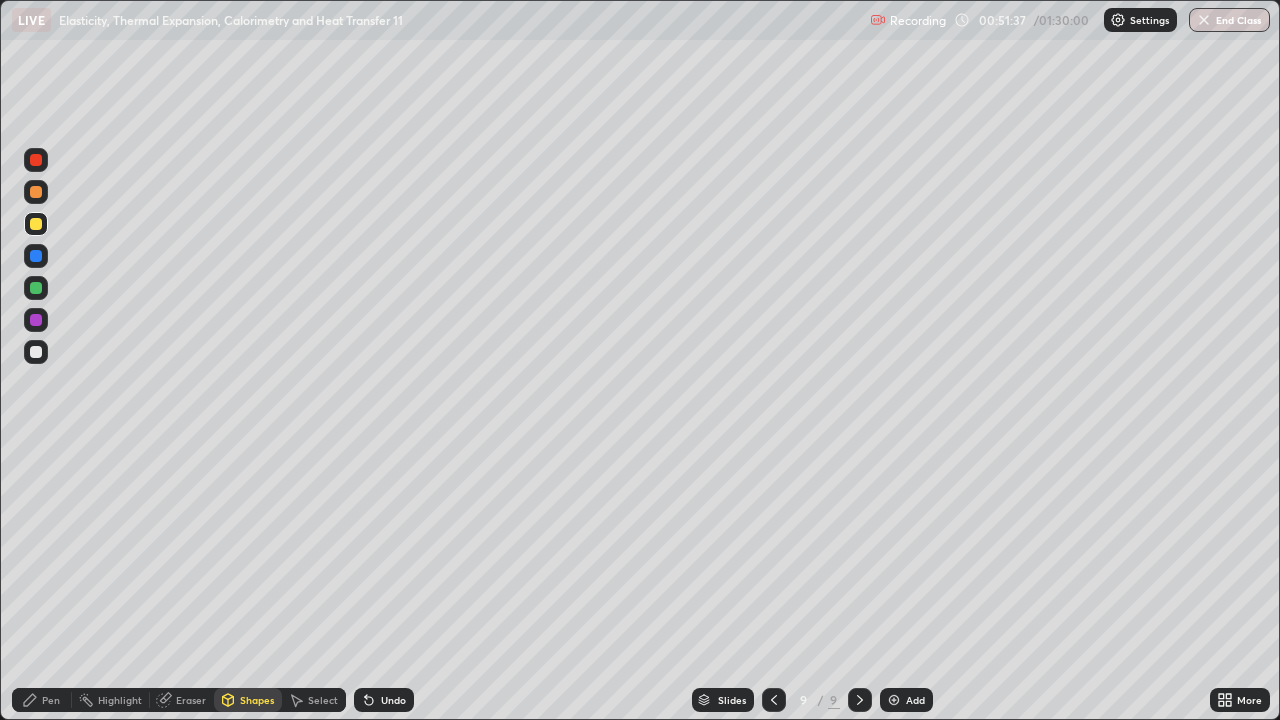 click on "Pen" at bounding box center [42, 700] 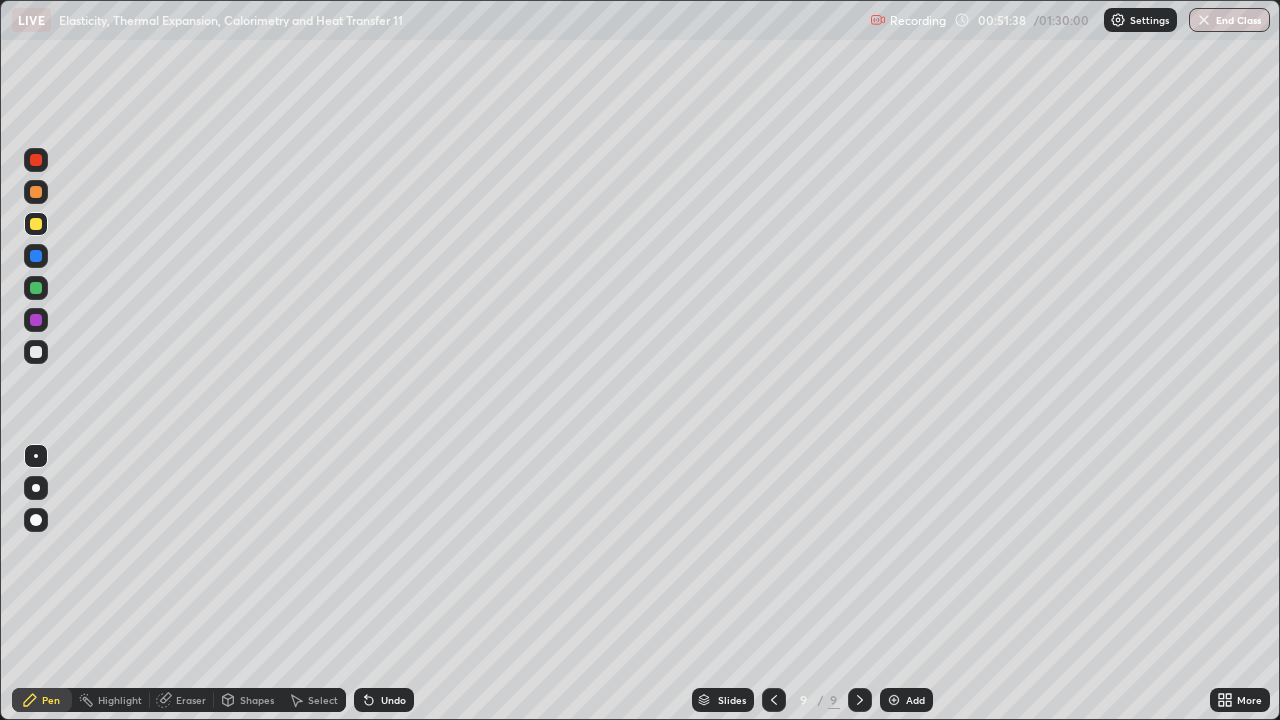 click at bounding box center (36, 352) 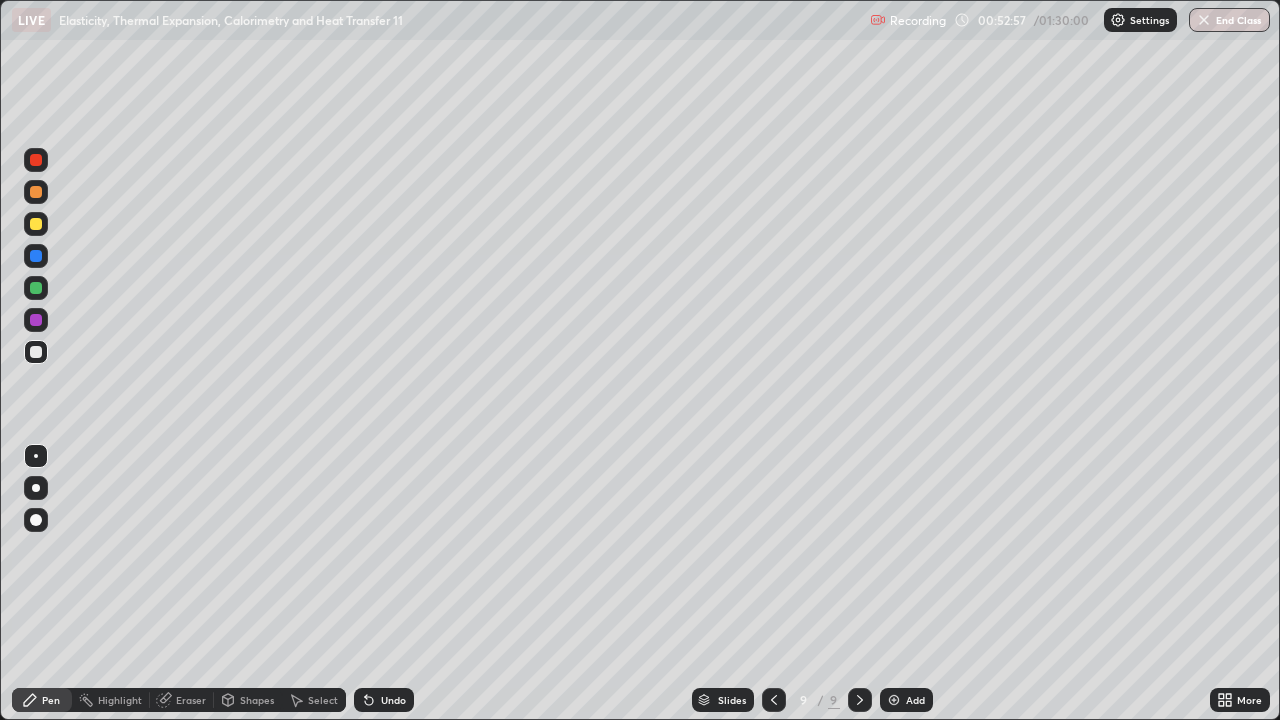 click on "LIVE Elasticity, Thermal Expansion, Calorimetry and Heat Transfer 11" at bounding box center [437, 20] 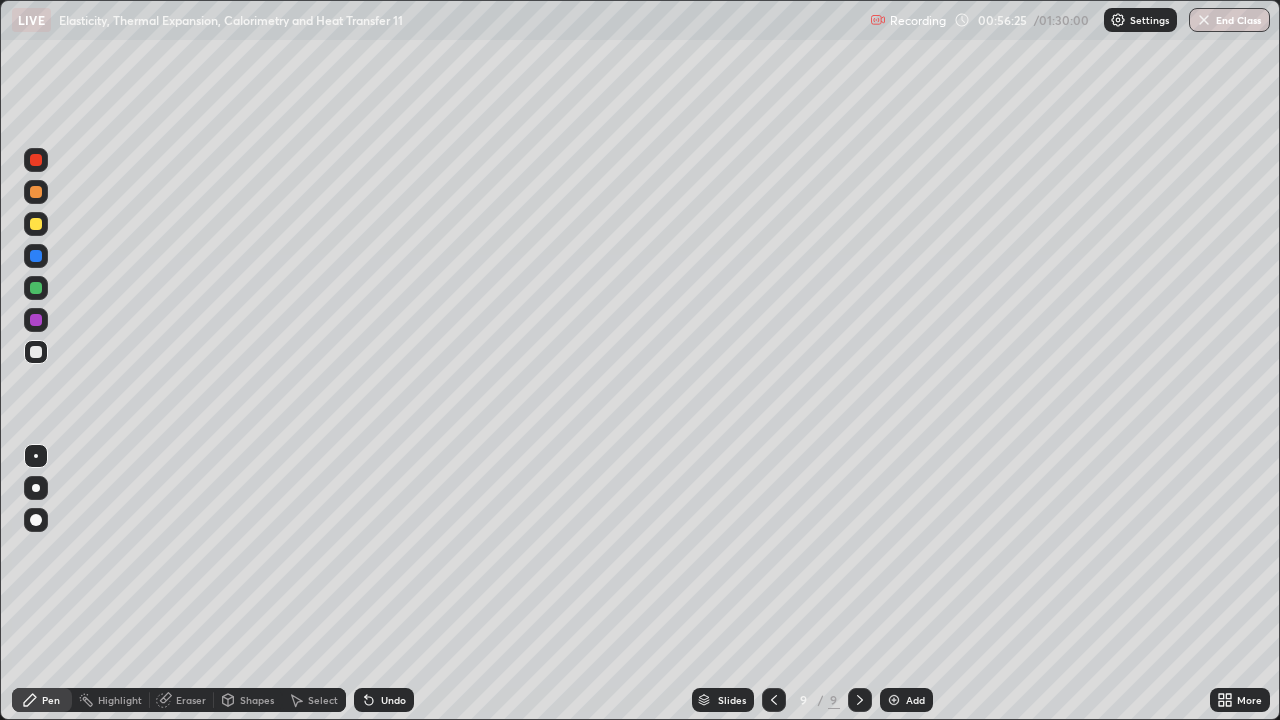 click on "Undo" at bounding box center (393, 700) 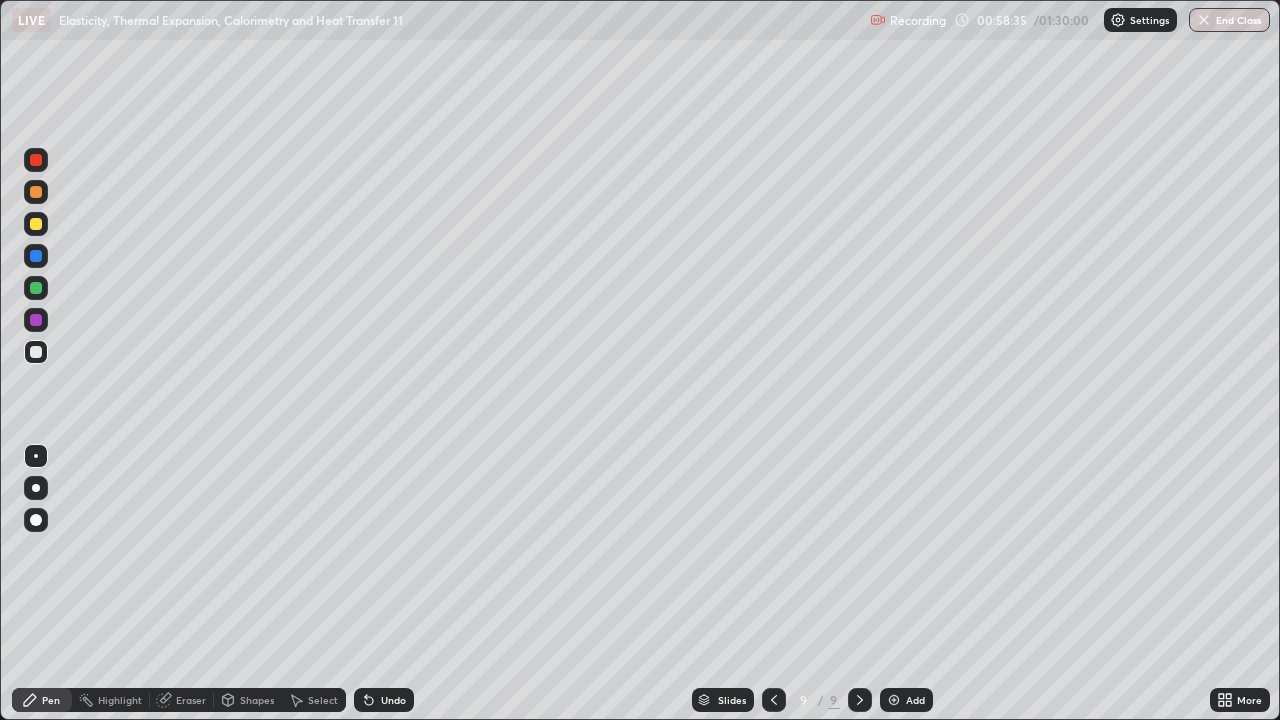 click on "Select" at bounding box center [323, 700] 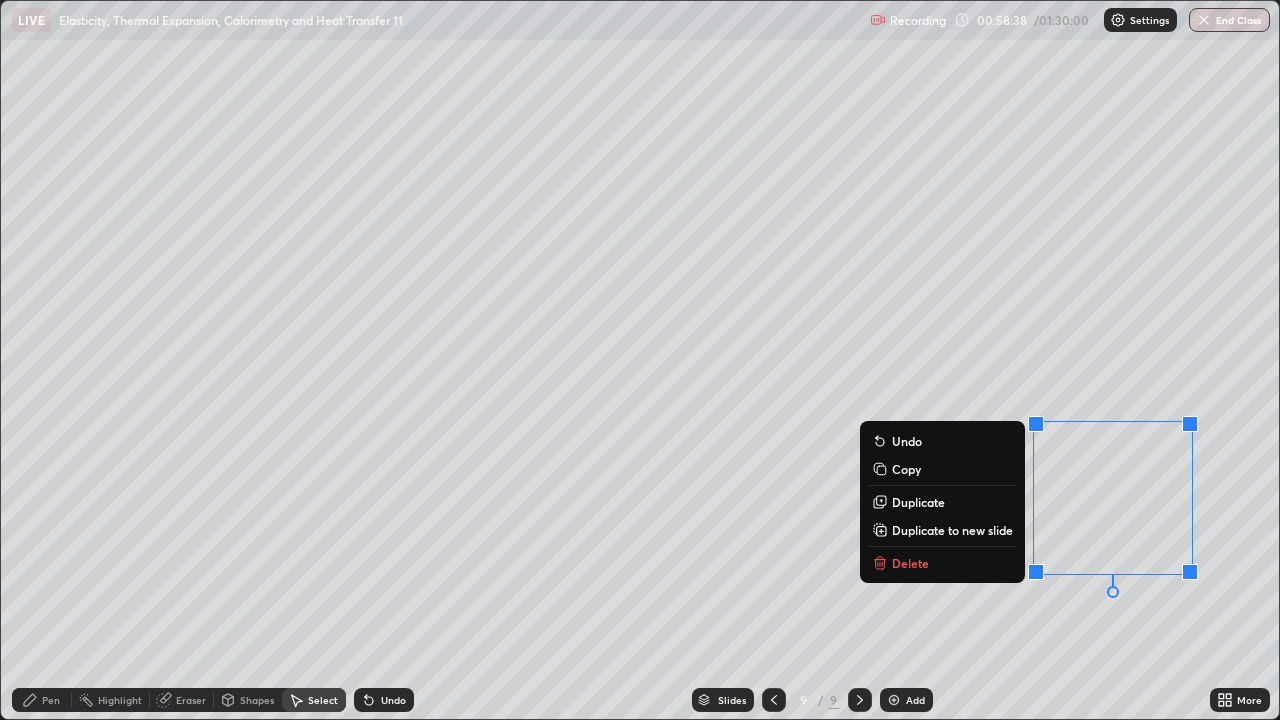 click on "Delete" at bounding box center [942, 563] 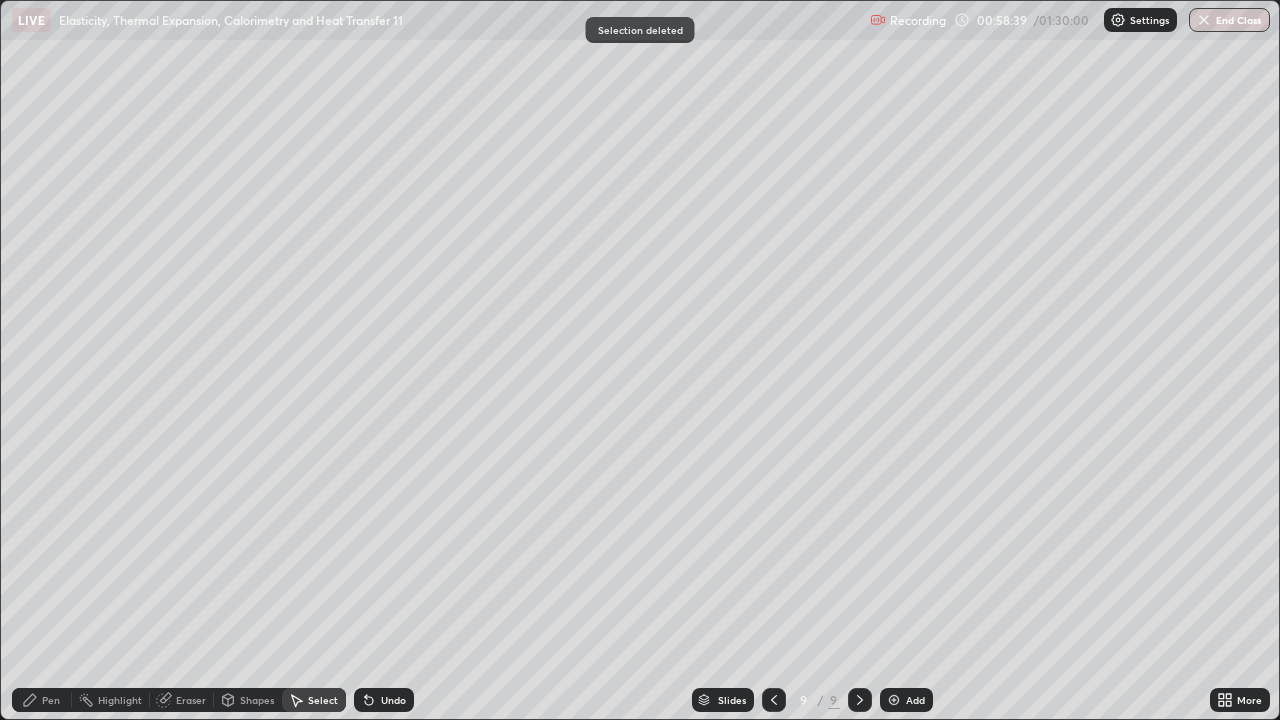 click on "Pen" at bounding box center (51, 700) 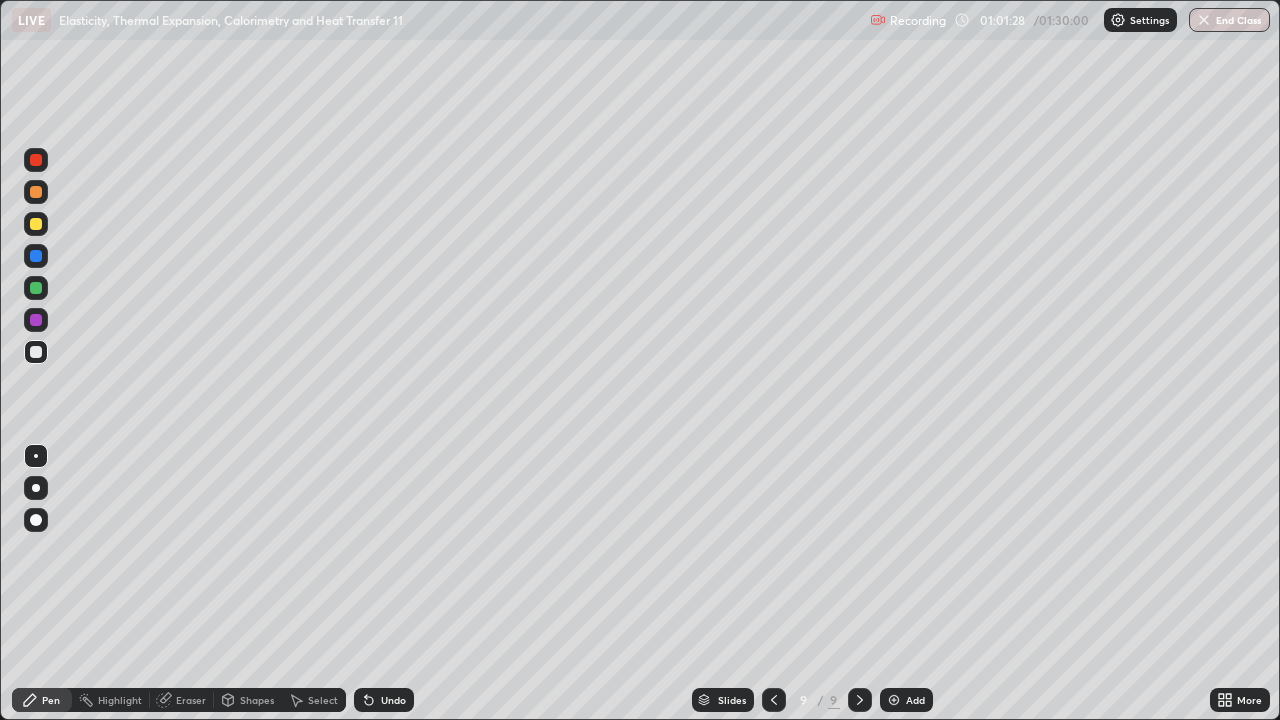 click on "Add" at bounding box center [915, 700] 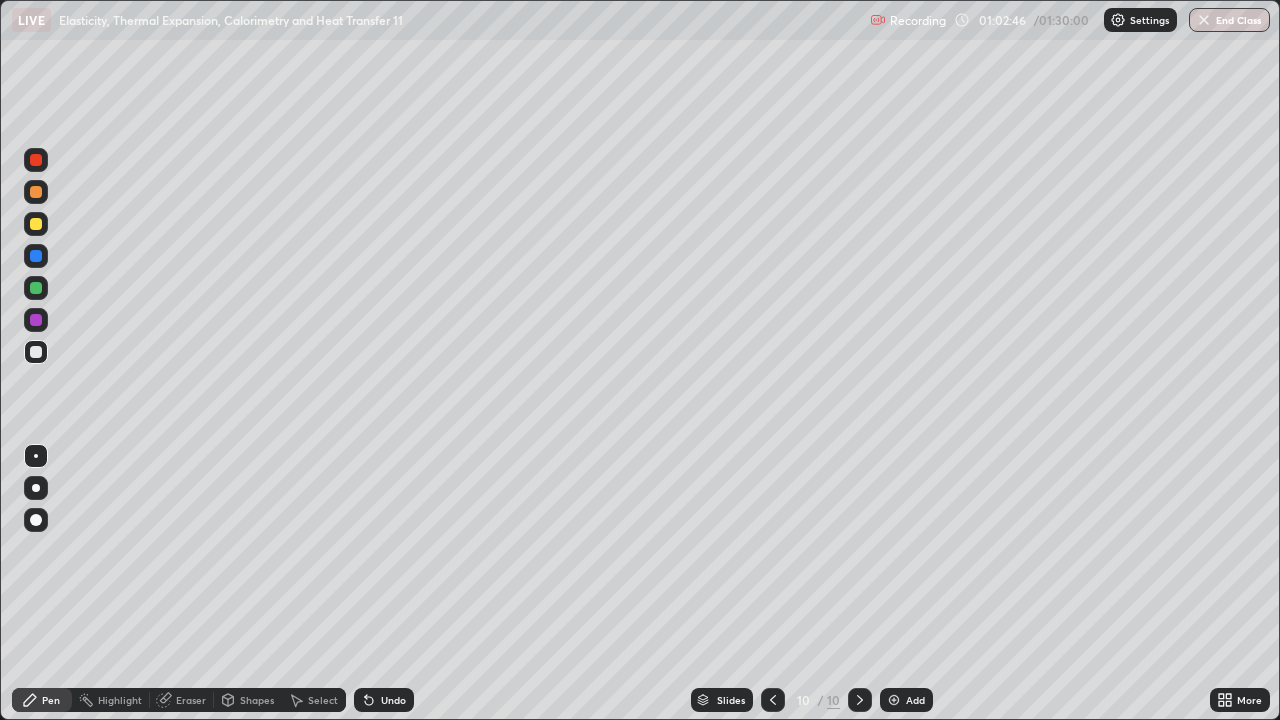 click at bounding box center [36, 352] 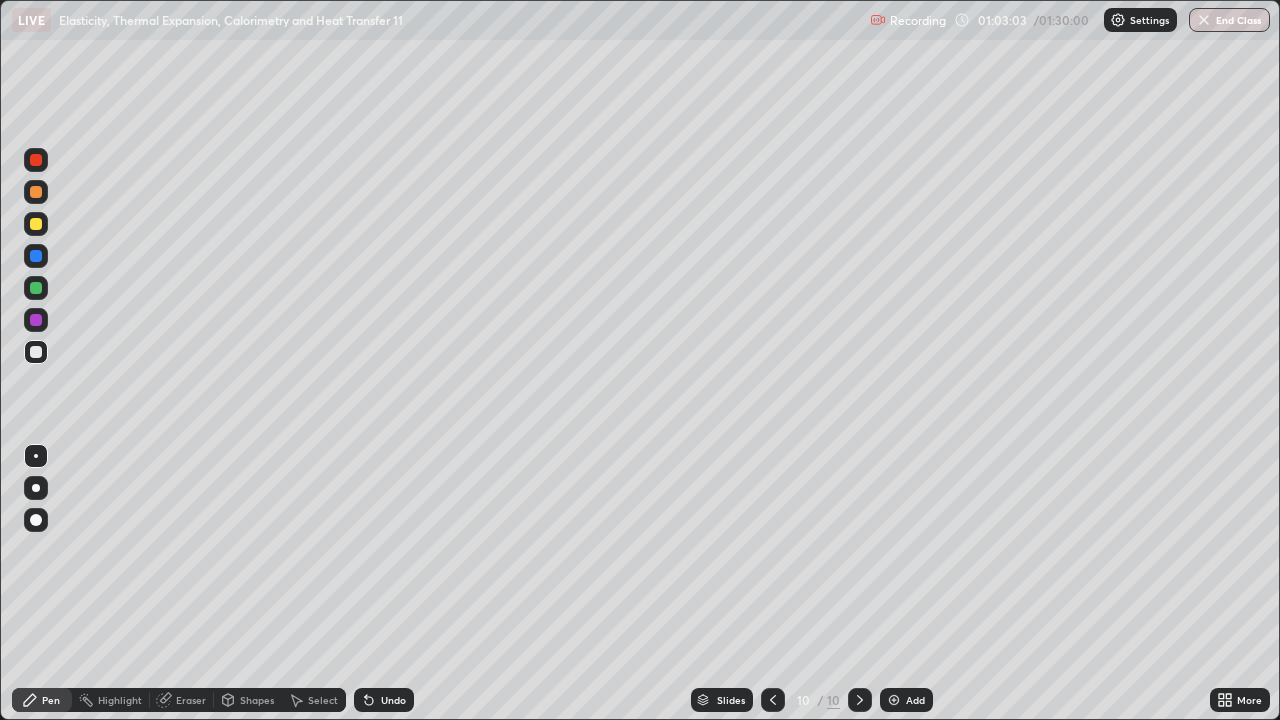 click at bounding box center [36, 224] 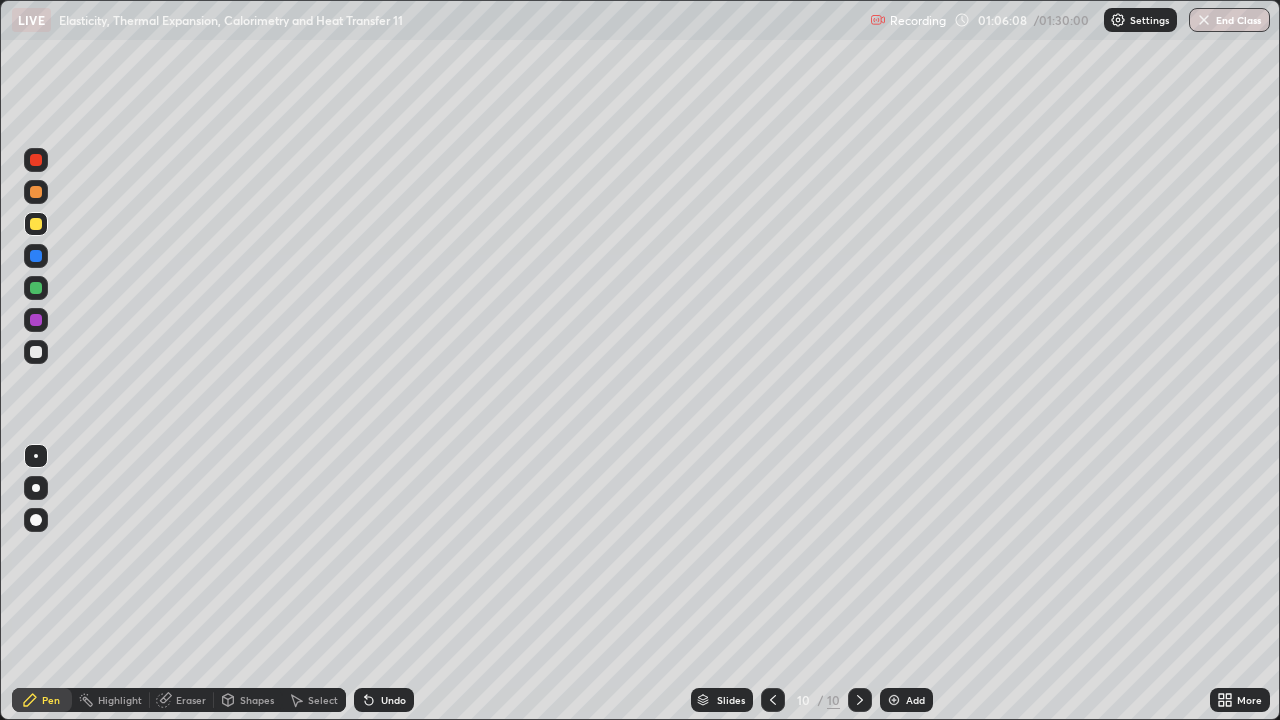 click at bounding box center (36, 352) 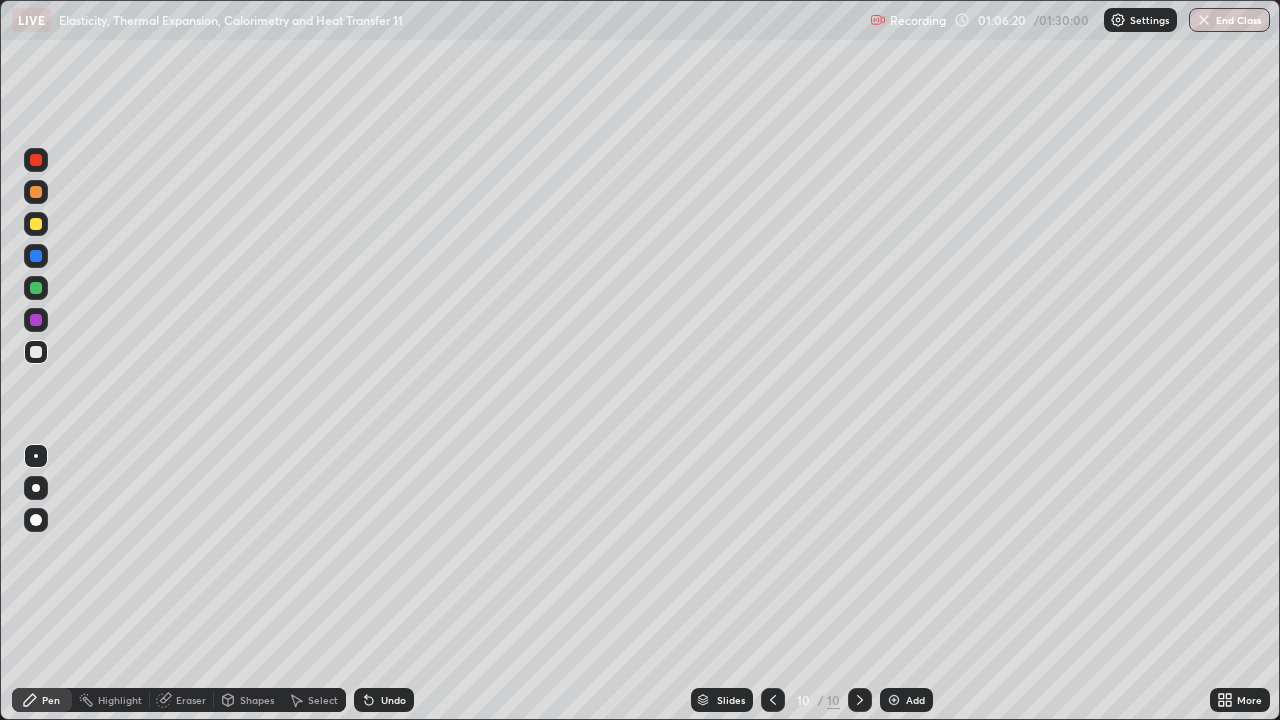 click on "Undo" at bounding box center (384, 700) 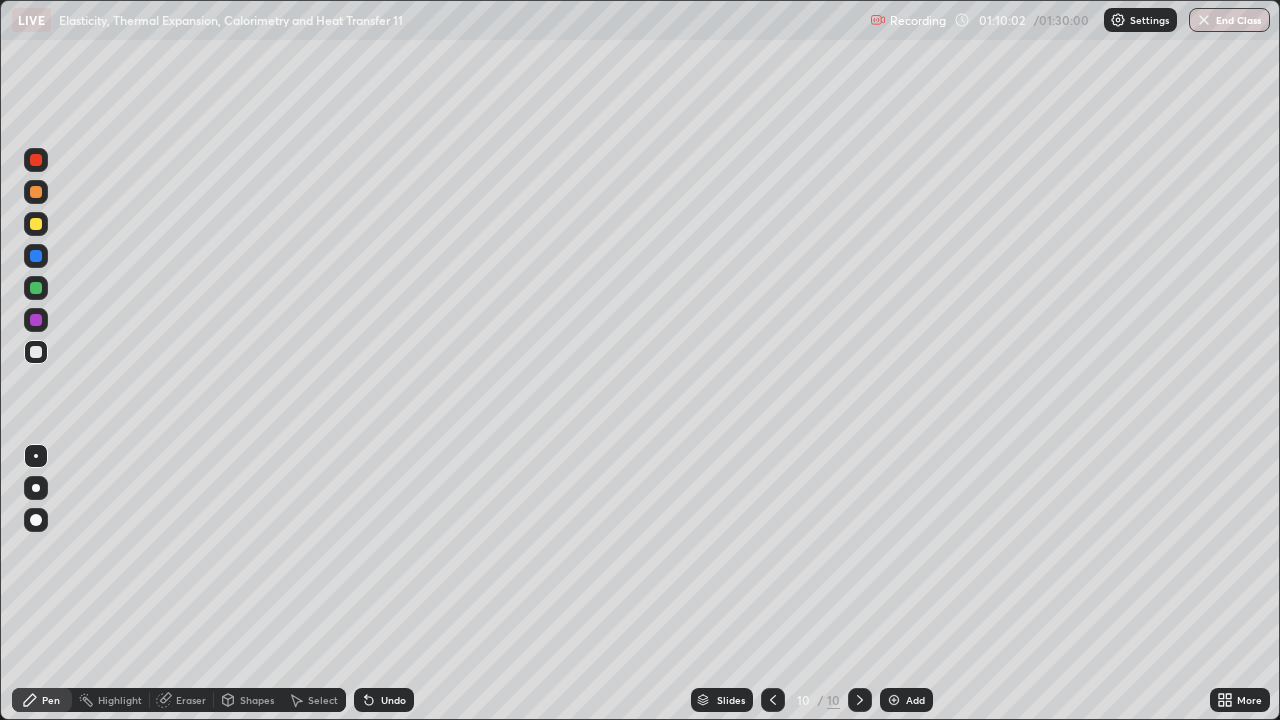 click on "Undo" at bounding box center [393, 700] 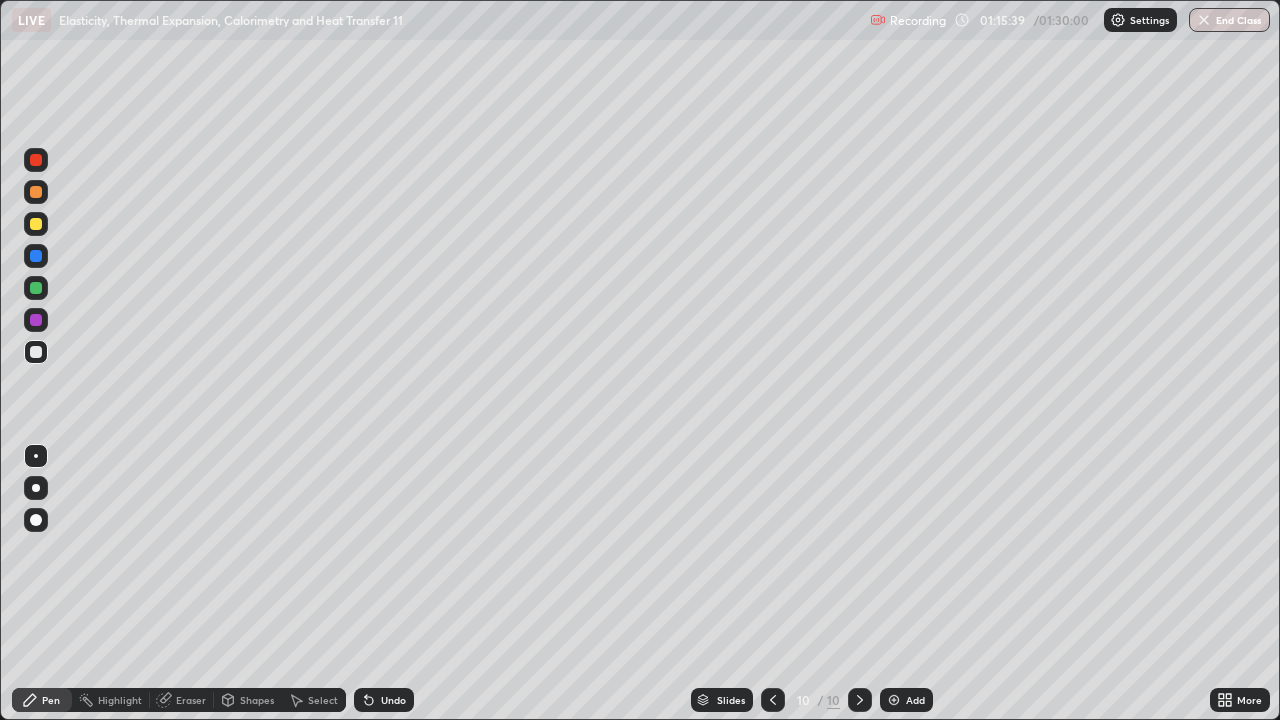 click on "Add" at bounding box center [906, 700] 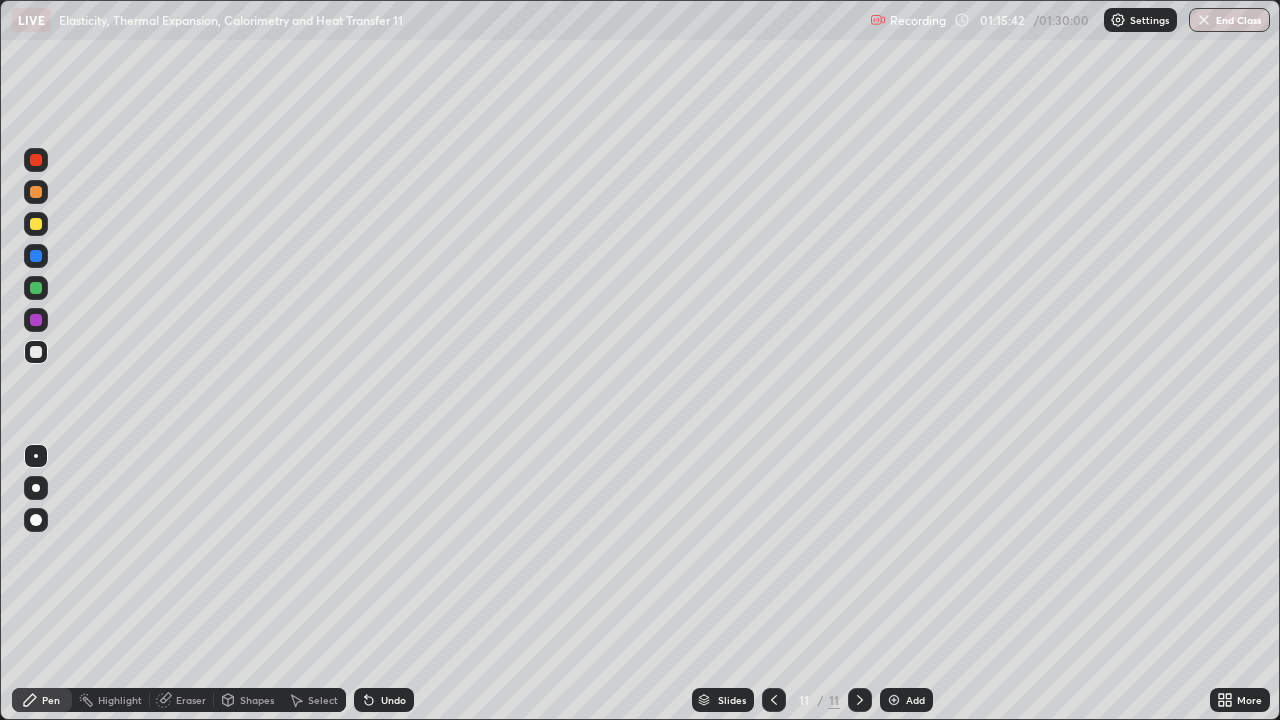 click at bounding box center [36, 352] 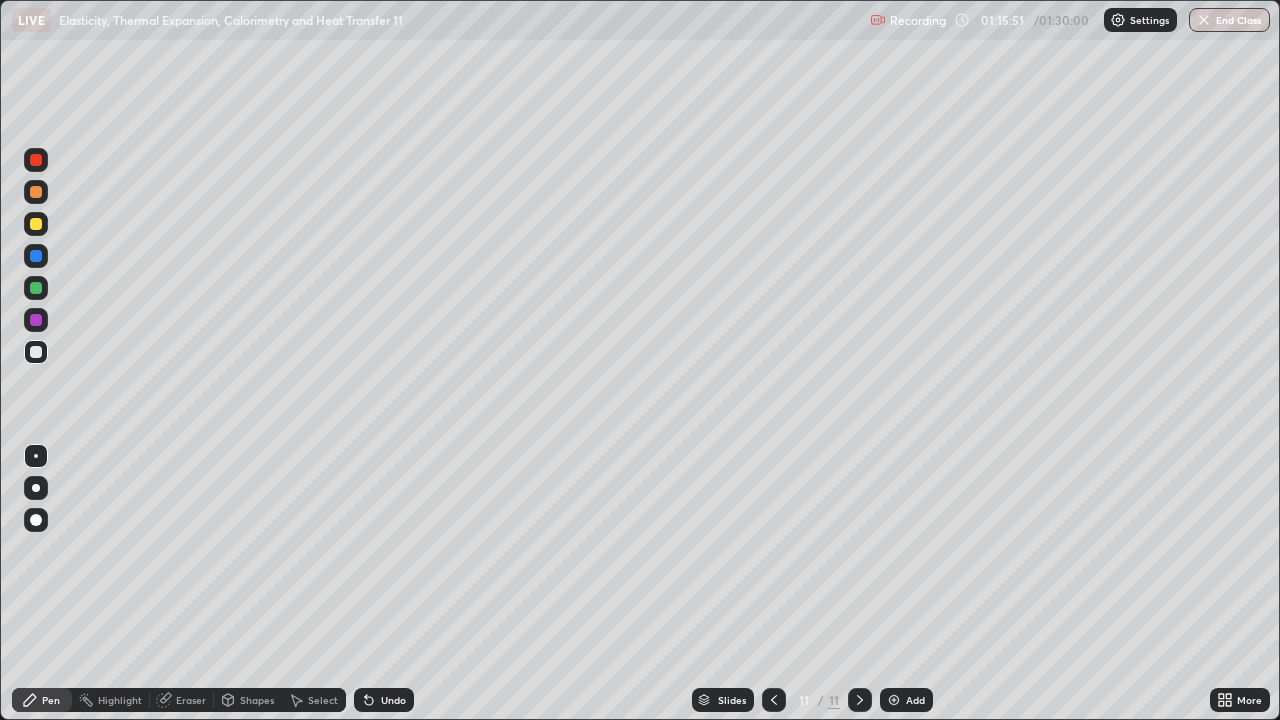 click at bounding box center (36, 224) 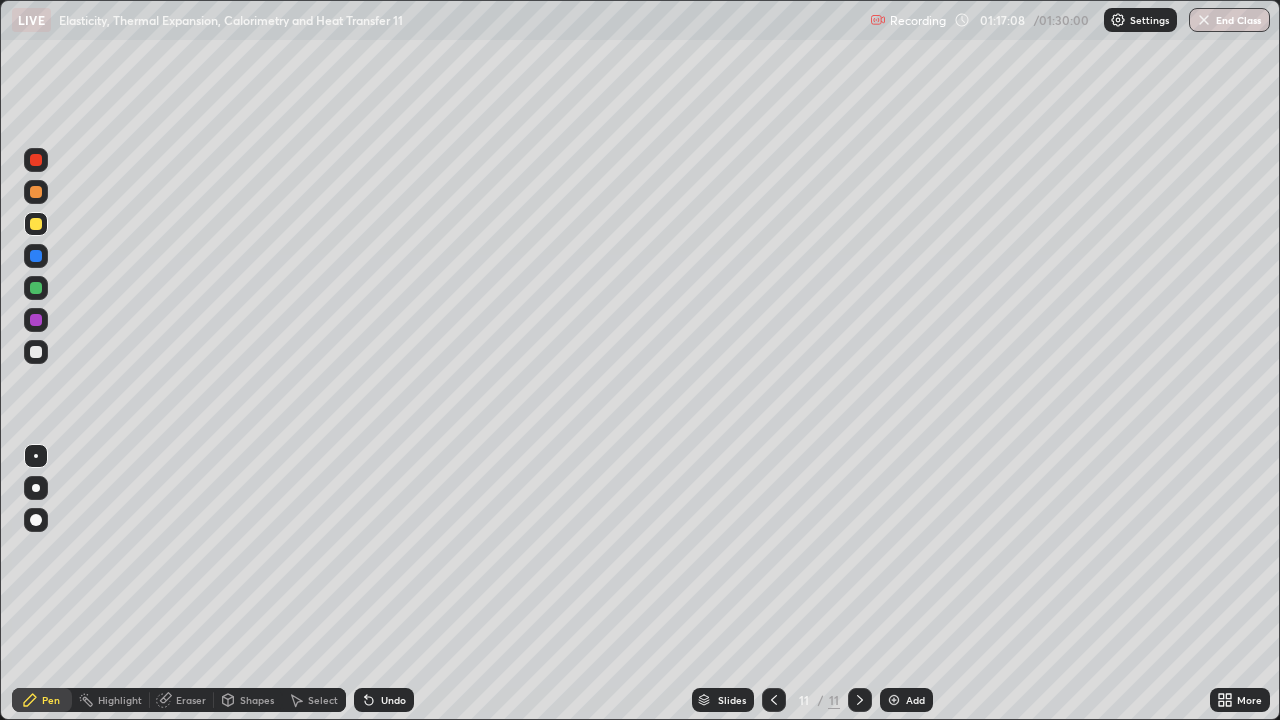click at bounding box center (36, 352) 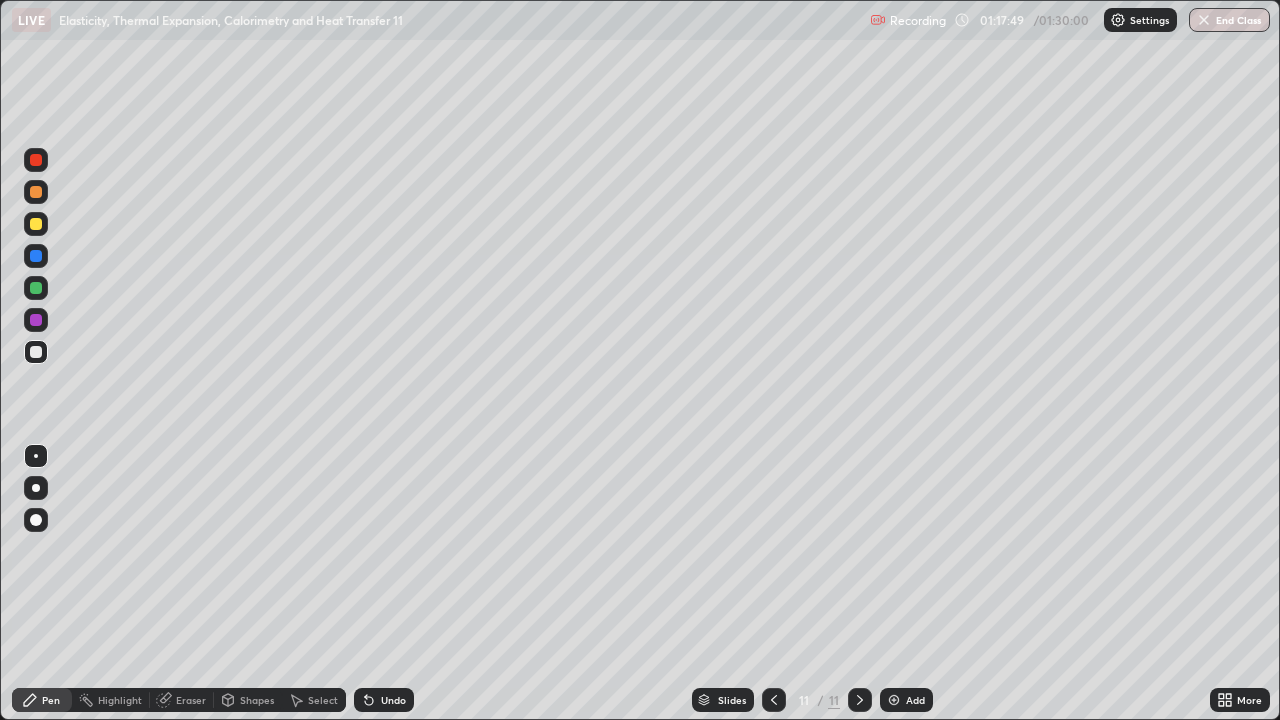 click at bounding box center [36, 352] 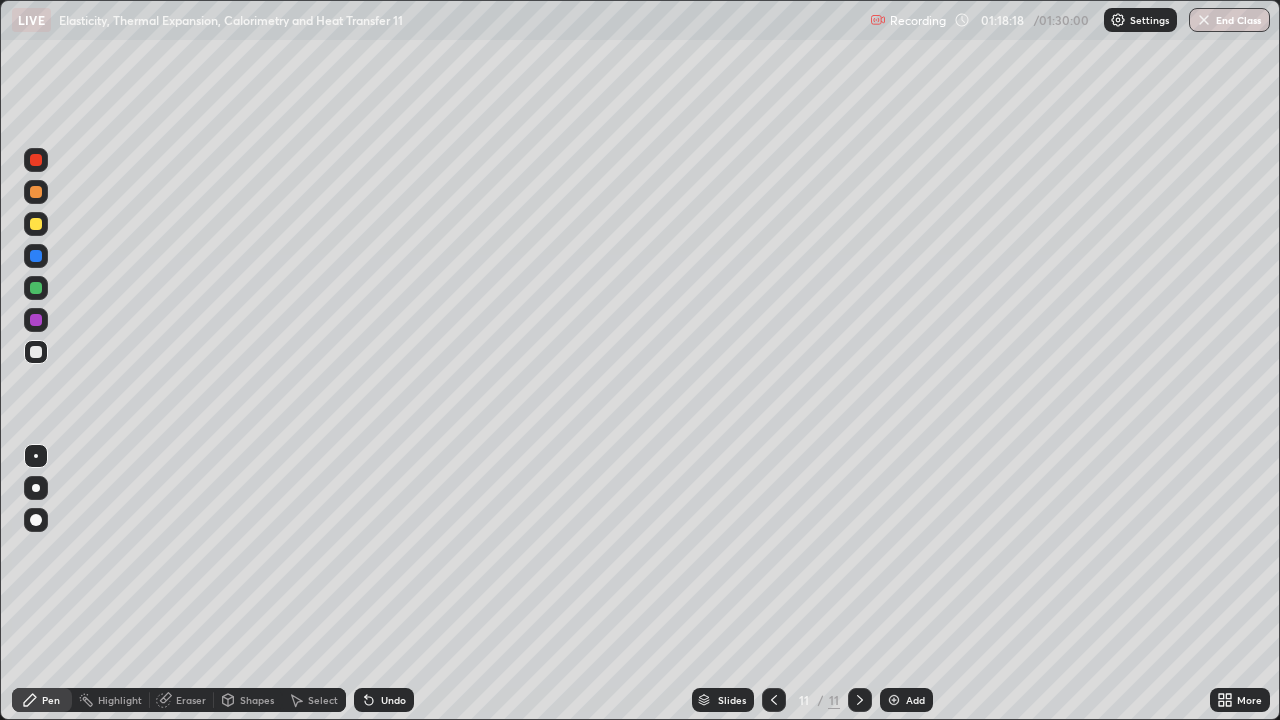 click at bounding box center (36, 352) 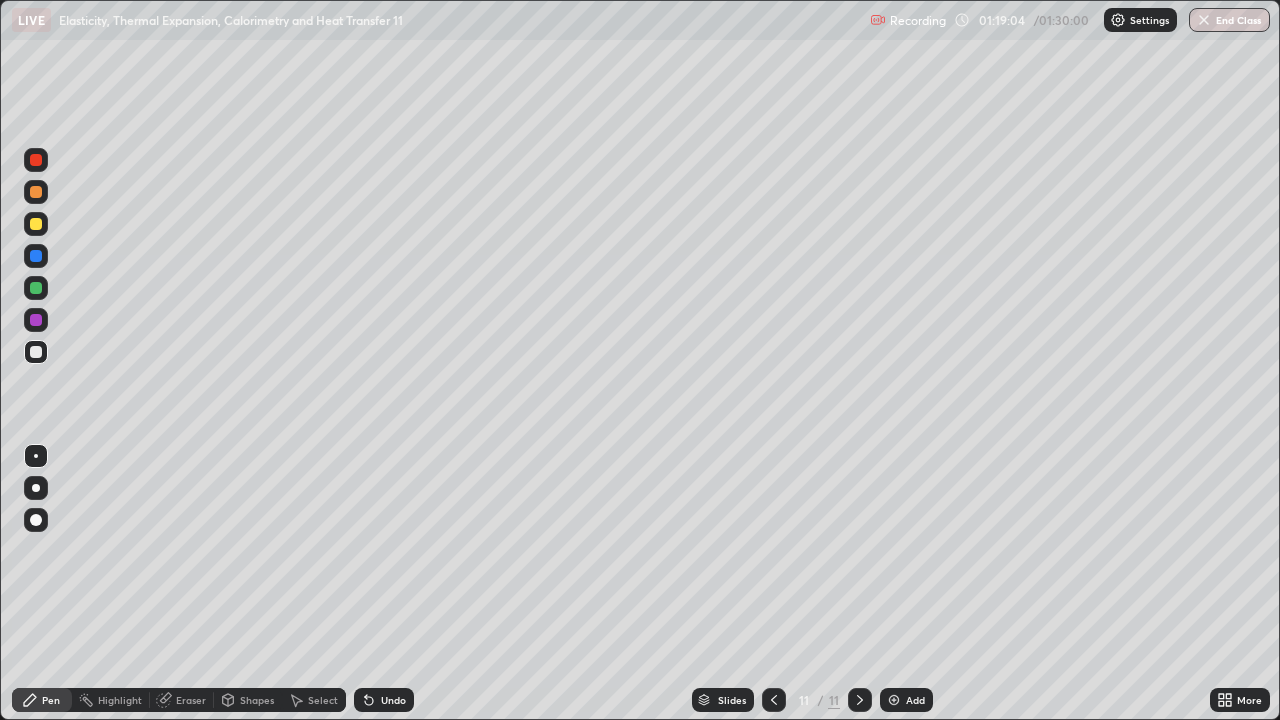click at bounding box center (36, 224) 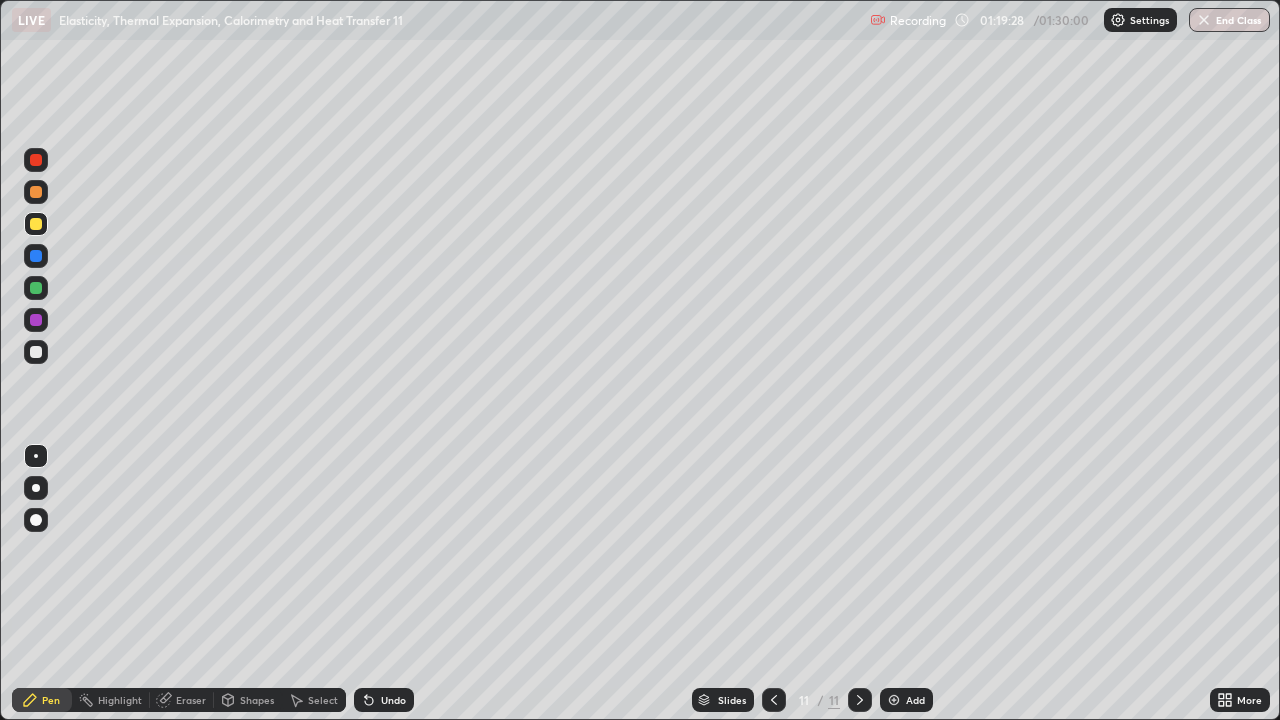 click on "Eraser" at bounding box center [191, 700] 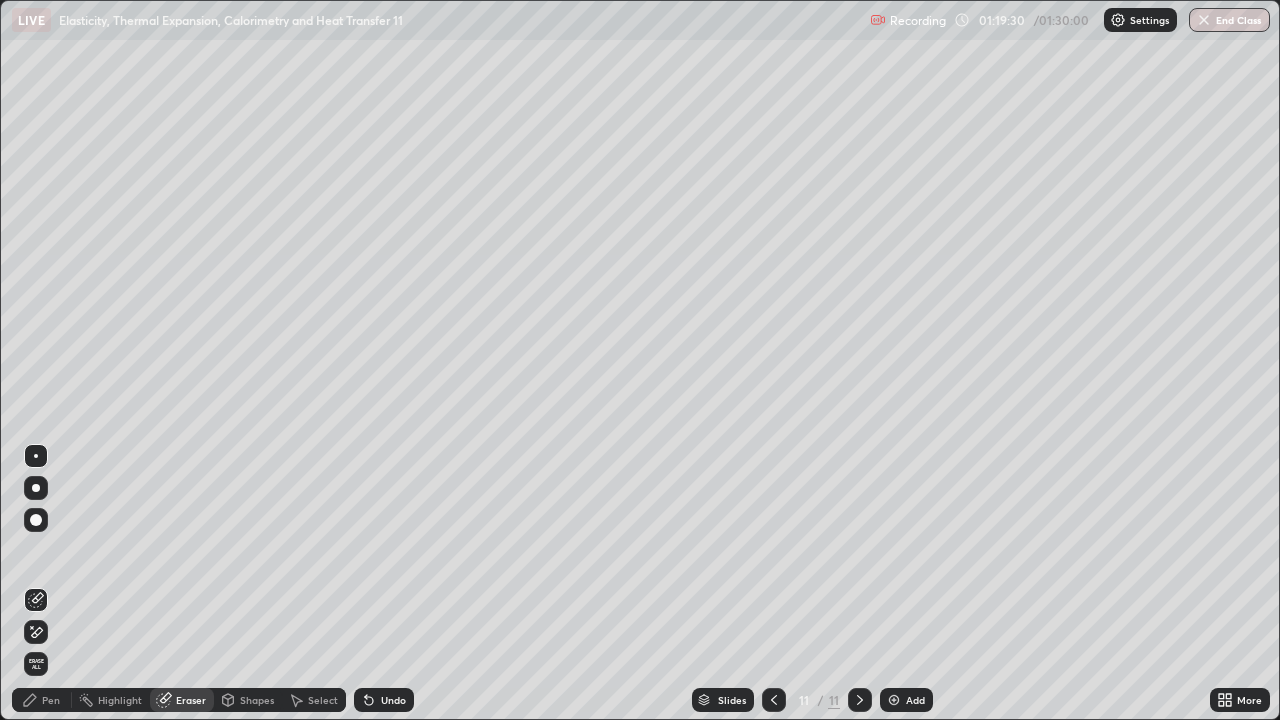 click on "Pen" at bounding box center (42, 700) 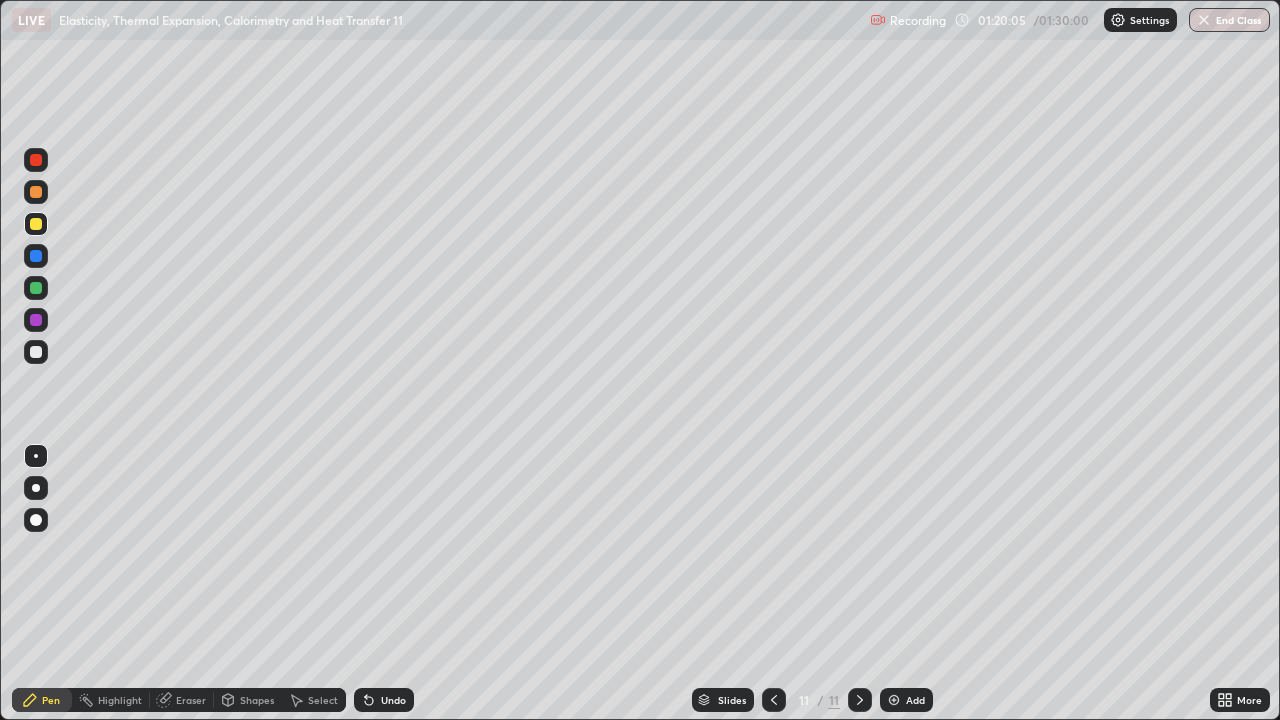 click at bounding box center (36, 352) 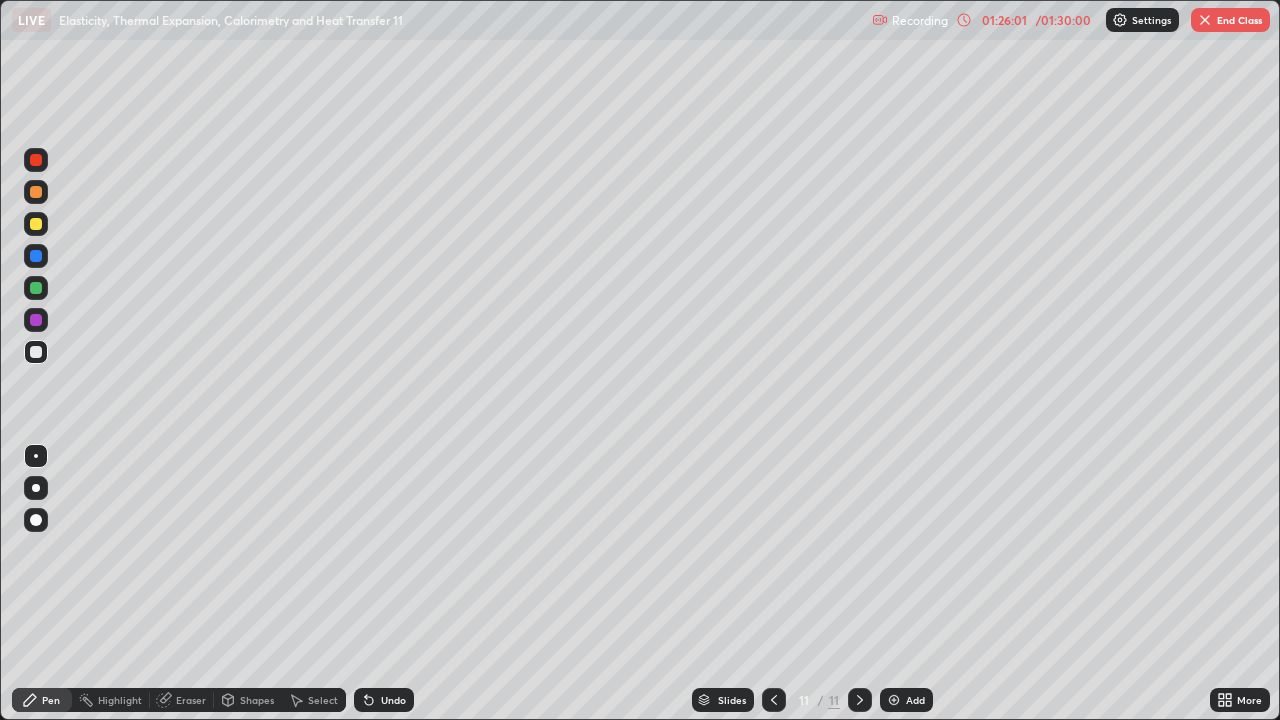 click on "End Class" at bounding box center (1230, 20) 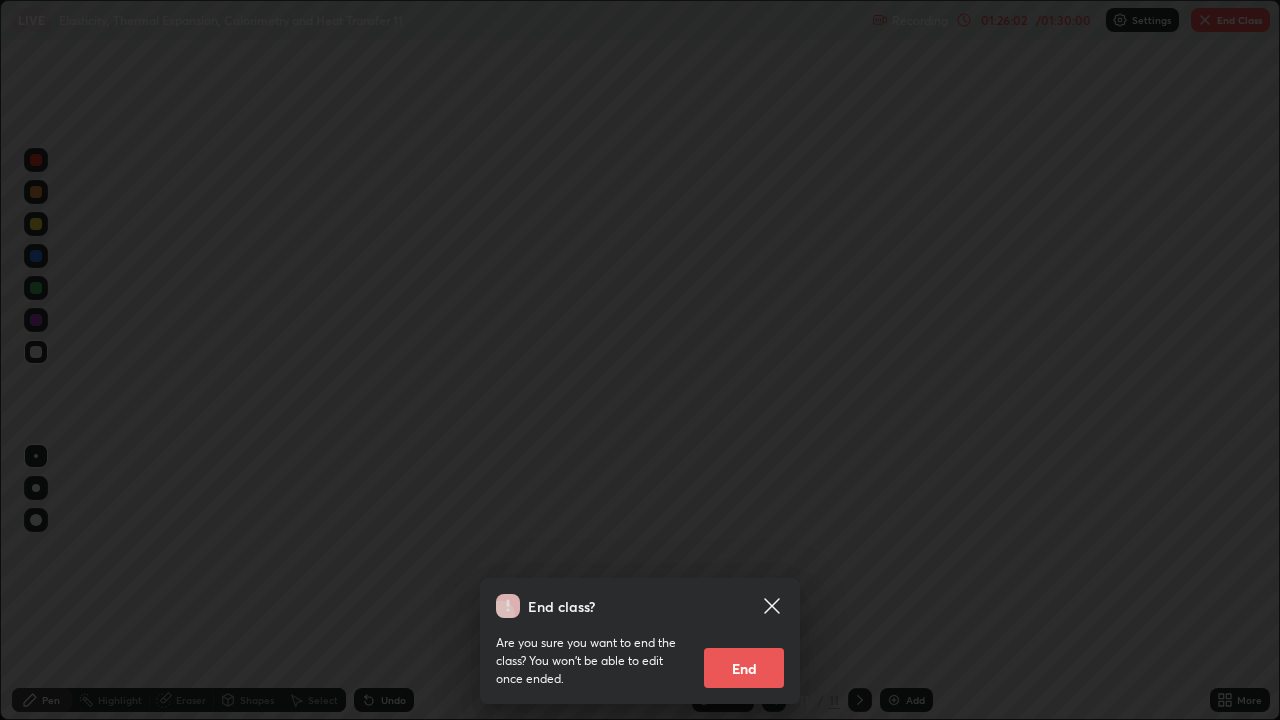 click on "End" at bounding box center (744, 668) 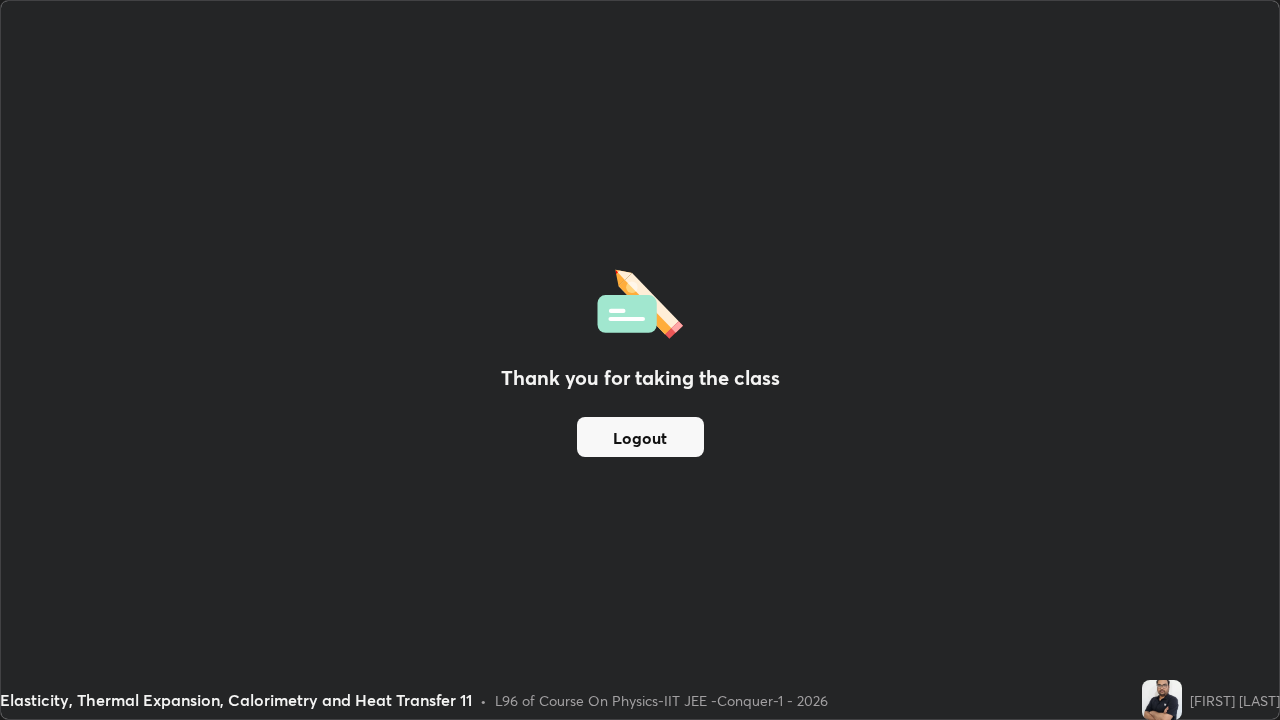 click on "Logout" at bounding box center [640, 437] 